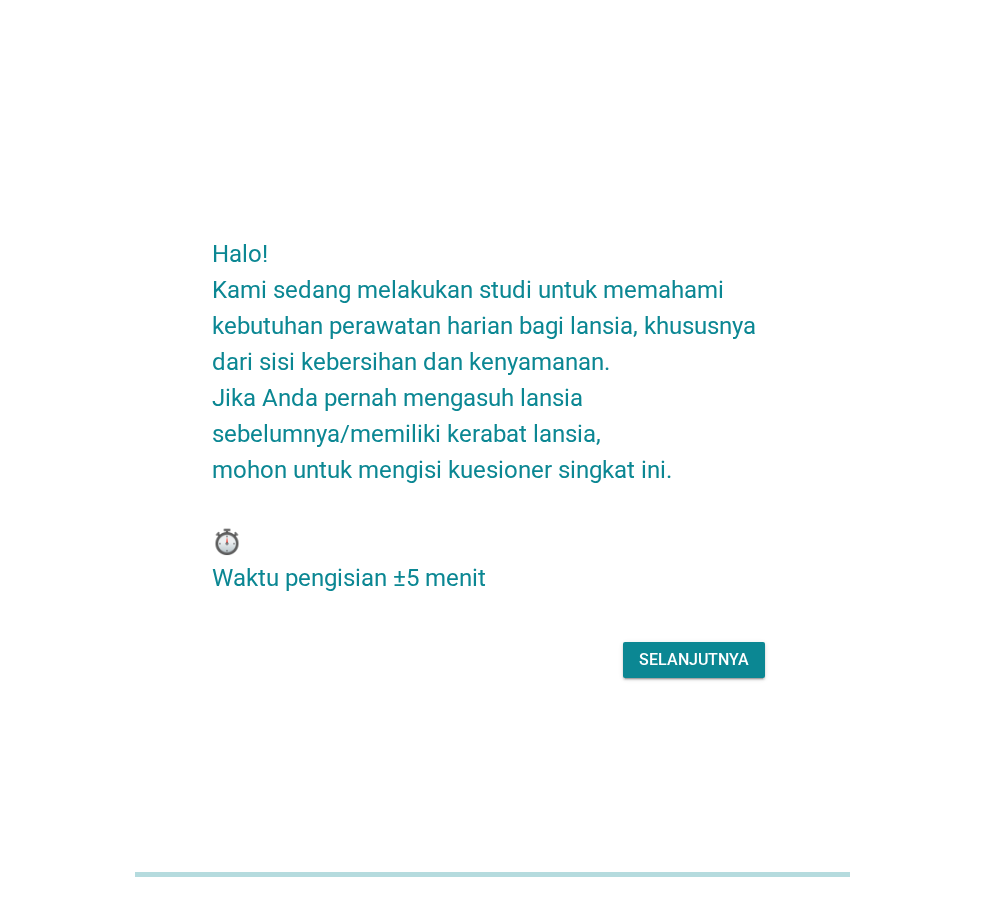 scroll, scrollTop: 0, scrollLeft: 0, axis: both 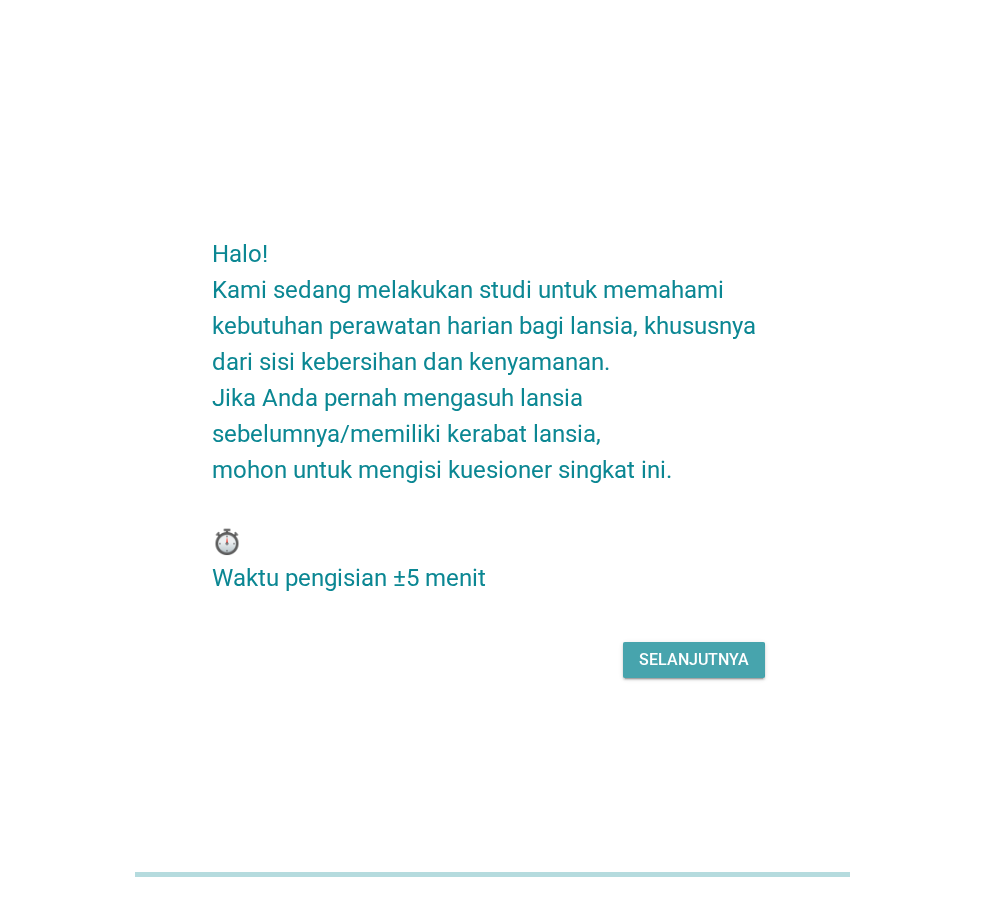 click on "Selanjutnya" at bounding box center (694, 660) 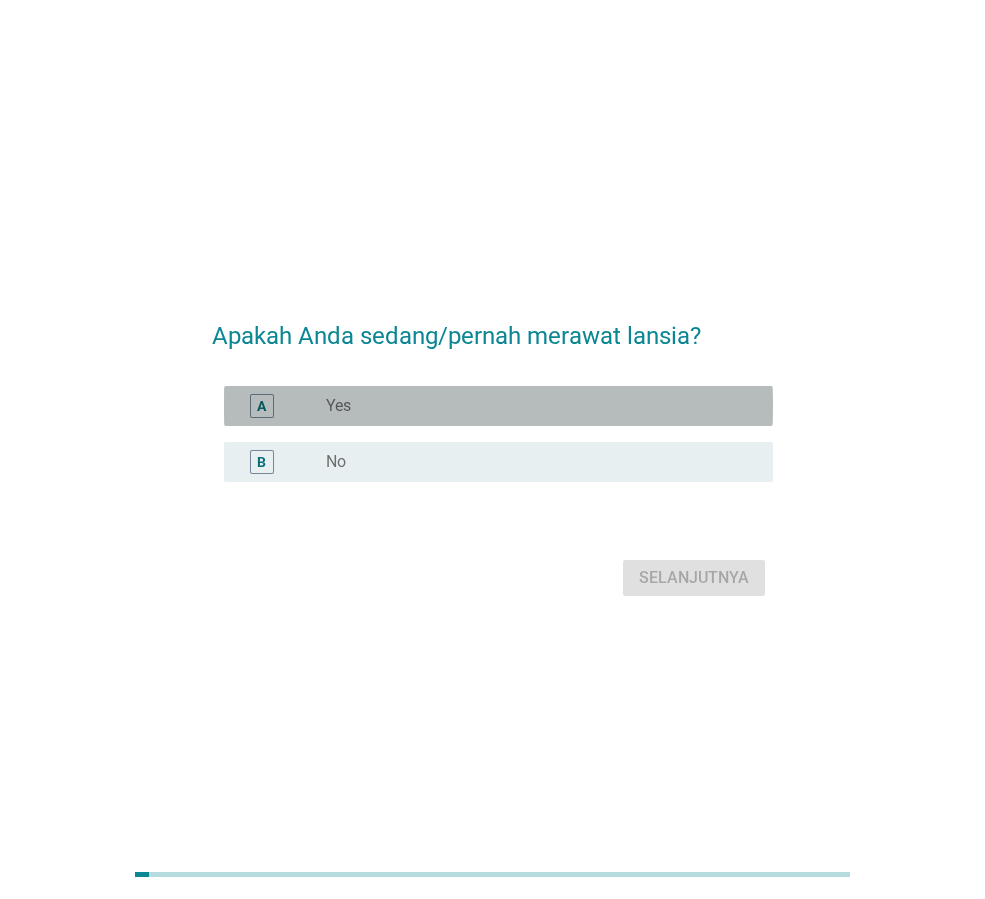 click on "Yes" at bounding box center (338, 406) 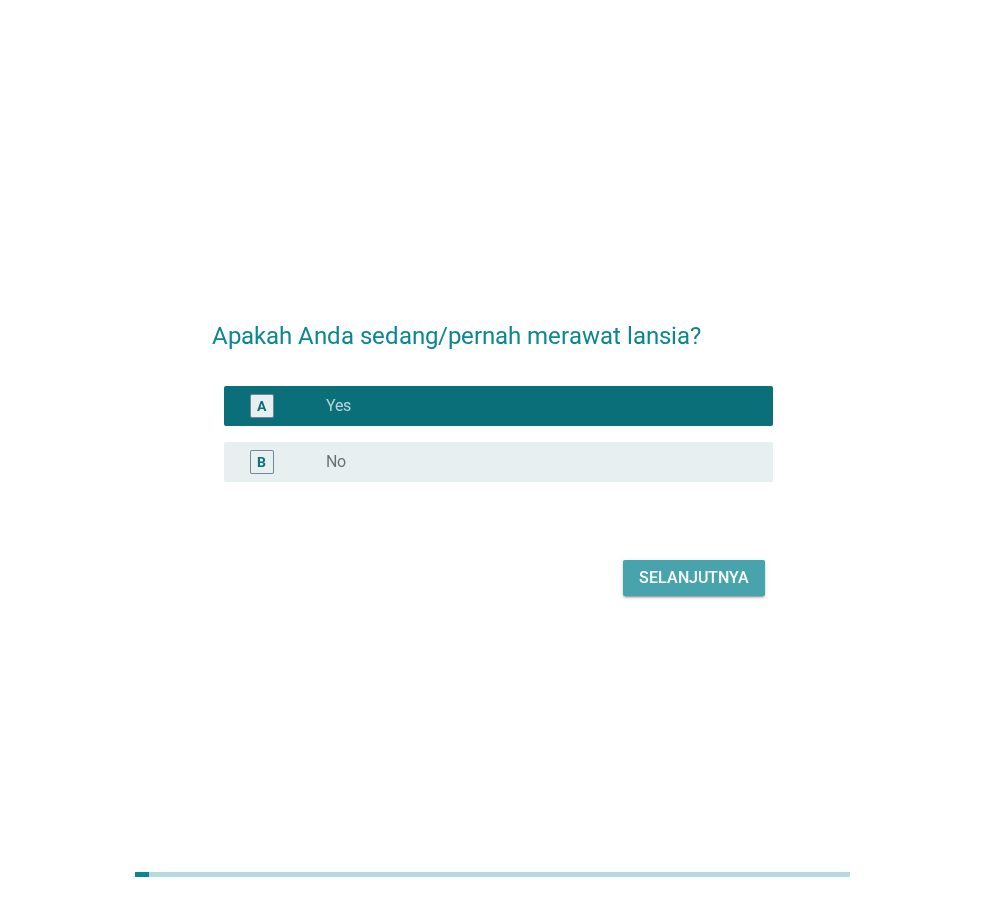 click on "Selanjutnya" at bounding box center [694, 578] 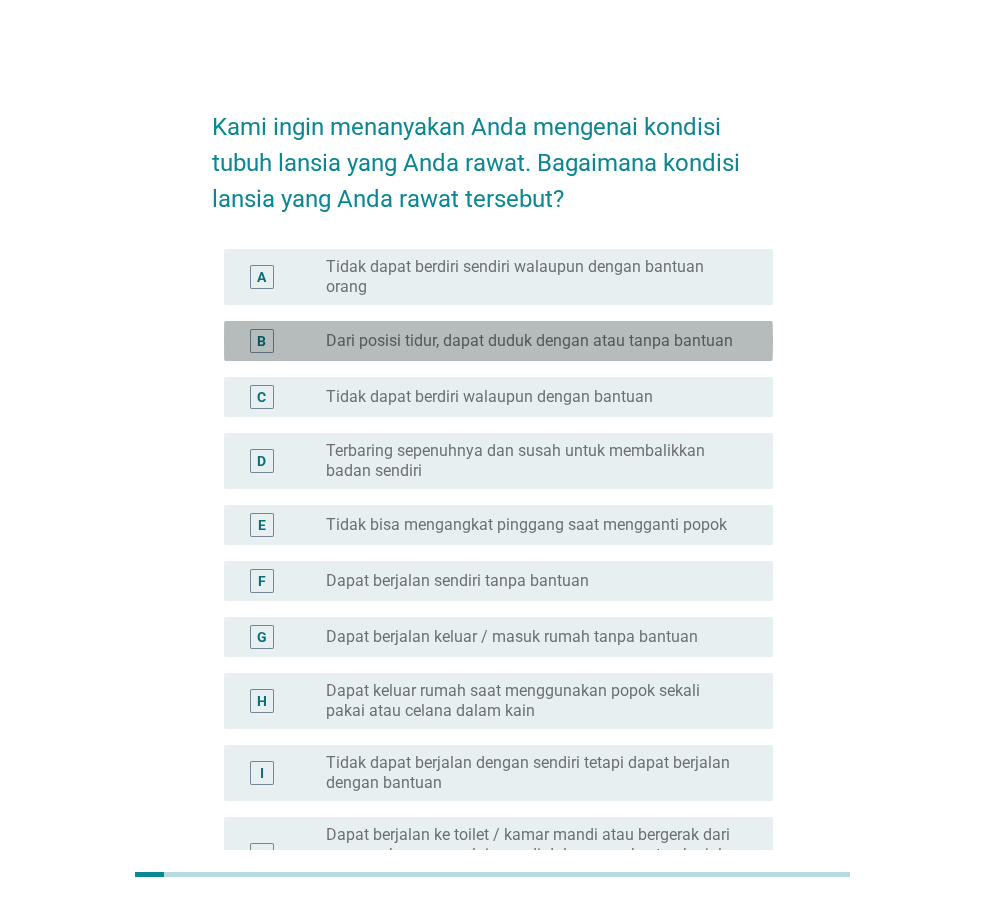 click on "Dari posisi tidur, dapat duduk dengan atau tanpa bantuan" at bounding box center [529, 341] 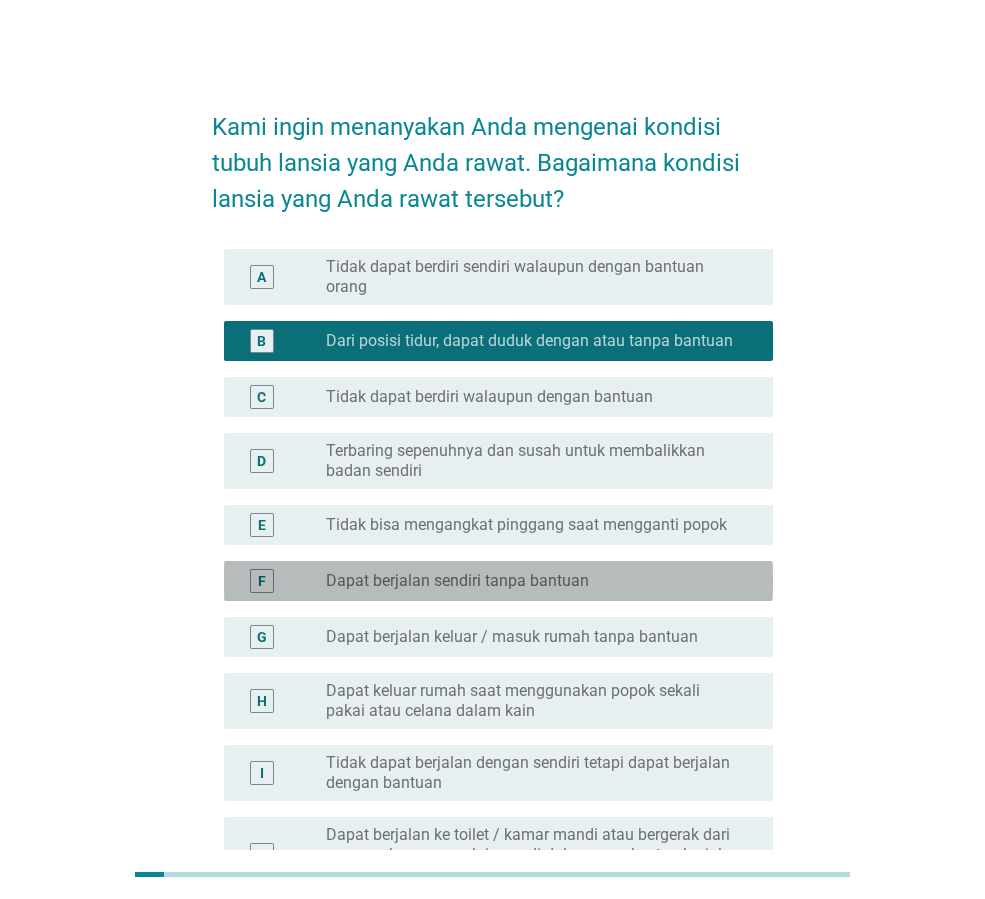 click on "radio_button_unchecked Dapat berjalan sendiri tanpa bantuan" at bounding box center (541, 581) 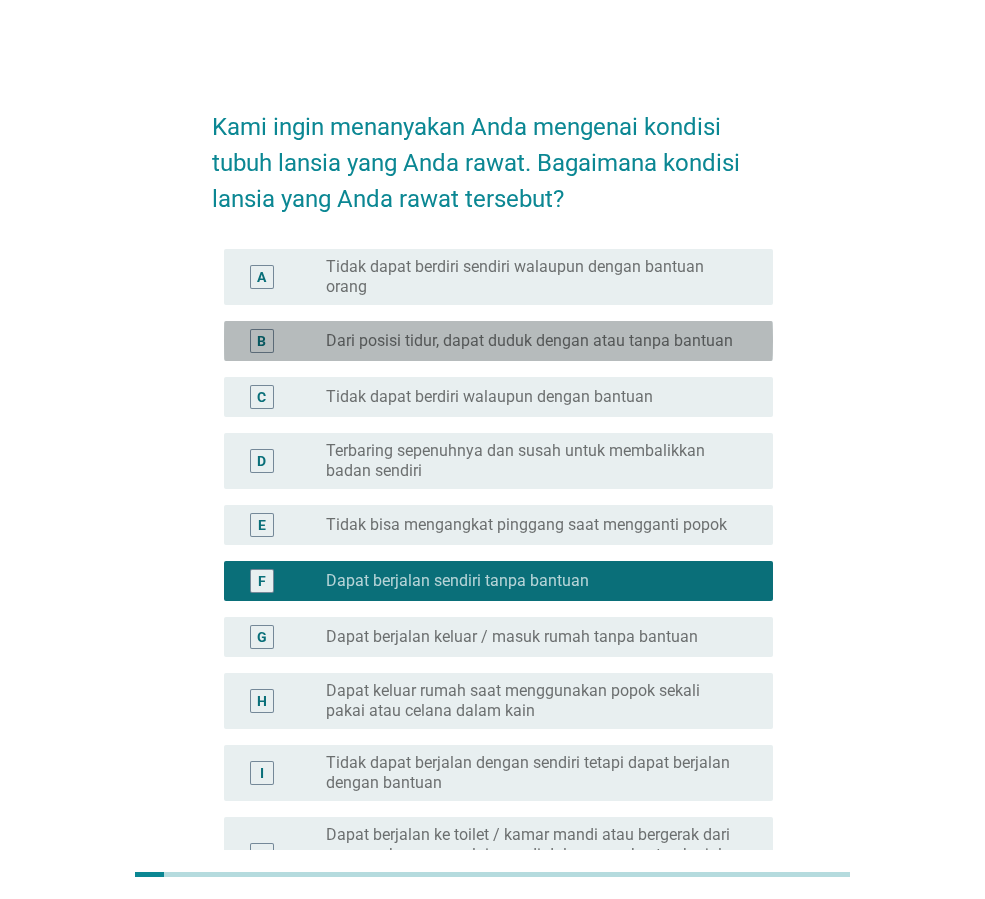 click on "Dari posisi tidur, dapat duduk dengan atau tanpa bantuan" at bounding box center (529, 341) 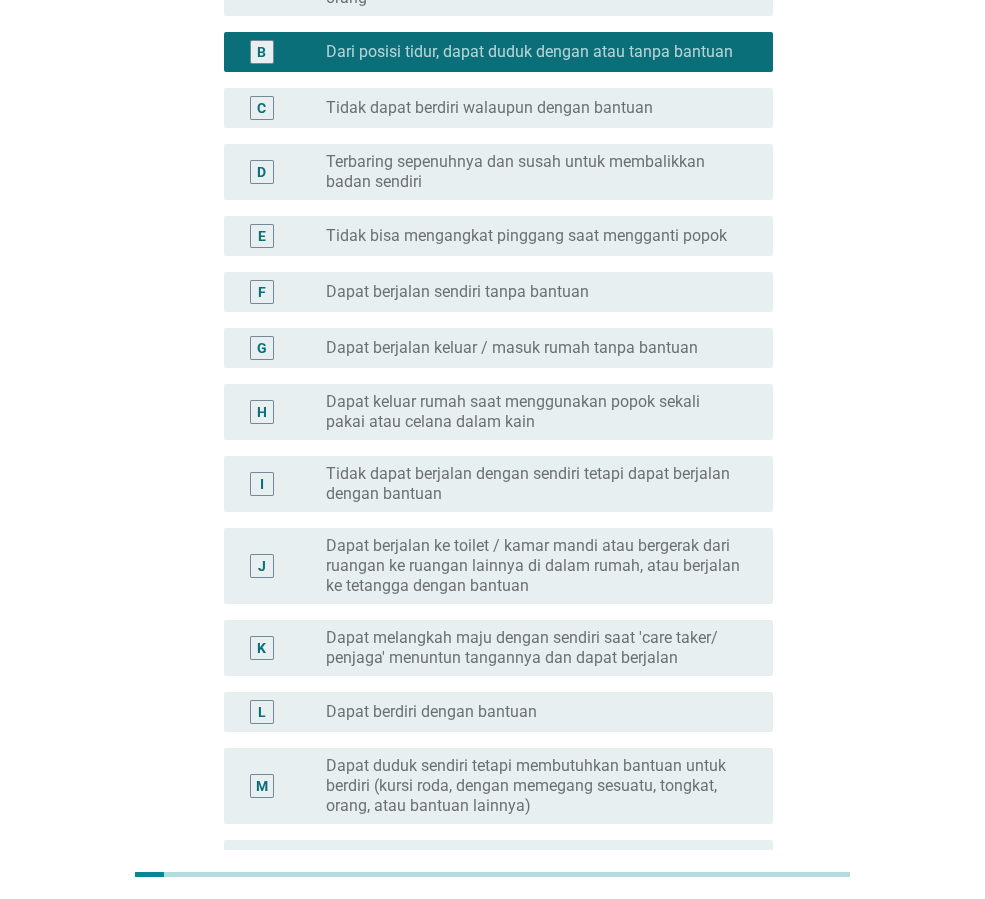 scroll, scrollTop: 583, scrollLeft: 0, axis: vertical 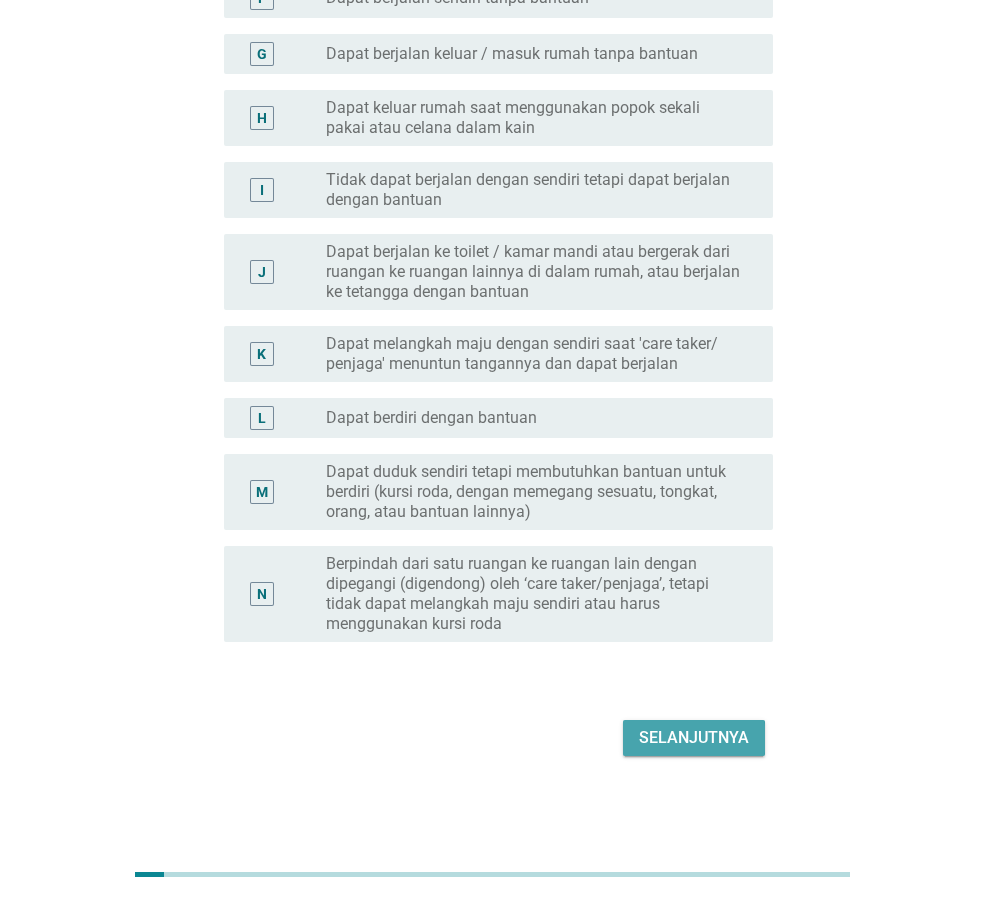 click on "Selanjutnya" at bounding box center [694, 738] 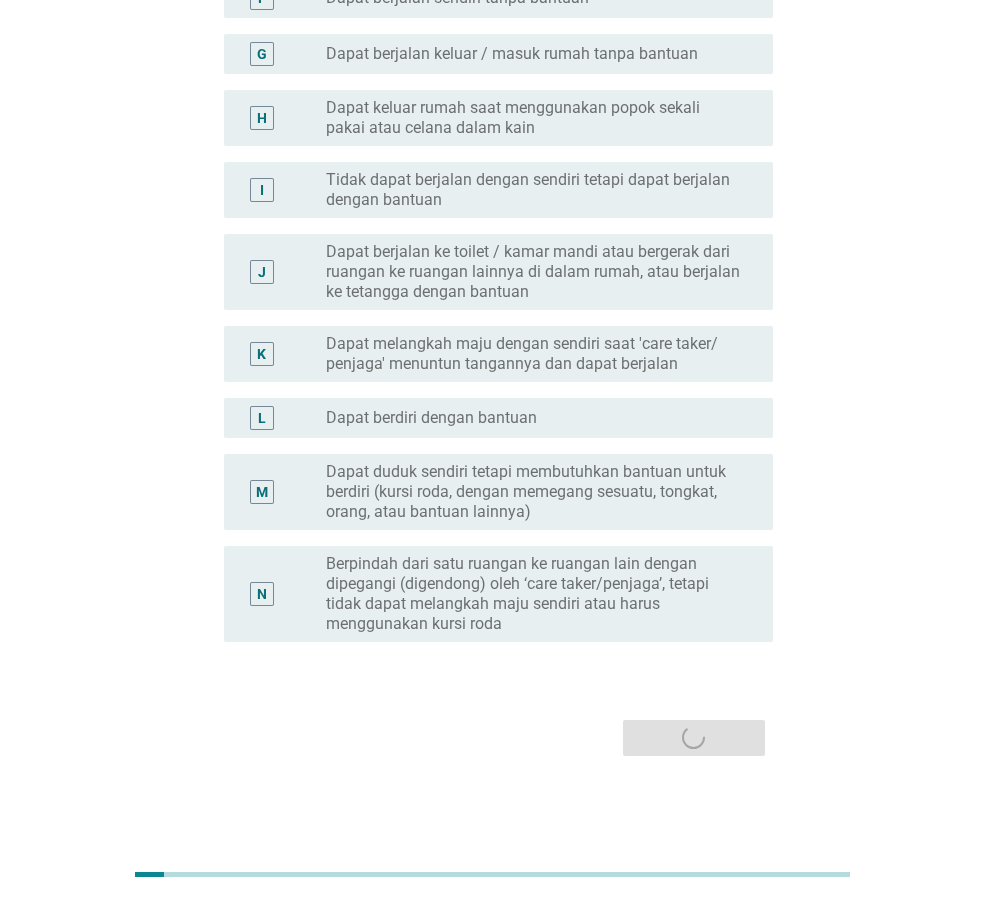 scroll, scrollTop: 0, scrollLeft: 0, axis: both 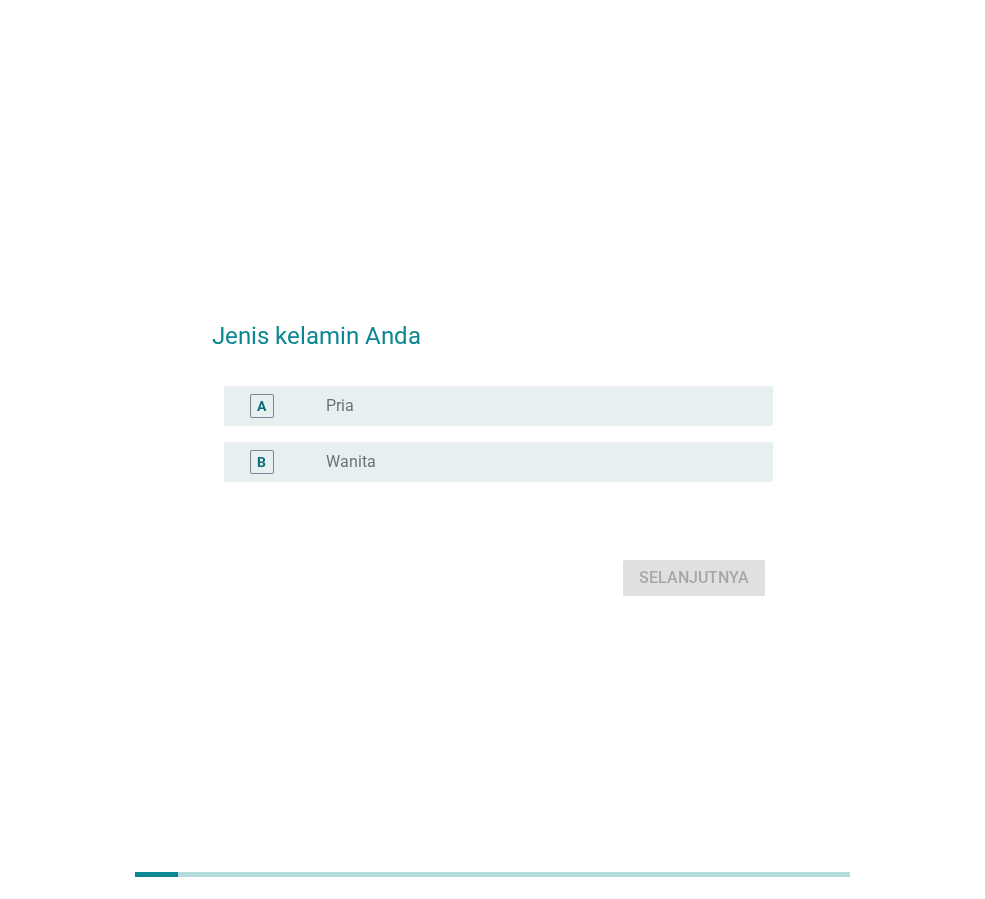 click on "radio_button_unchecked Wanita" at bounding box center [533, 462] 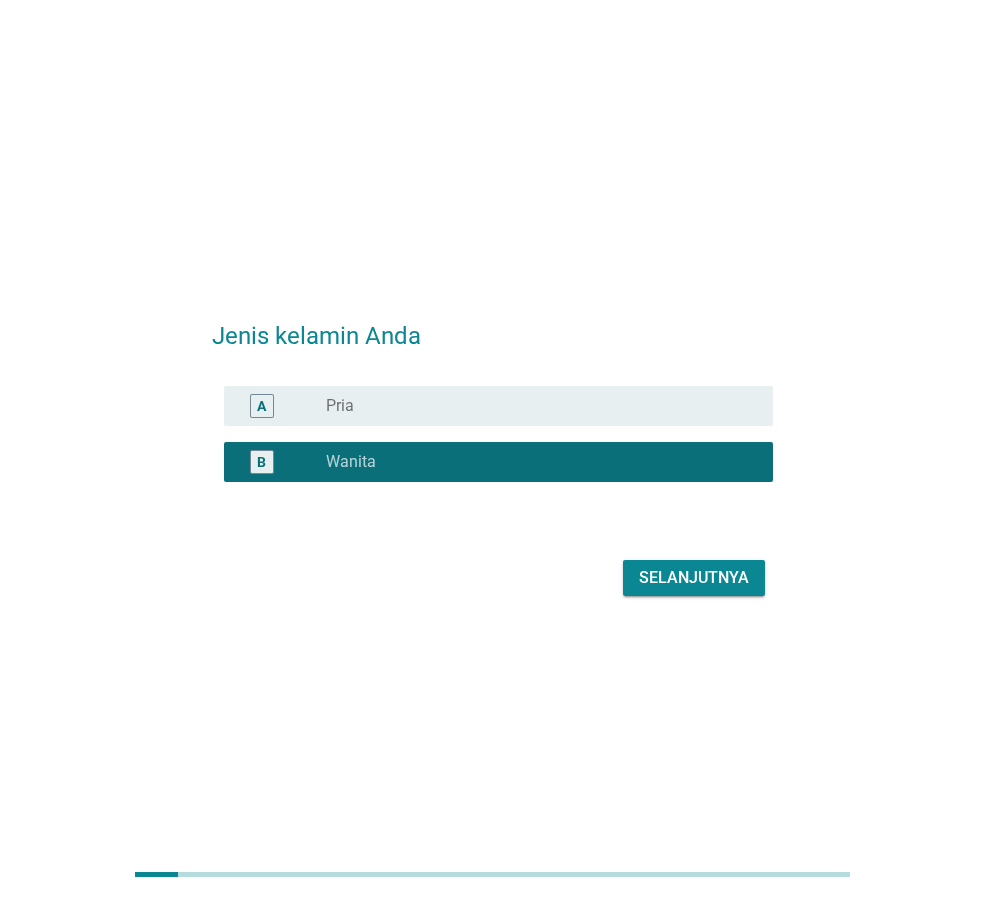 click on "Selanjutnya" at bounding box center [694, 578] 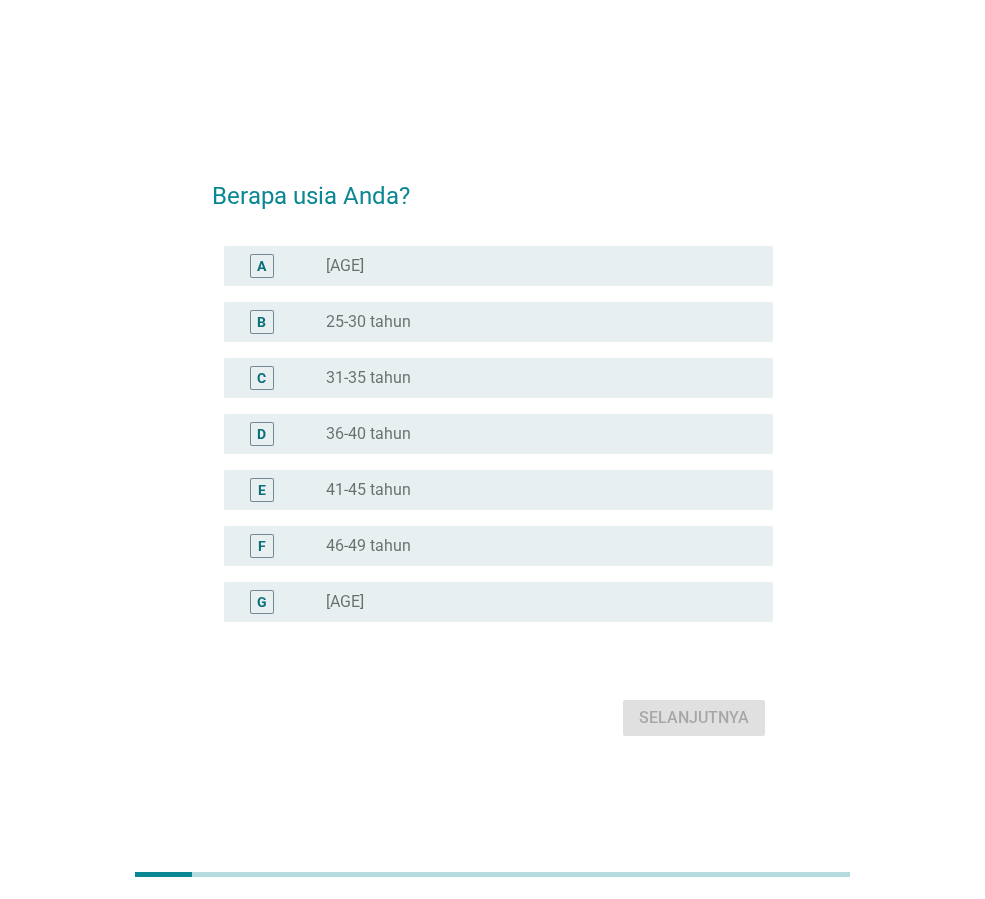 click on "radio_button_unchecked 25-30 tahun" at bounding box center [533, 322] 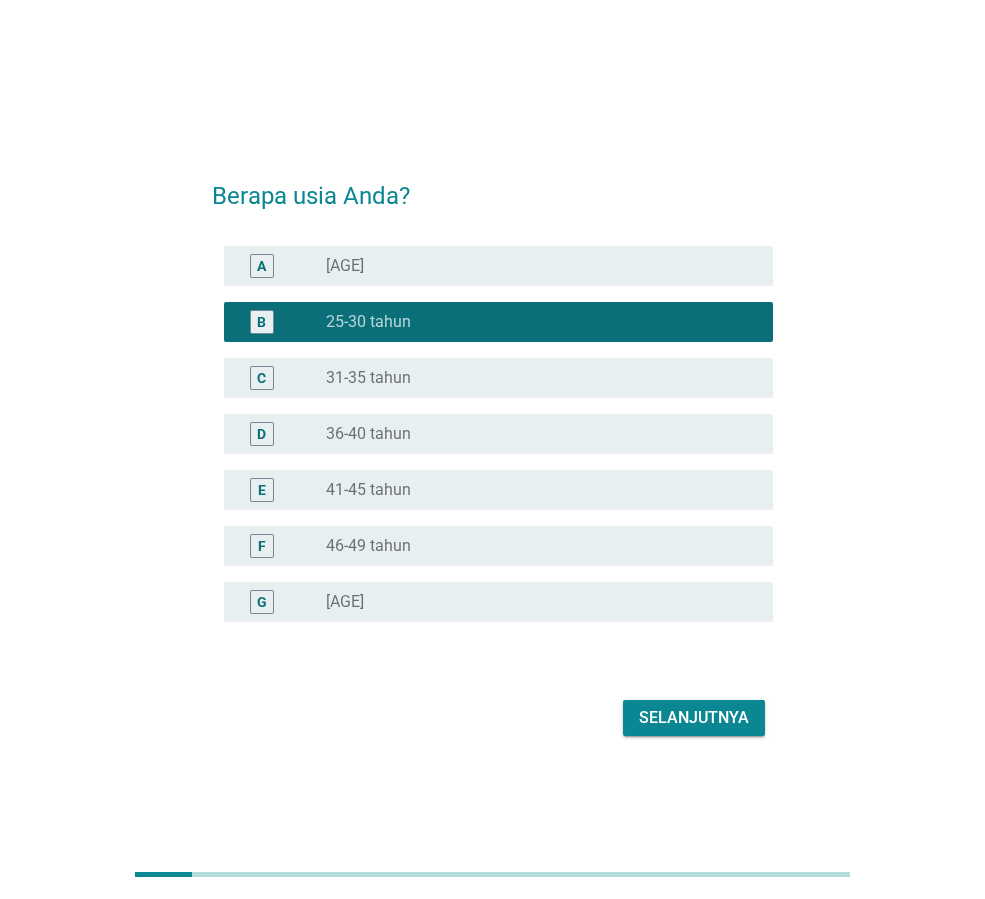 click on "Selanjutnya" at bounding box center [694, 718] 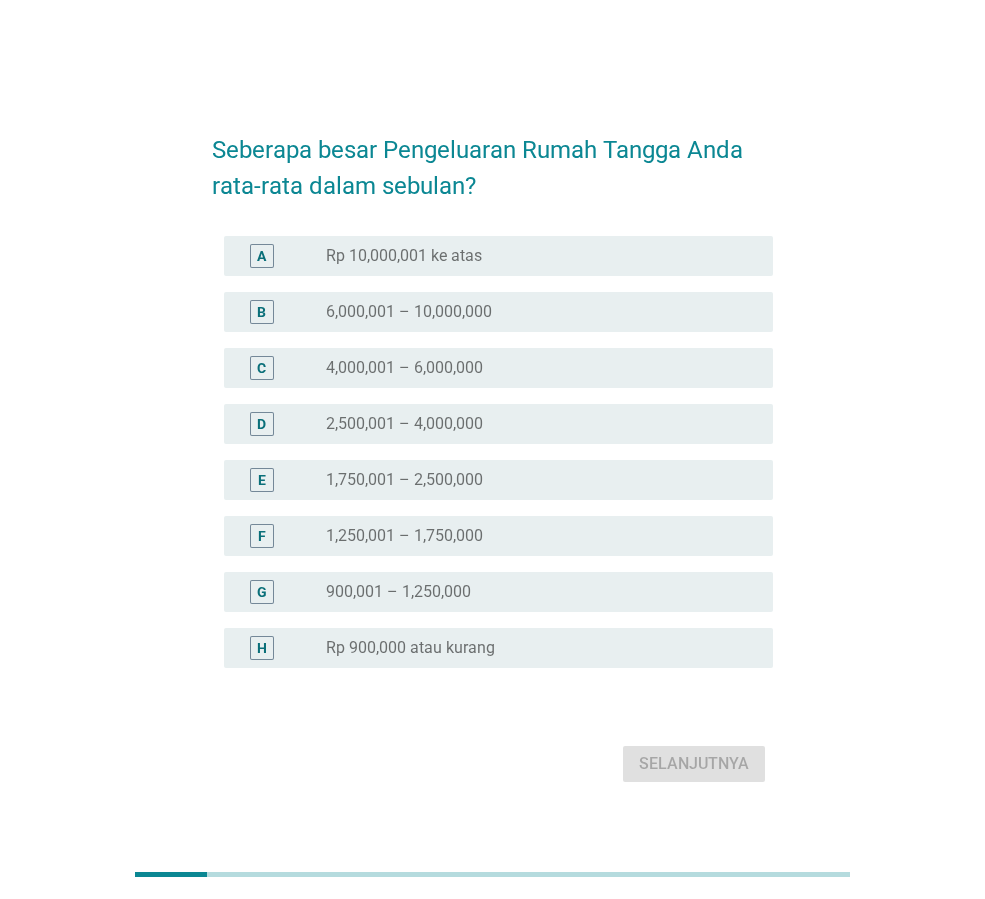 click on "2,500,001 – 4,000,000" at bounding box center (404, 424) 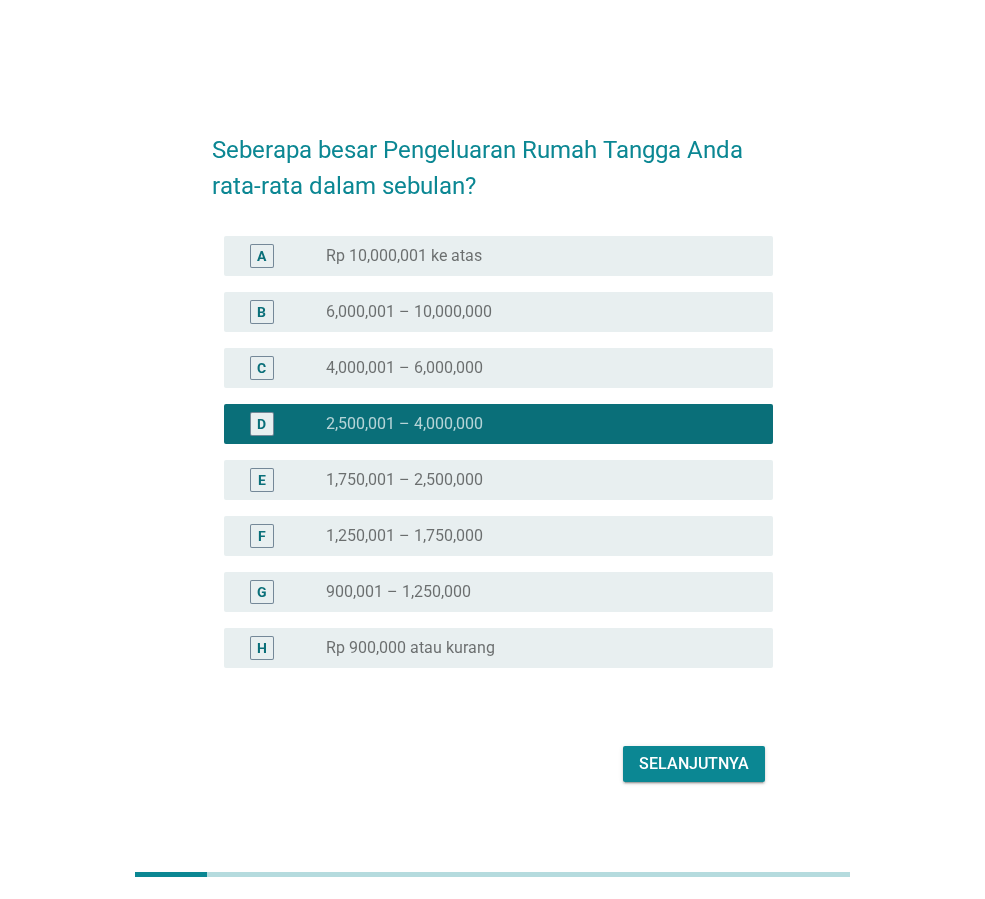 click on "Selanjutnya" at bounding box center (694, 764) 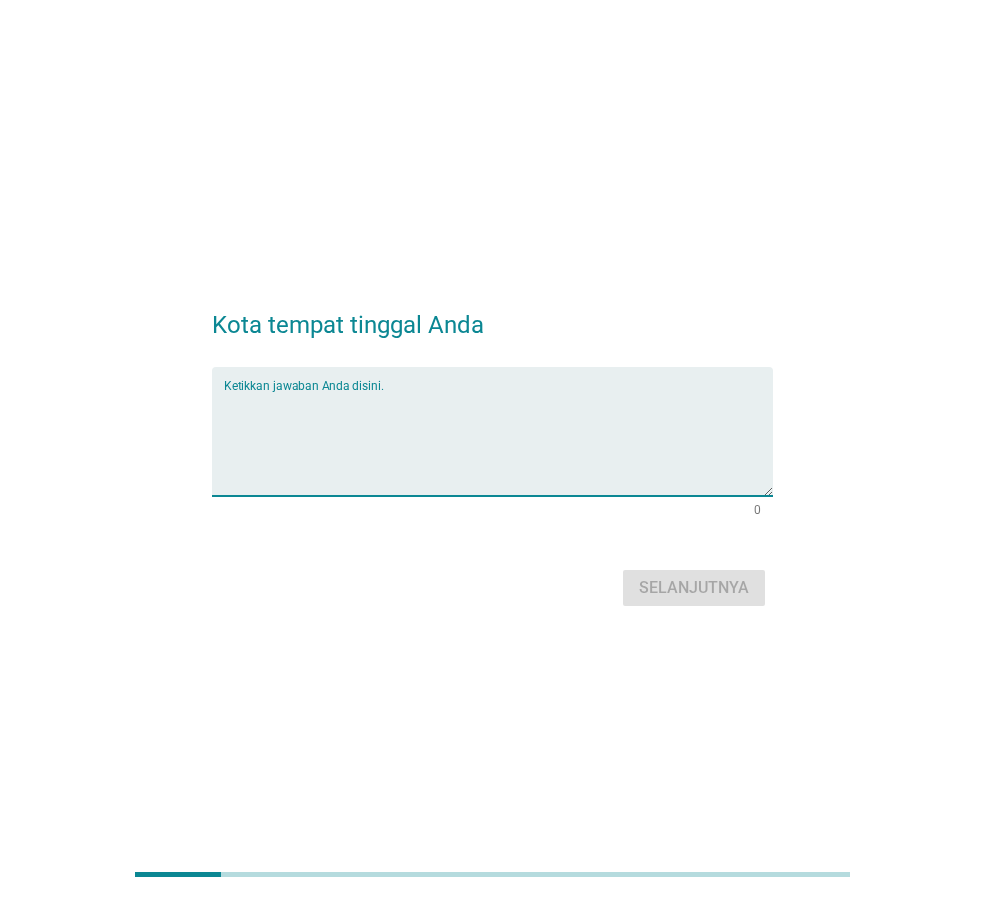 click at bounding box center [498, 443] 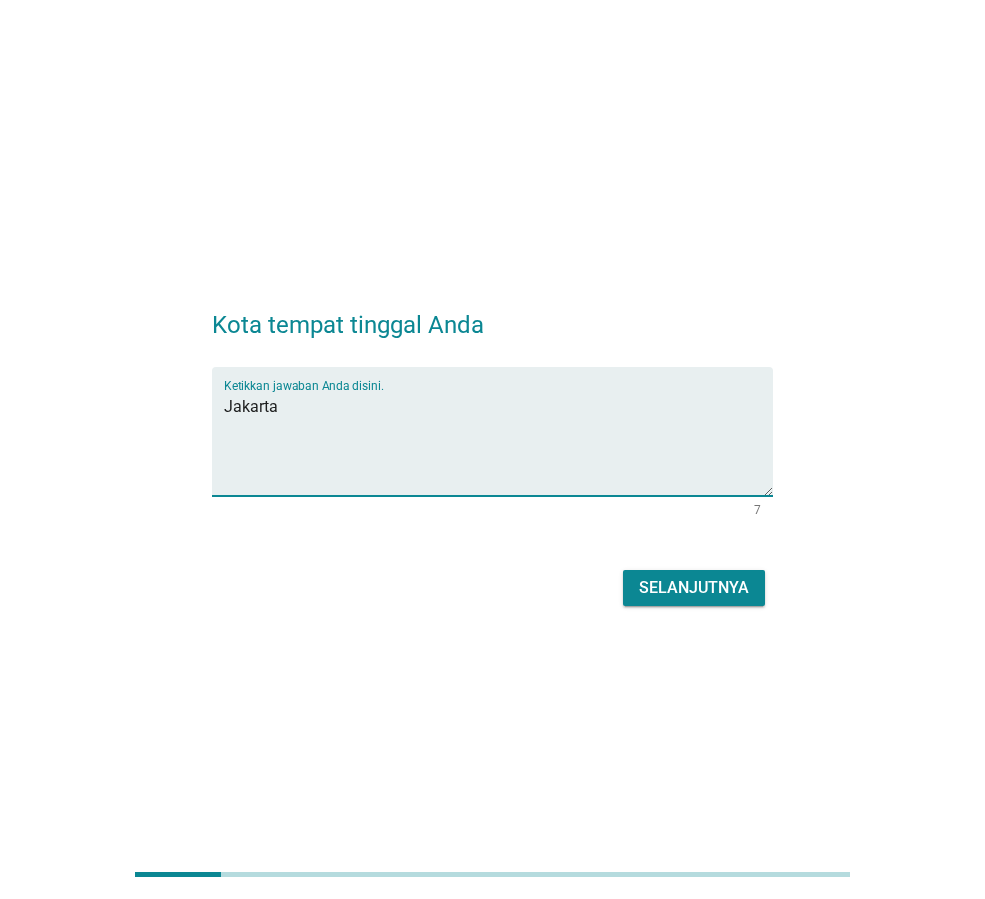 type on "Jakarta" 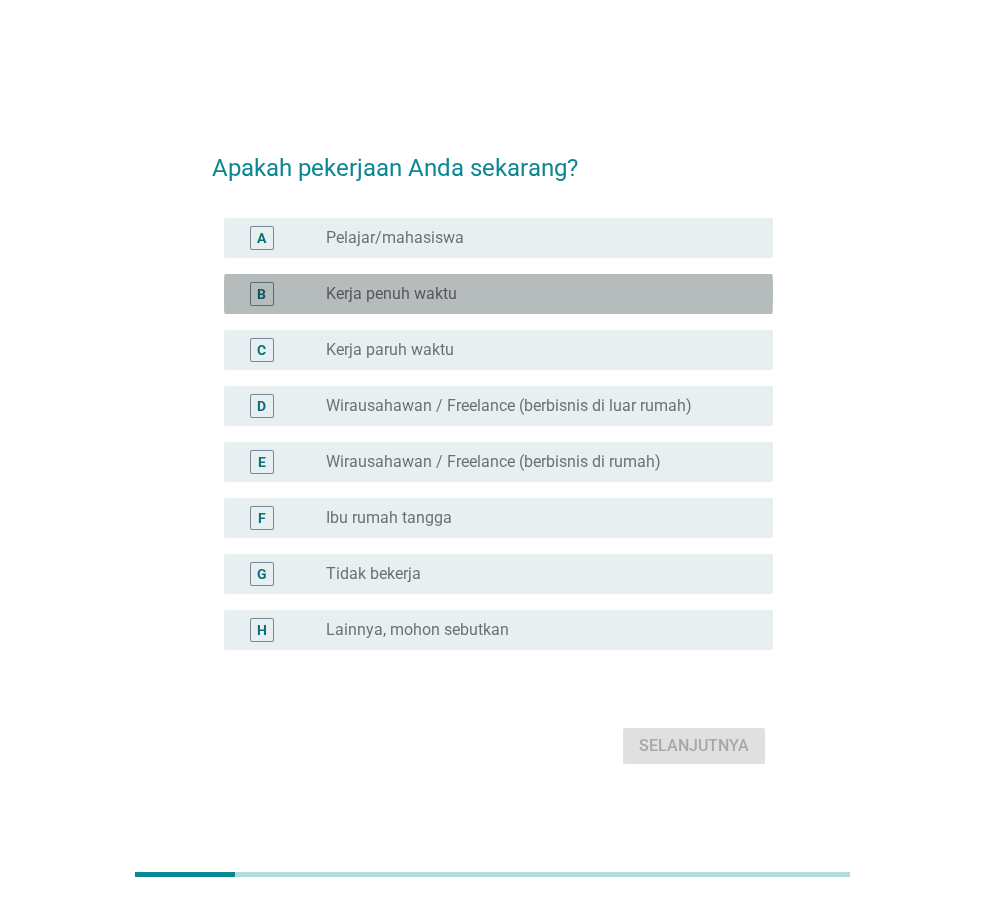 click on "B     radio_button_unchecked Kerja penuh waktu" at bounding box center (498, 294) 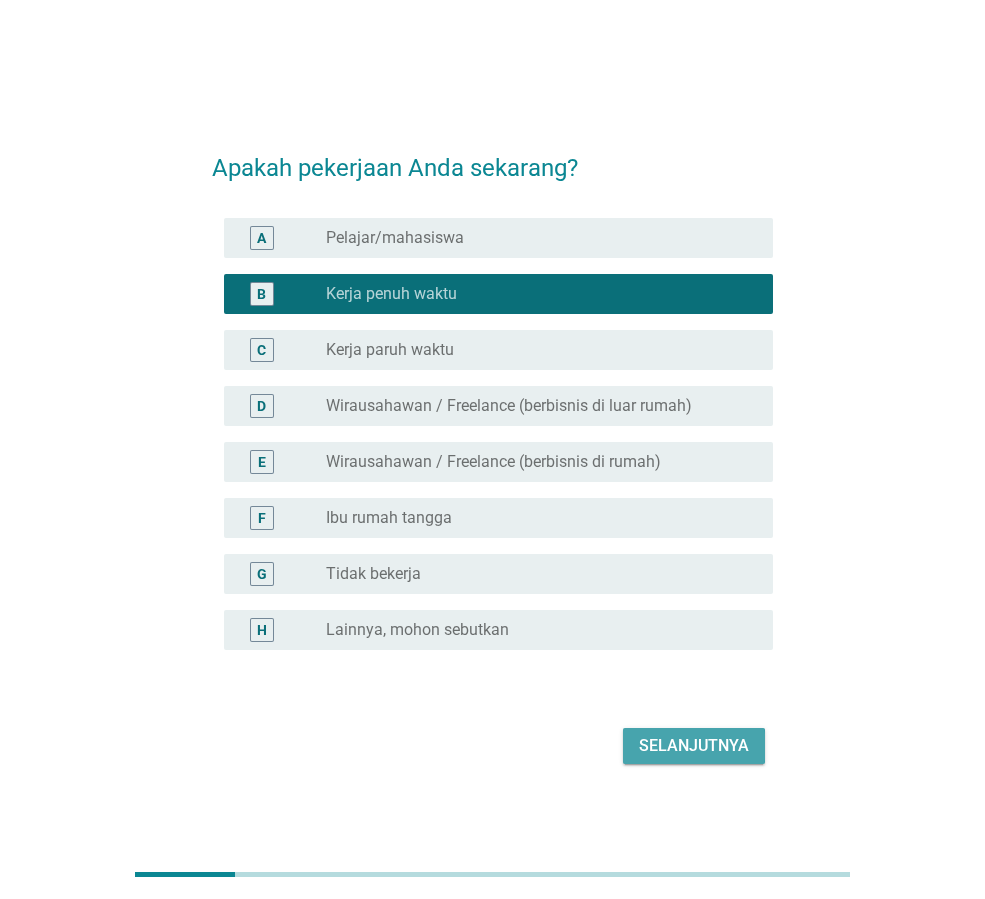 click on "Selanjutnya" at bounding box center (694, 746) 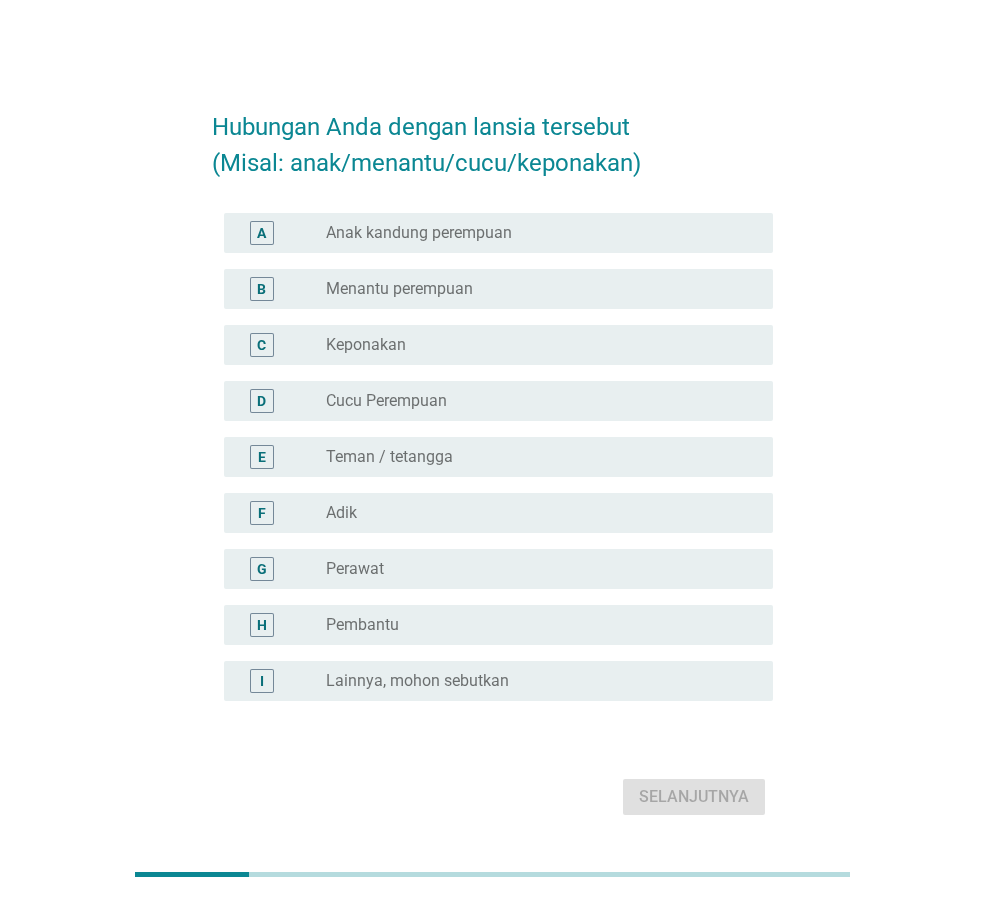 click on "A     radio_button_unchecked Anak kandung perempuan" at bounding box center (498, 233) 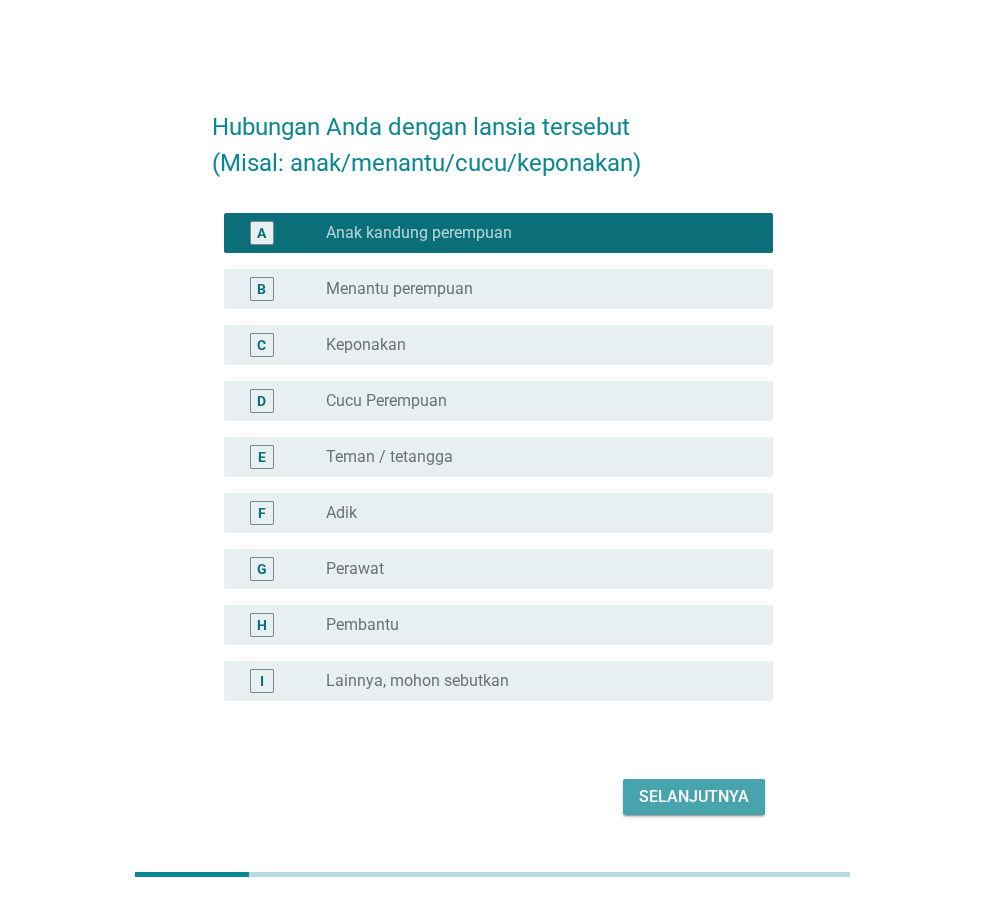click on "Selanjutnya" at bounding box center [694, 797] 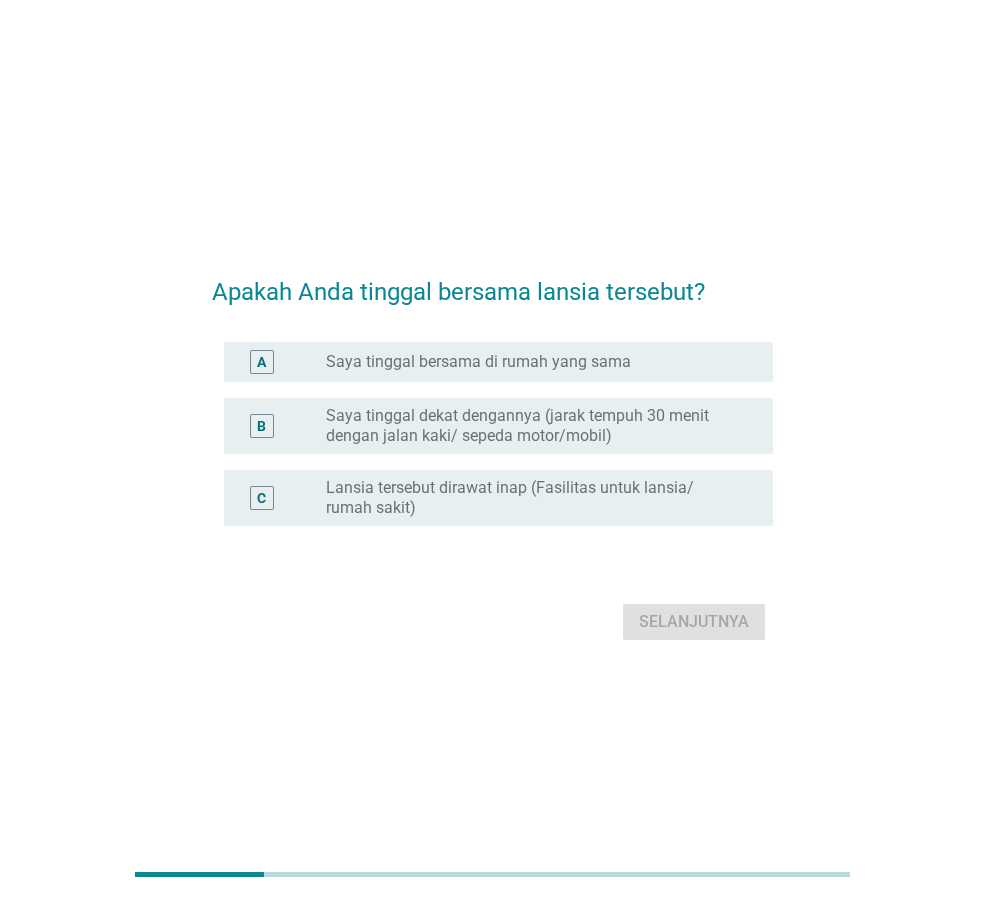 click on "radio_button_unchecked Saya tinggal bersama di rumah yang sama" at bounding box center [541, 362] 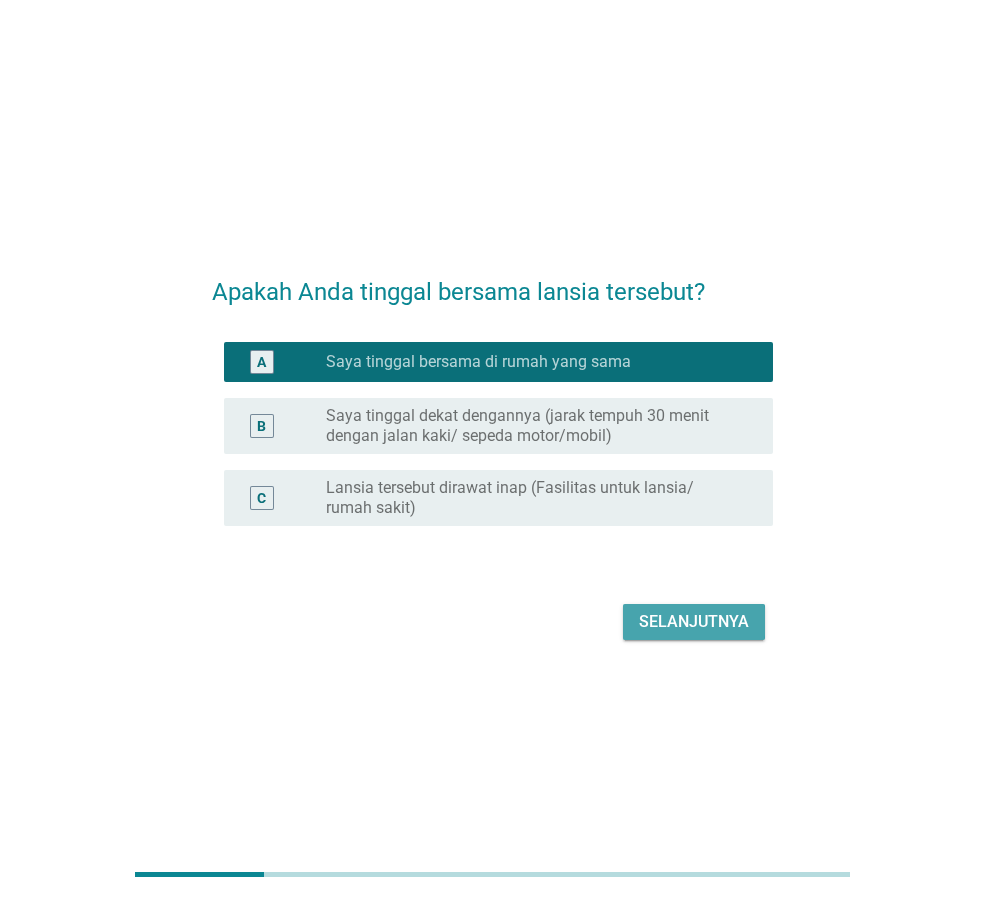 click on "Selanjutnya" at bounding box center [694, 622] 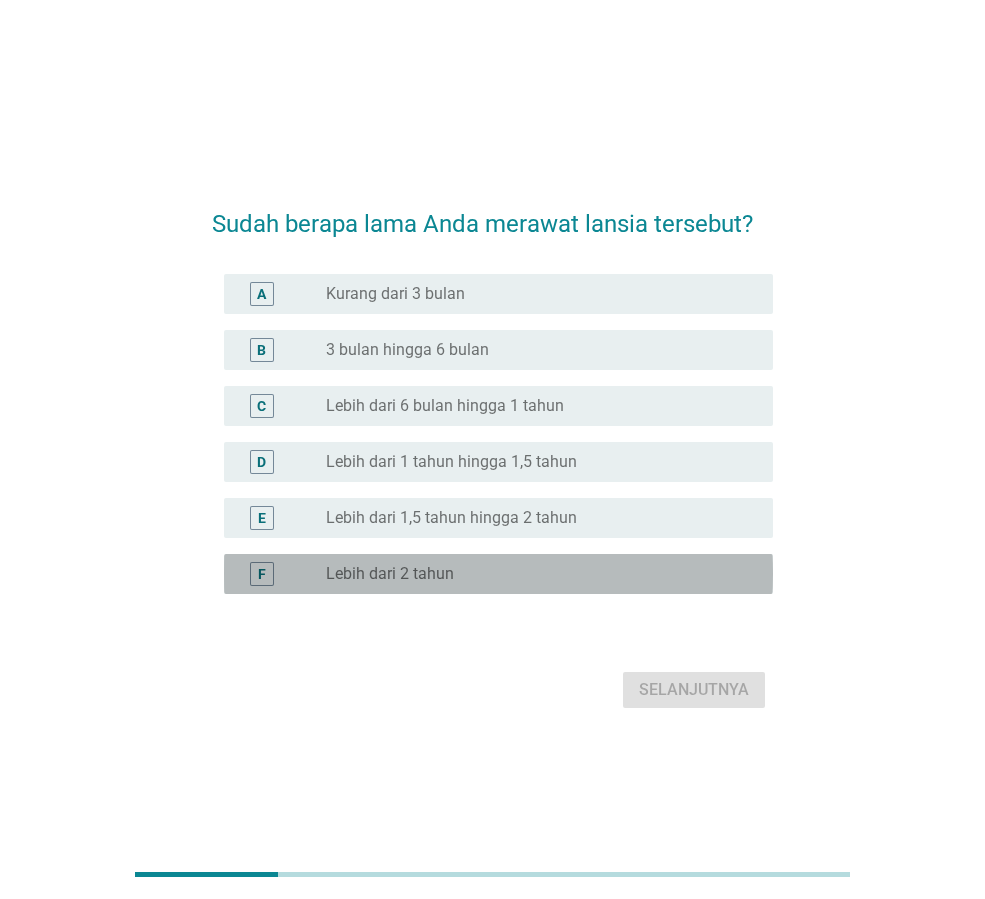 click on "radio_button_unchecked Lebih dari 2 tahun" at bounding box center (533, 574) 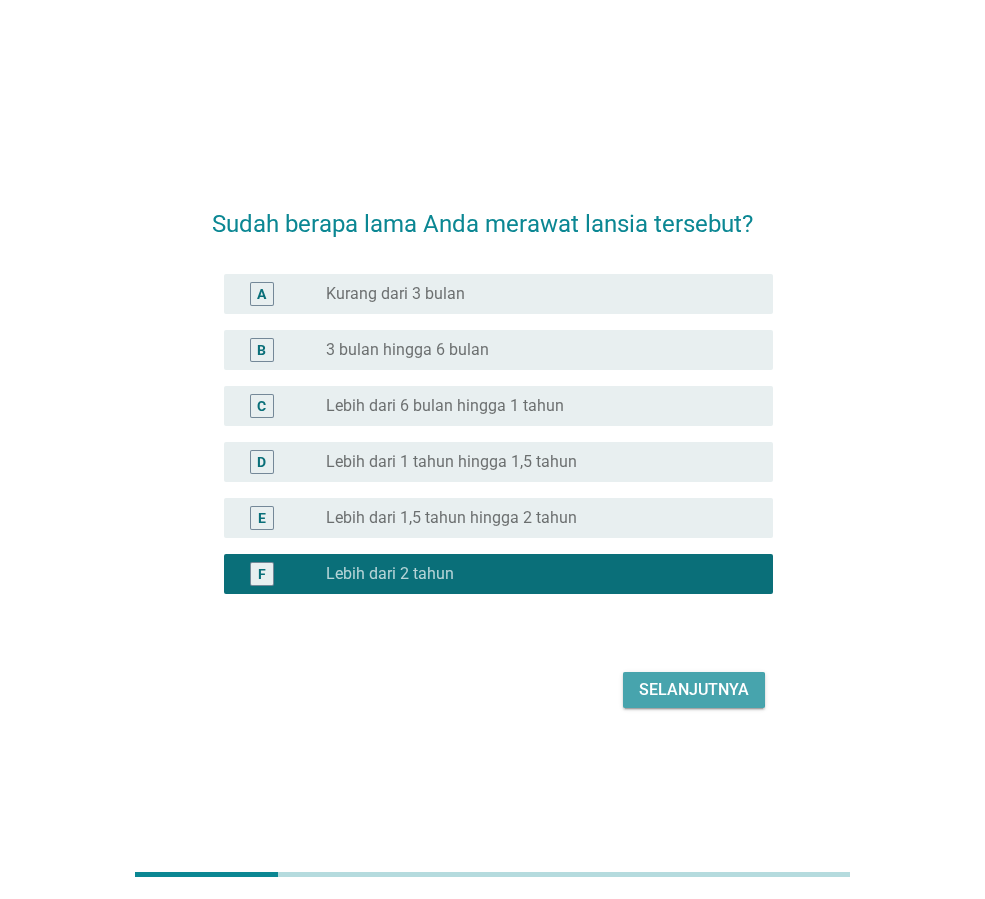 click on "Selanjutnya" at bounding box center [694, 690] 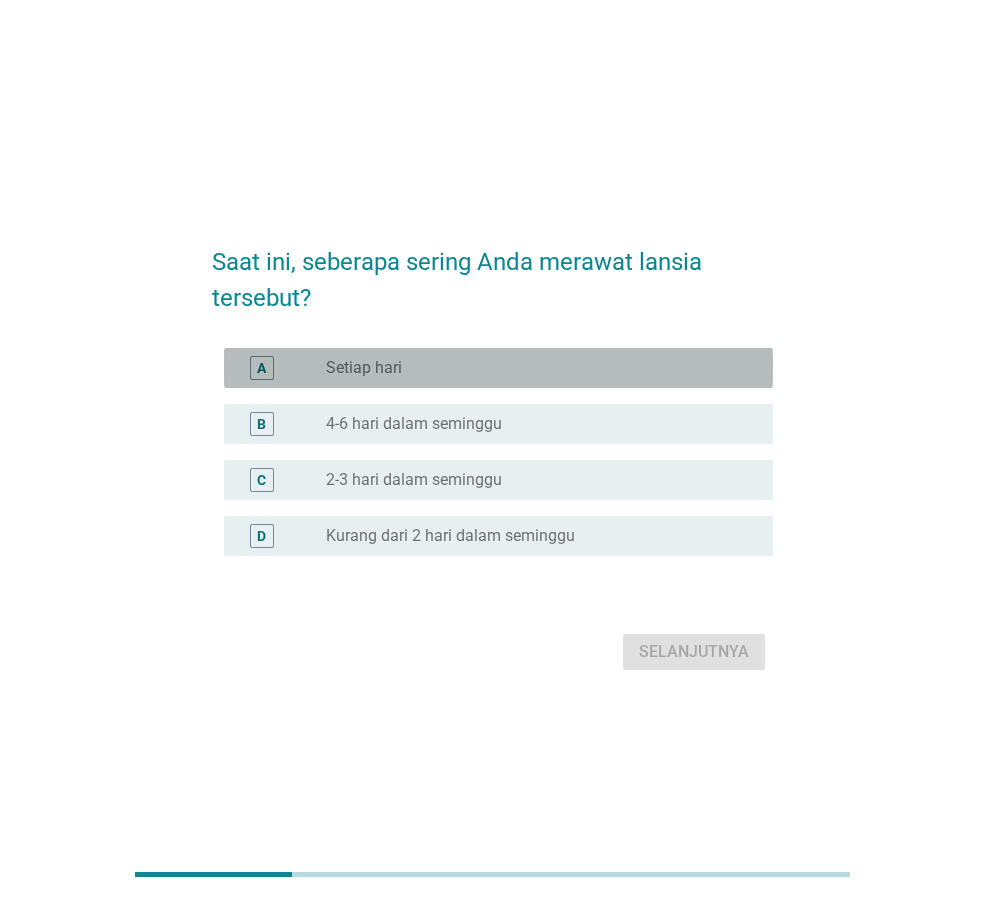 click on "radio_button_unchecked Setiap hari" at bounding box center [533, 368] 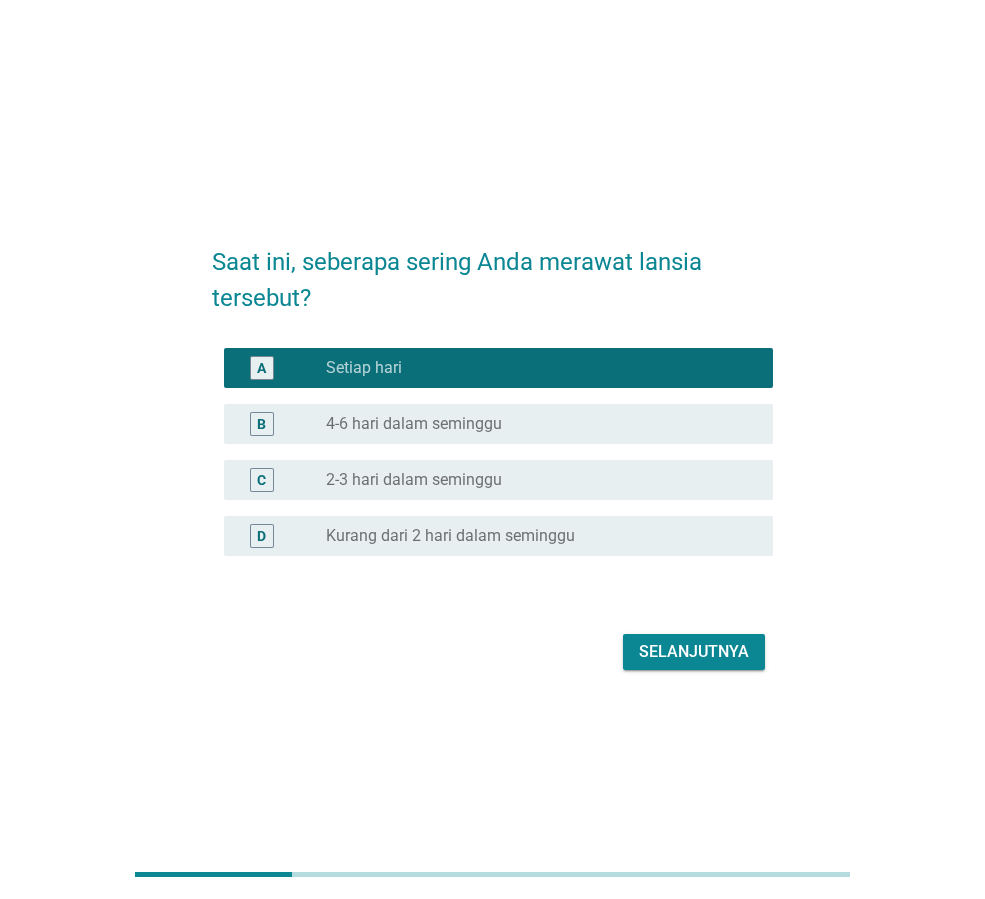 click on "Selanjutnya" at bounding box center (694, 652) 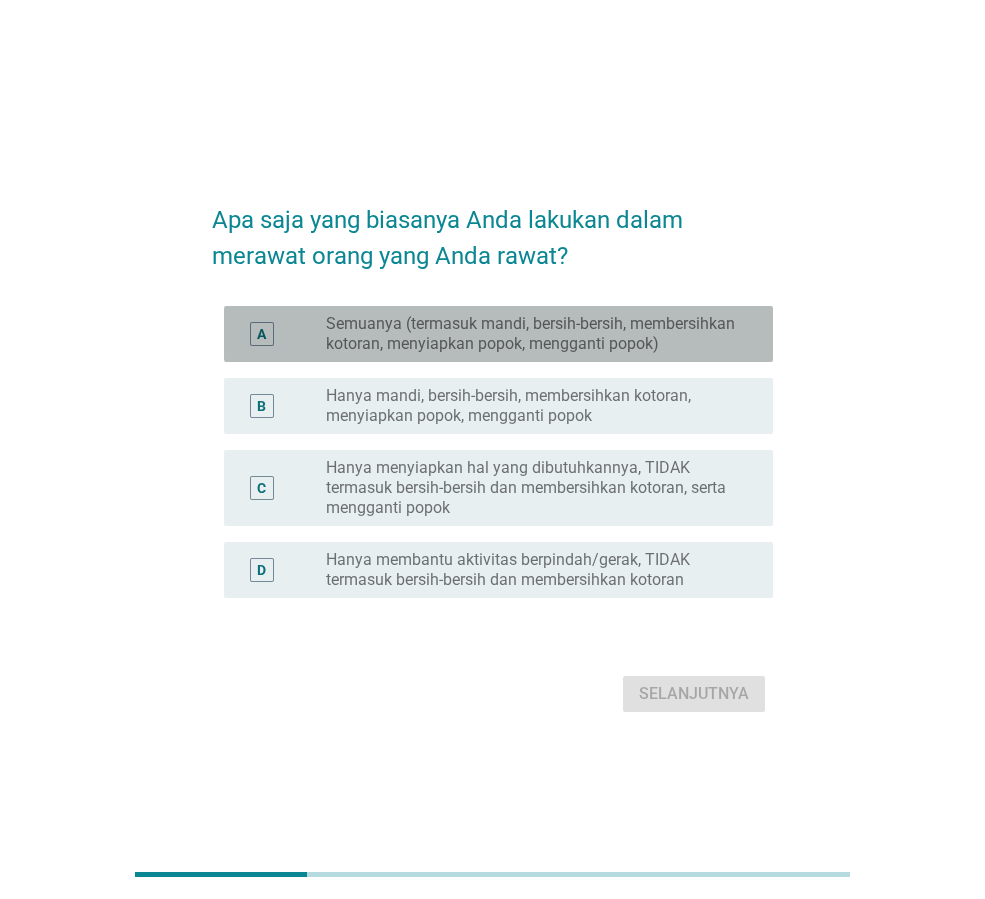 click on "Semuanya (termasuk mandi, bersih-bersih, membersihkan kotoran, menyiapkan popok, mengganti popok)" at bounding box center [533, 334] 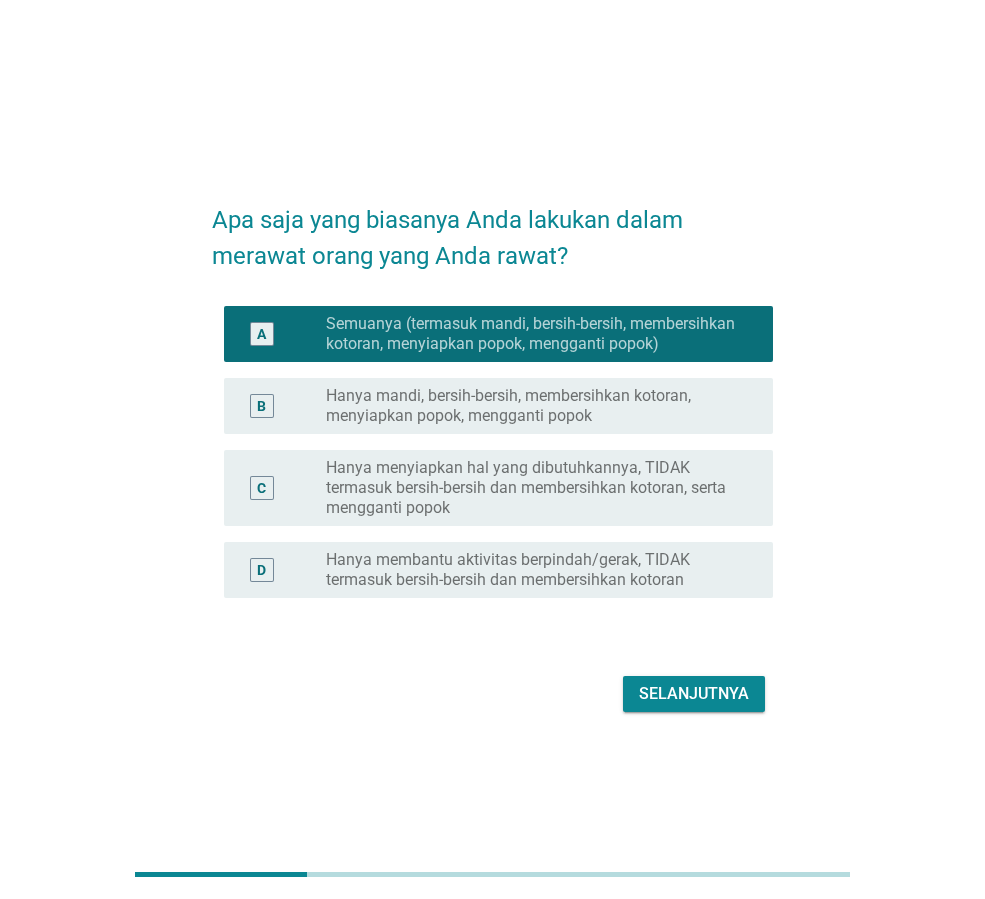 click on "Hanya mandi, bersih-bersih, membersihkan kotoran, menyiapkan popok, mengganti popok" at bounding box center [533, 406] 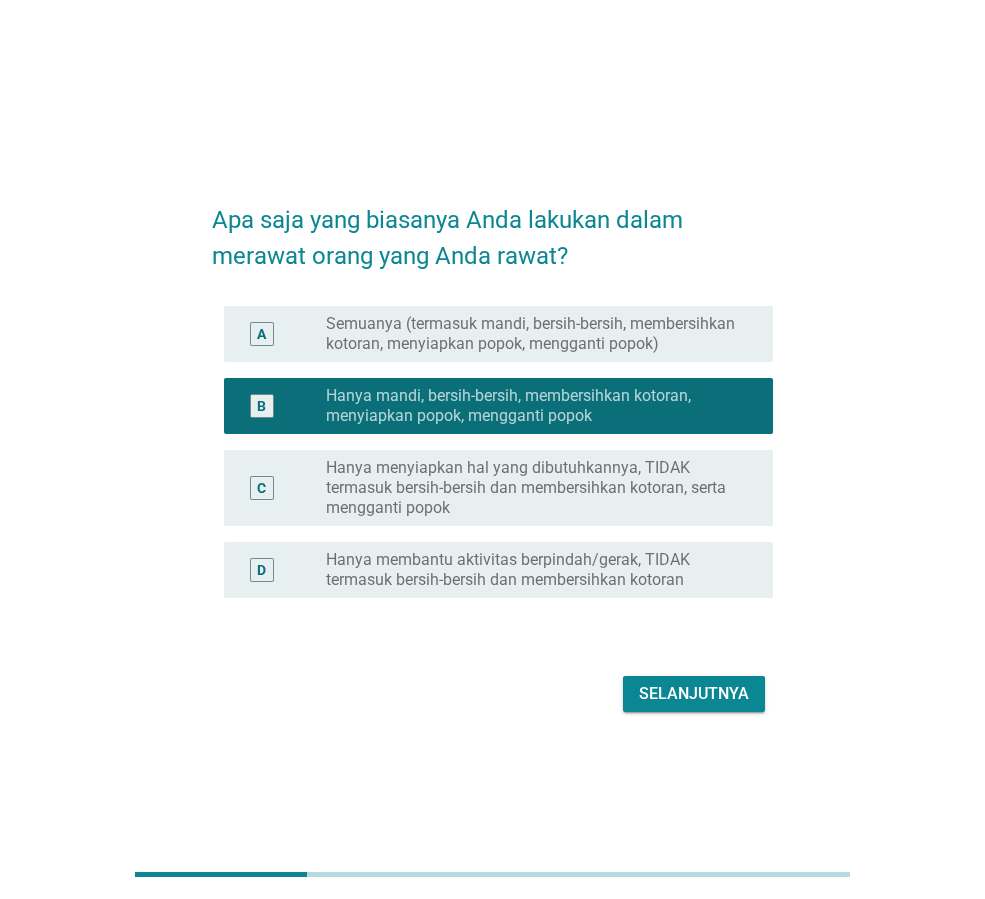 click on "Hanya menyiapkan hal yang dibutuhkannya, TIDAK termasuk bersih-bersih dan membersihkan kotoran, serta mengganti popok" at bounding box center (533, 488) 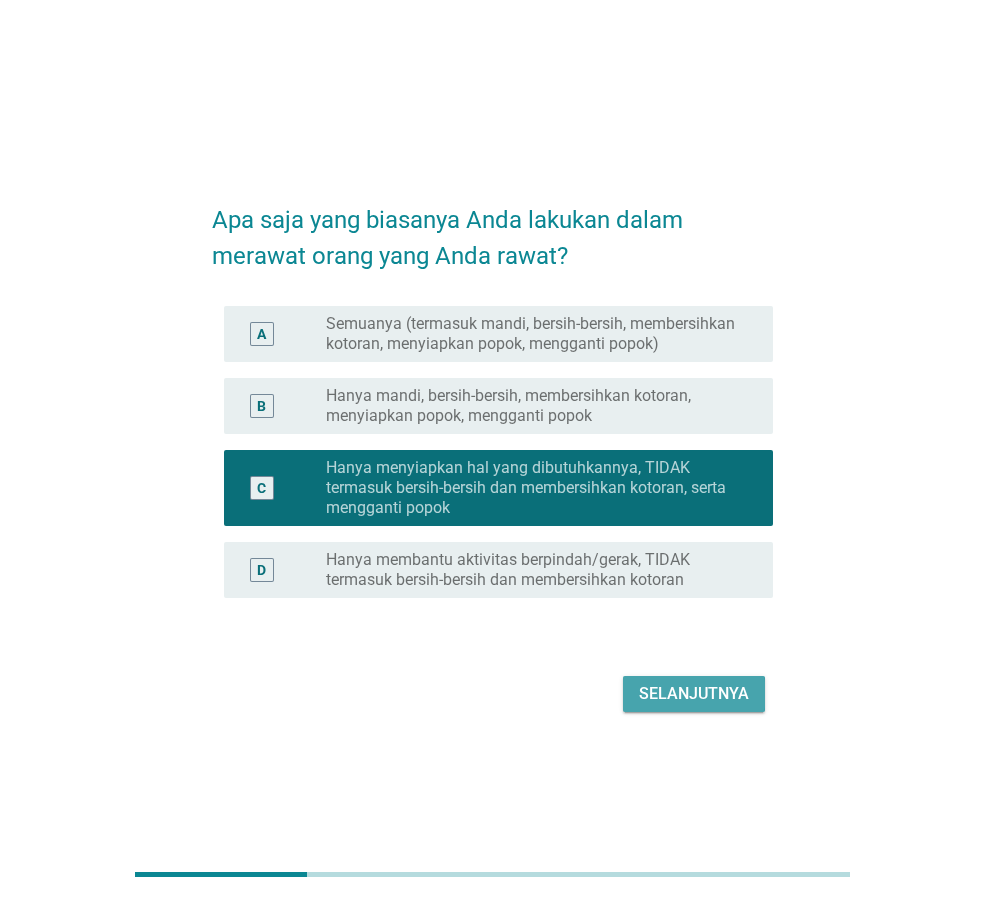 click on "Selanjutnya" at bounding box center (694, 694) 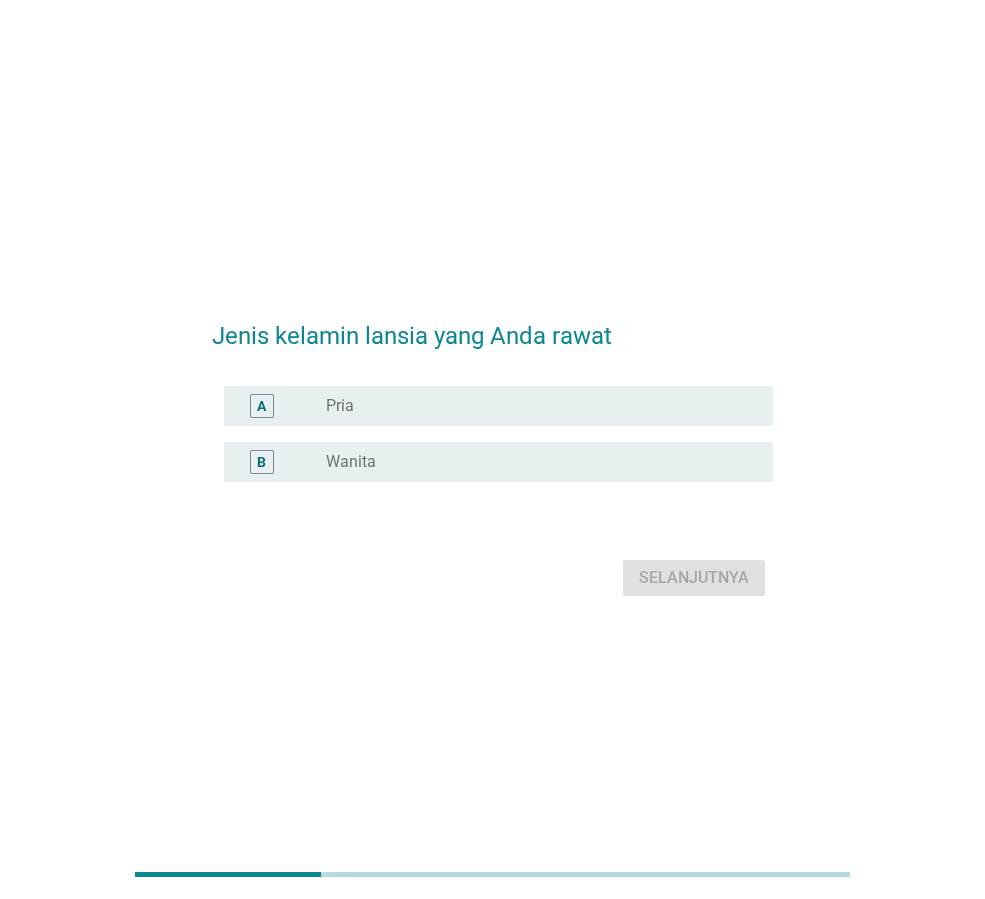 drag, startPoint x: 480, startPoint y: 460, endPoint x: 433, endPoint y: 553, distance: 104.20173 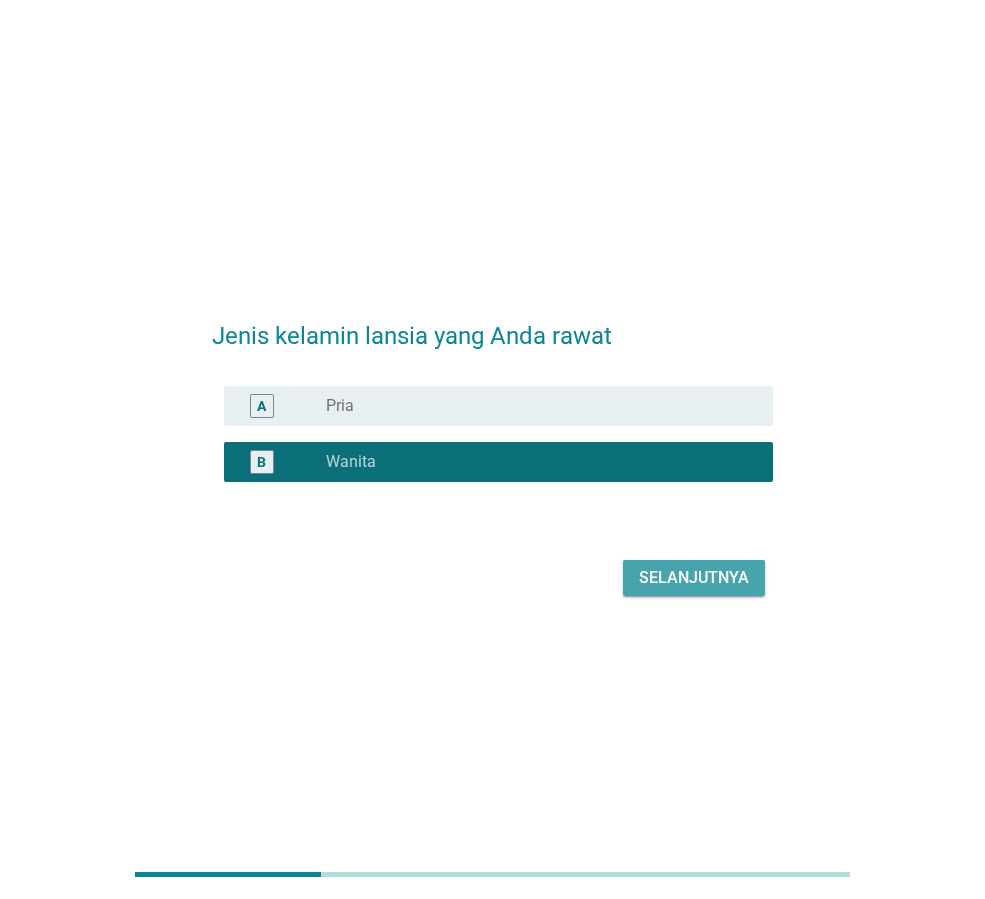 click on "Selanjutnya" at bounding box center (694, 578) 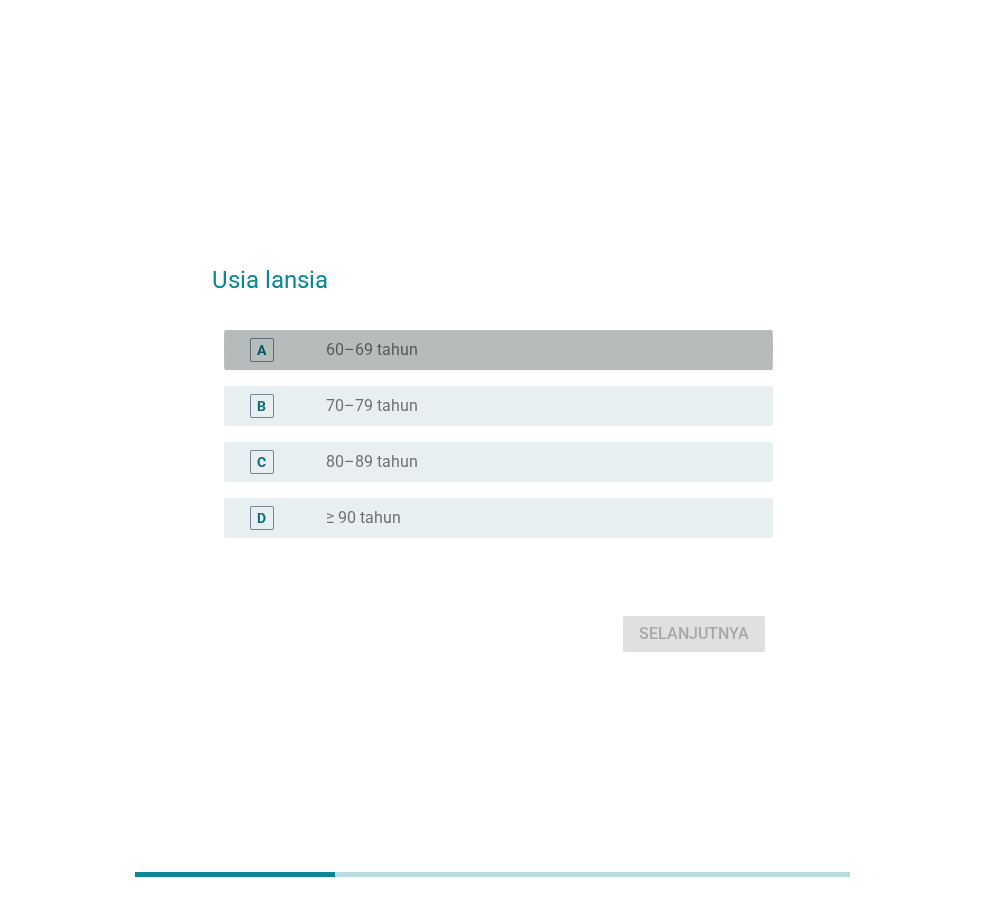 click on "[AGE]" at bounding box center (533, 350) 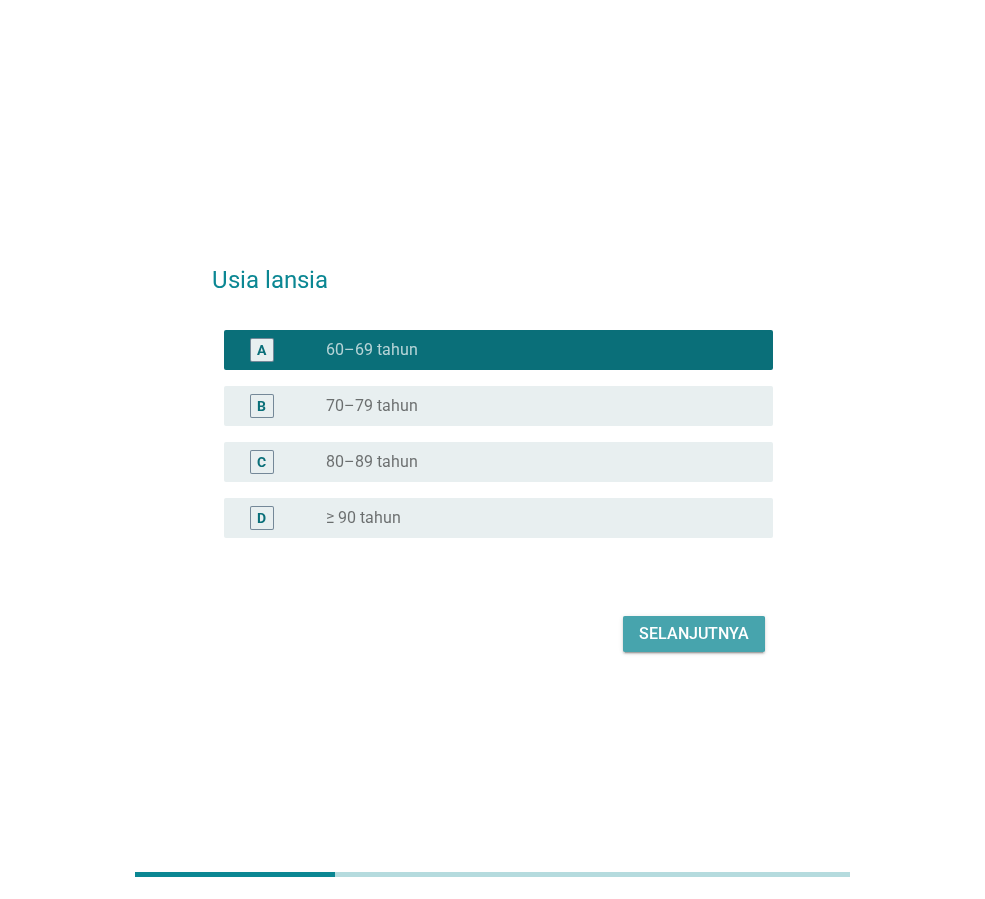click on "Selanjutnya" at bounding box center [694, 634] 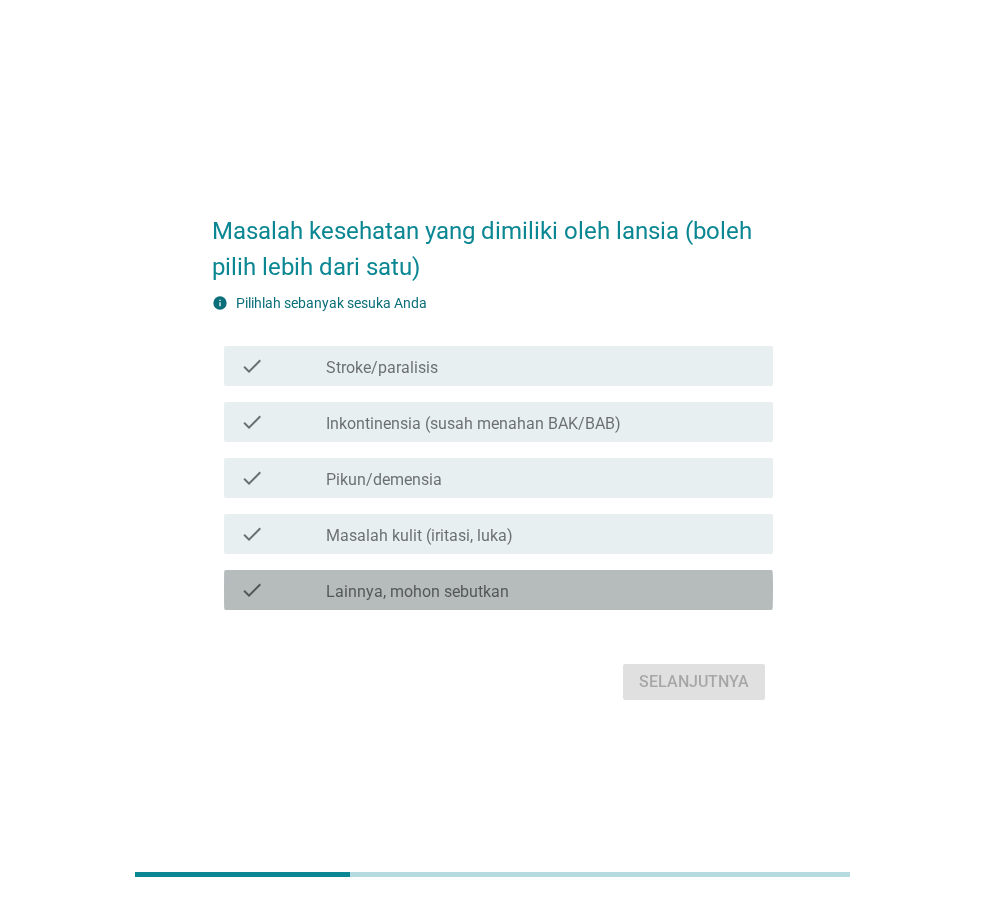 click on "Lainnya, mohon sebutkan" at bounding box center (417, 592) 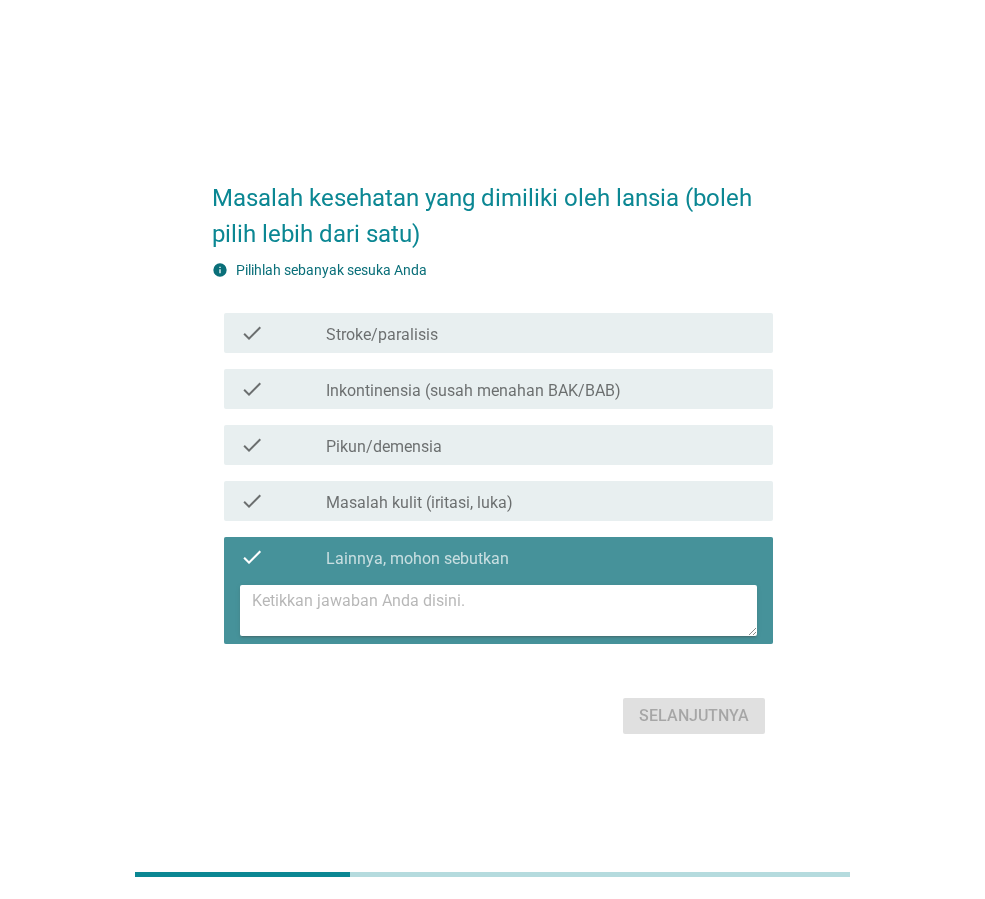 click at bounding box center [504, 610] 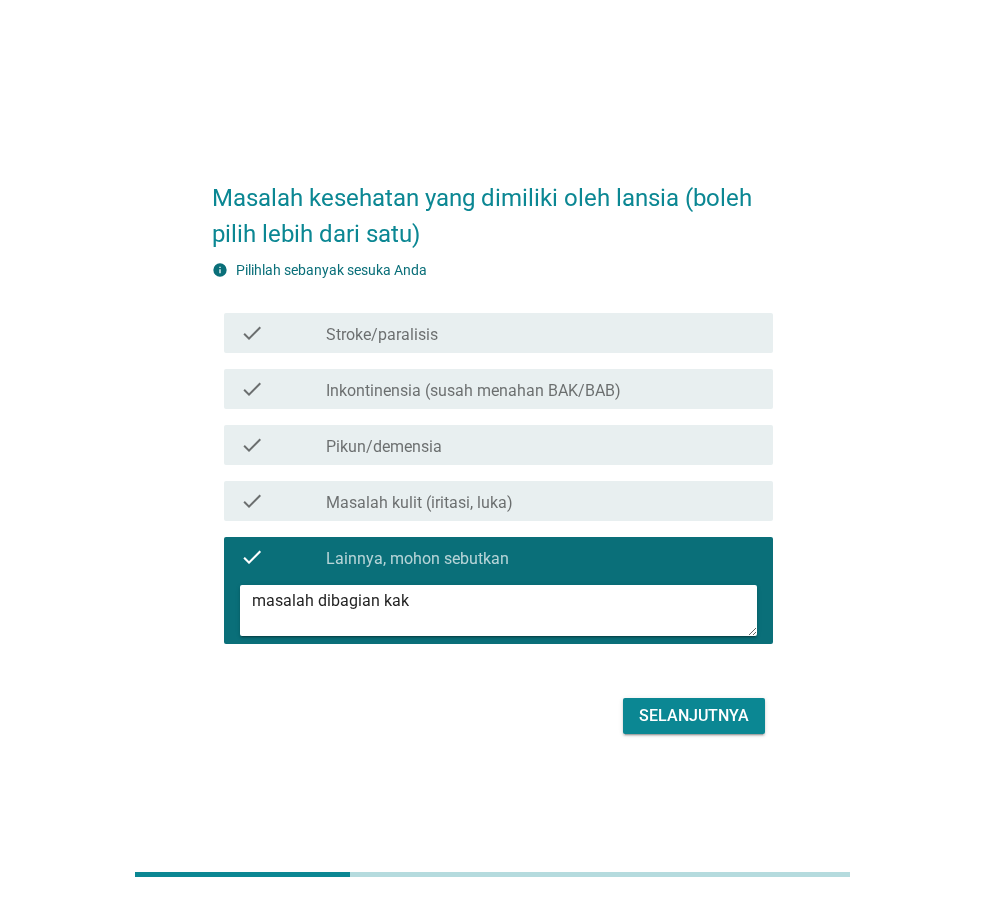 type on "masalah dibagian kaki" 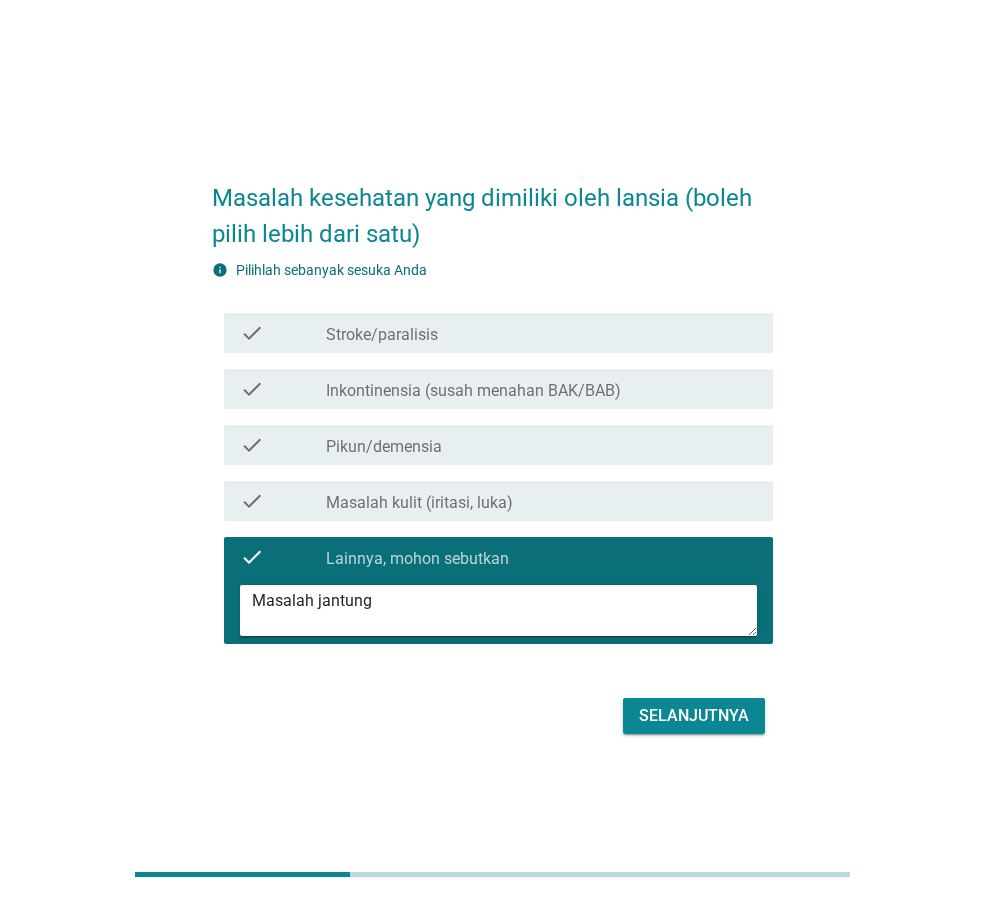 type on "Masalah jantung" 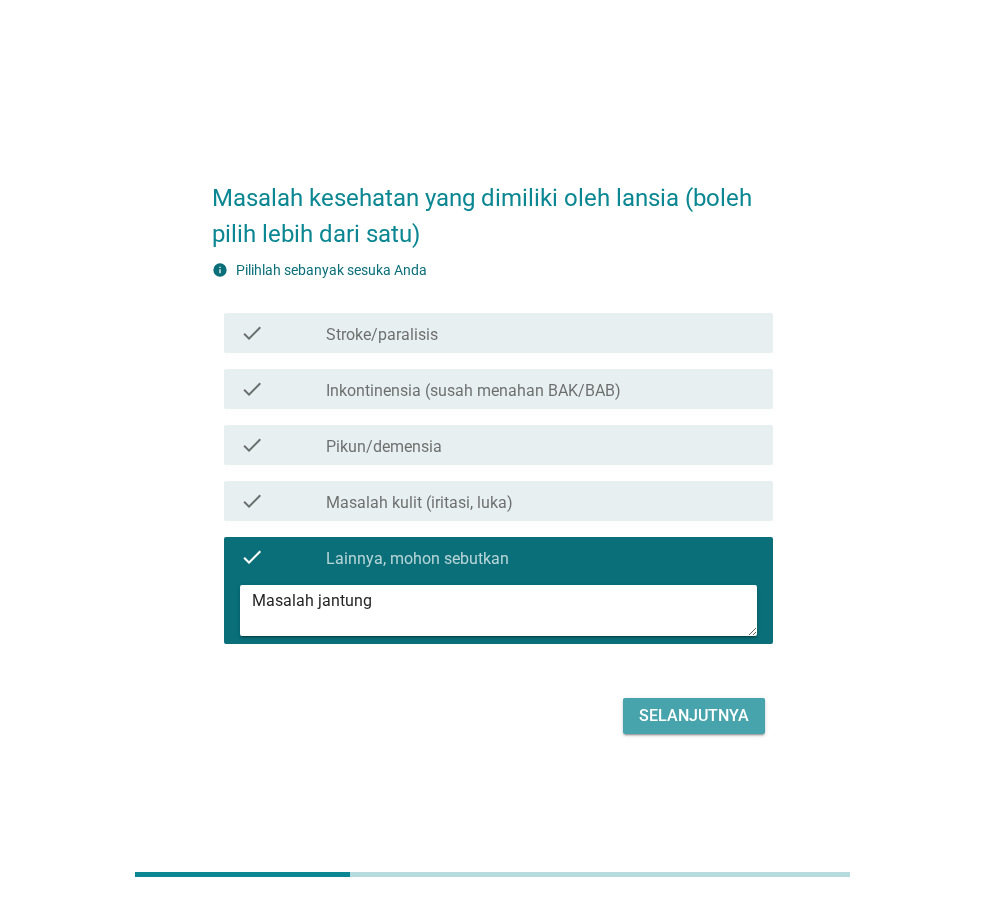 click on "Selanjutnya" at bounding box center [694, 716] 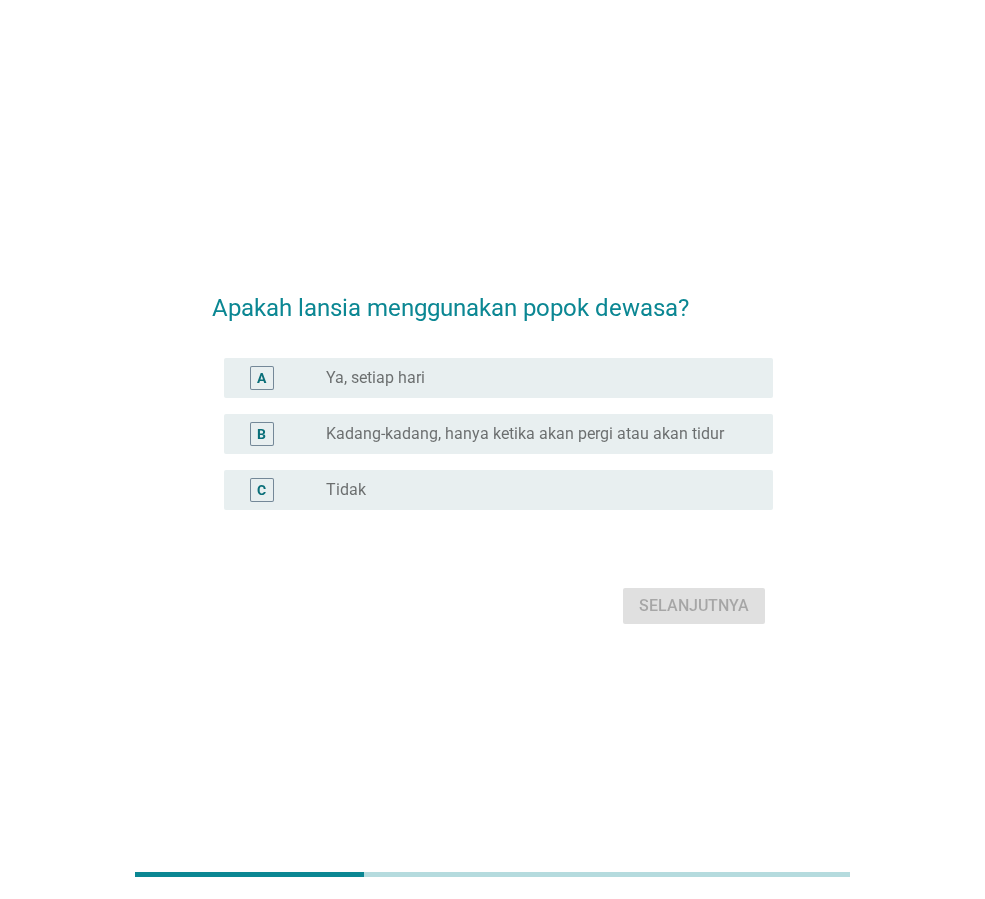 click on "radio_button_unchecked Ya, setiap hari" at bounding box center (533, 378) 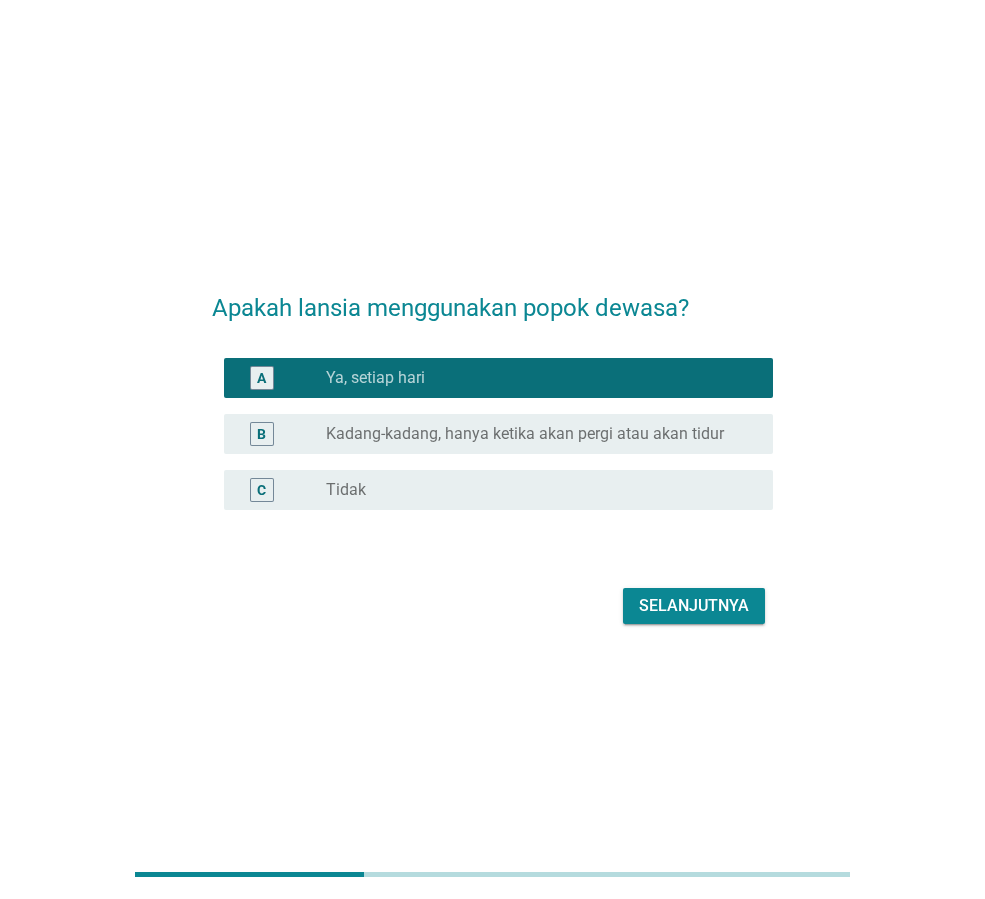 click on "Kadang-kadang, hanya ketika akan pergi atau akan tidur" at bounding box center [525, 434] 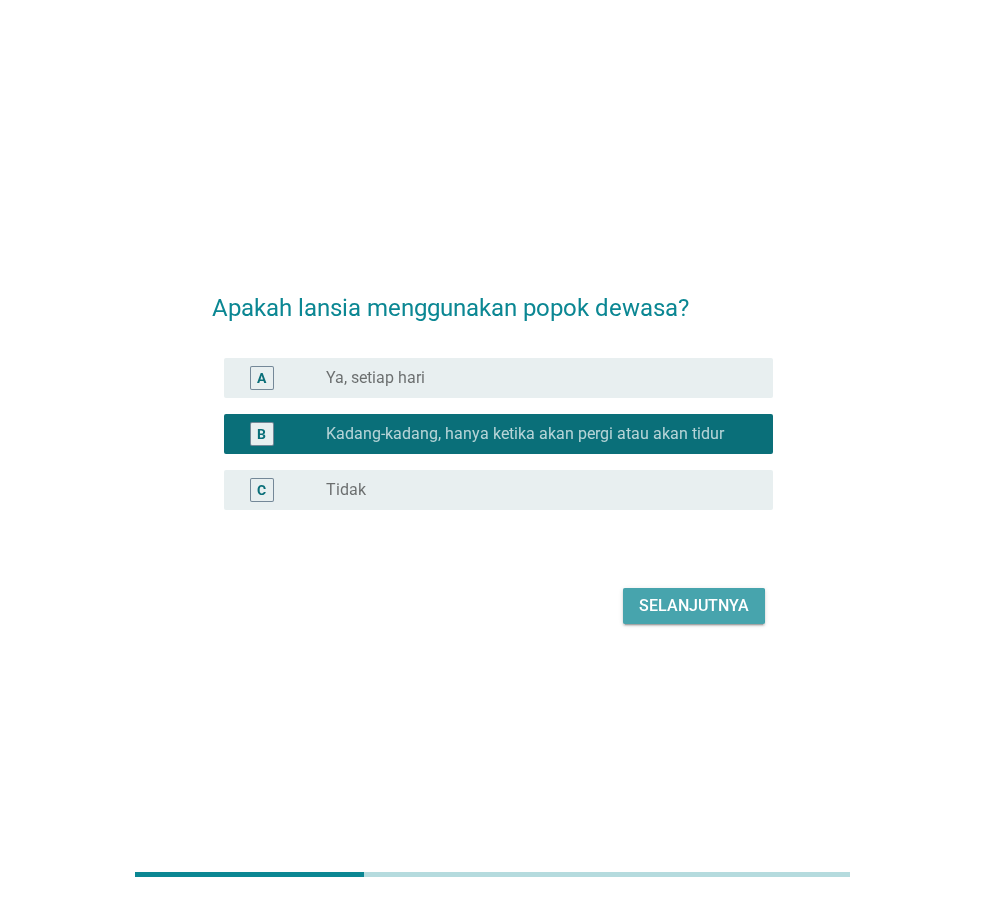 click on "Selanjutnya" at bounding box center (694, 606) 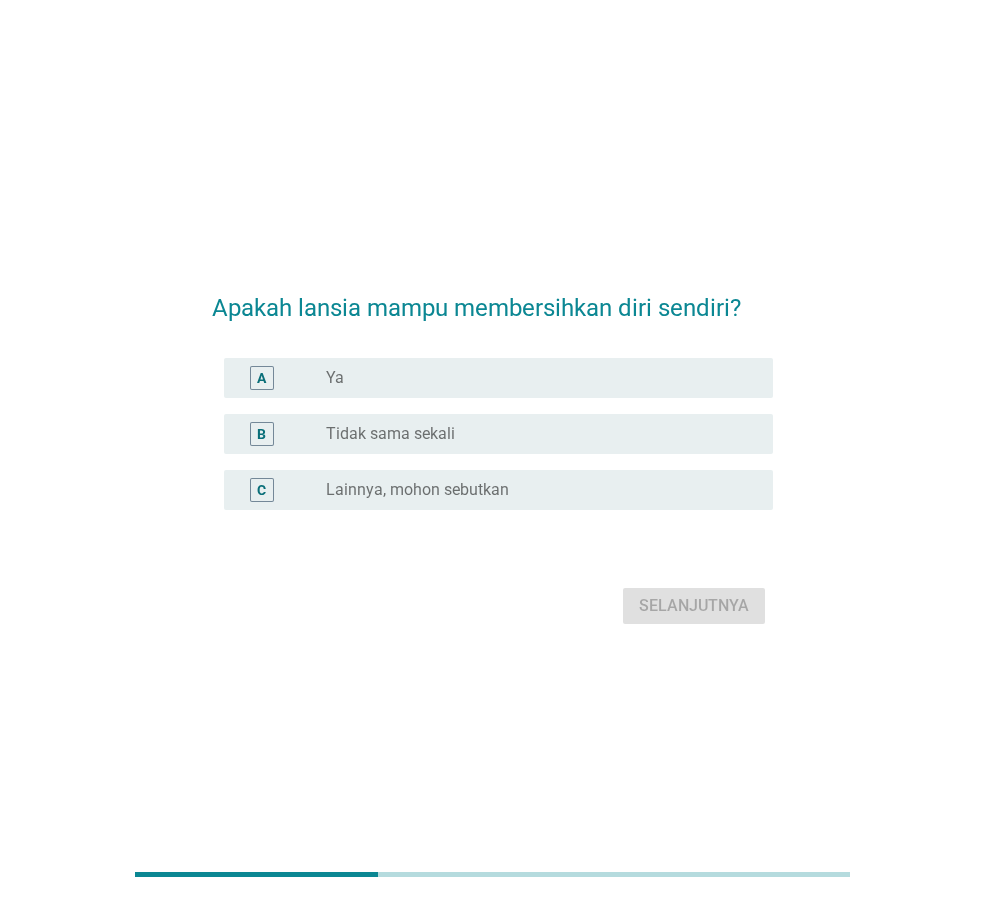 click on "radio_button_unchecked Tidak sama sekali" at bounding box center (541, 434) 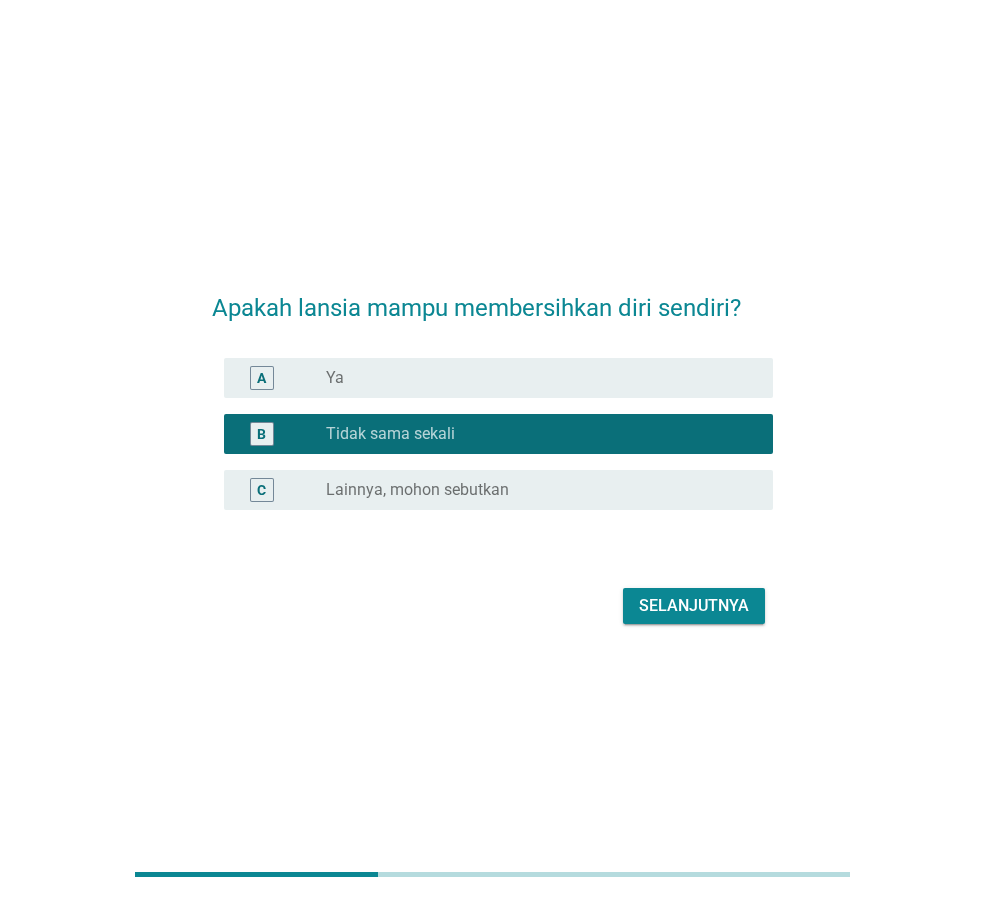 click on "B     radio_button_checked Tidak sama sekali" at bounding box center [492, 434] 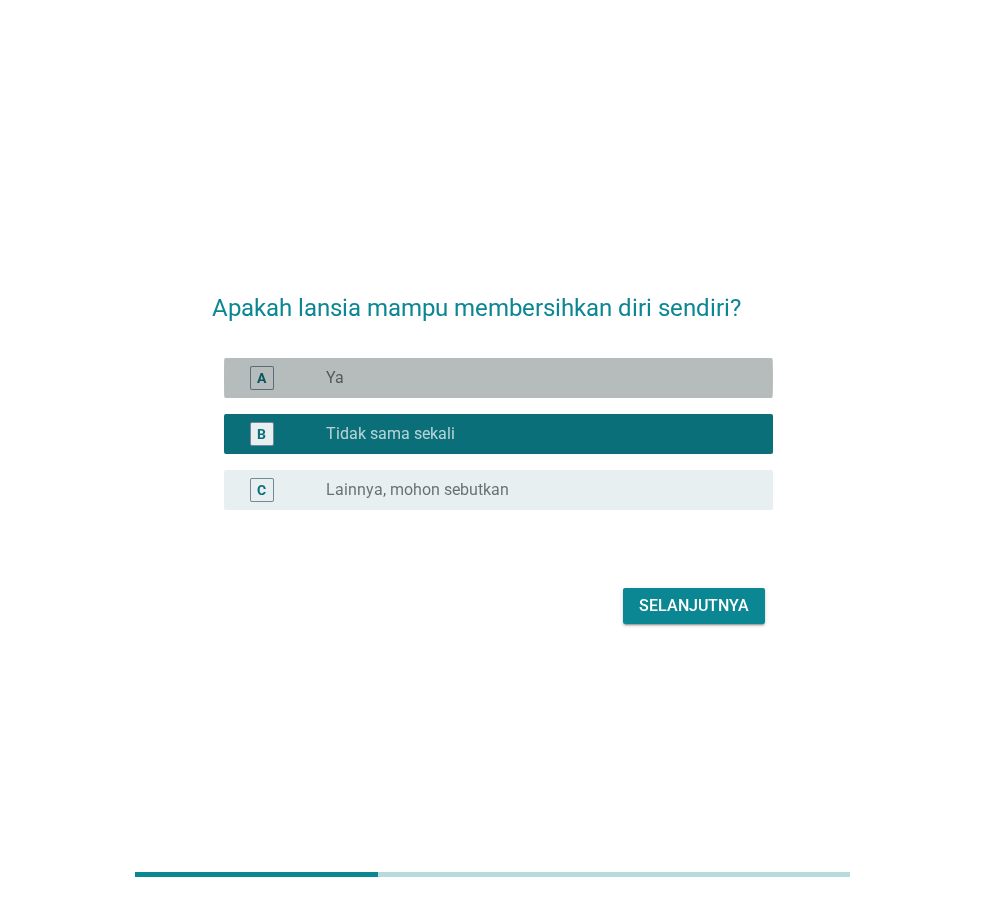 click on "A     radio_button_unchecked Ya" at bounding box center [498, 378] 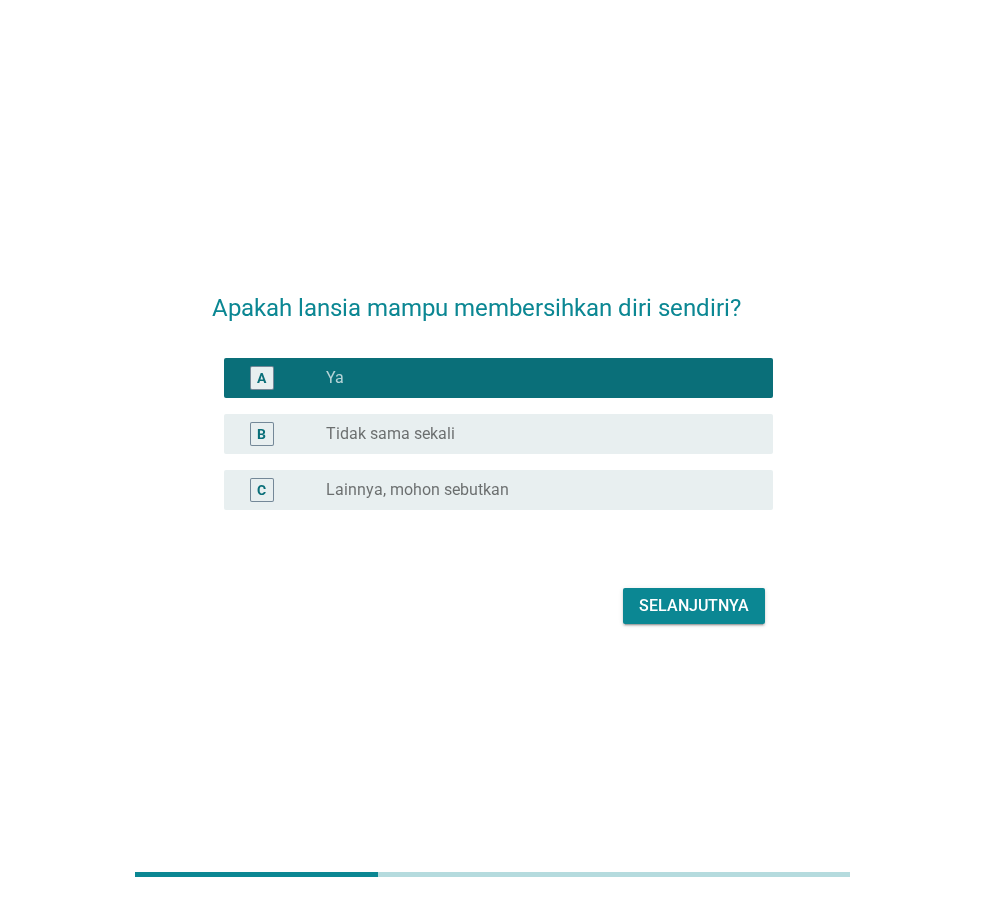 click on "Selanjutnya" at bounding box center (694, 606) 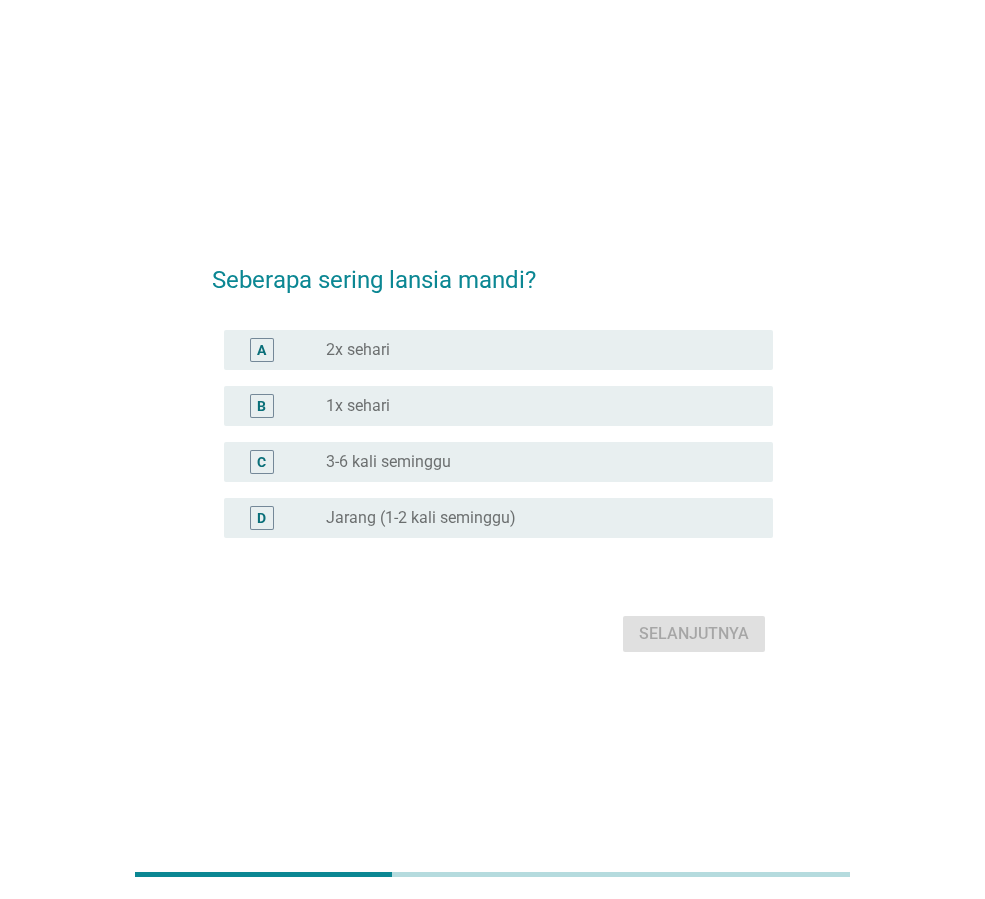 click on "A     radio_button_unchecked 2x sehari" at bounding box center [498, 350] 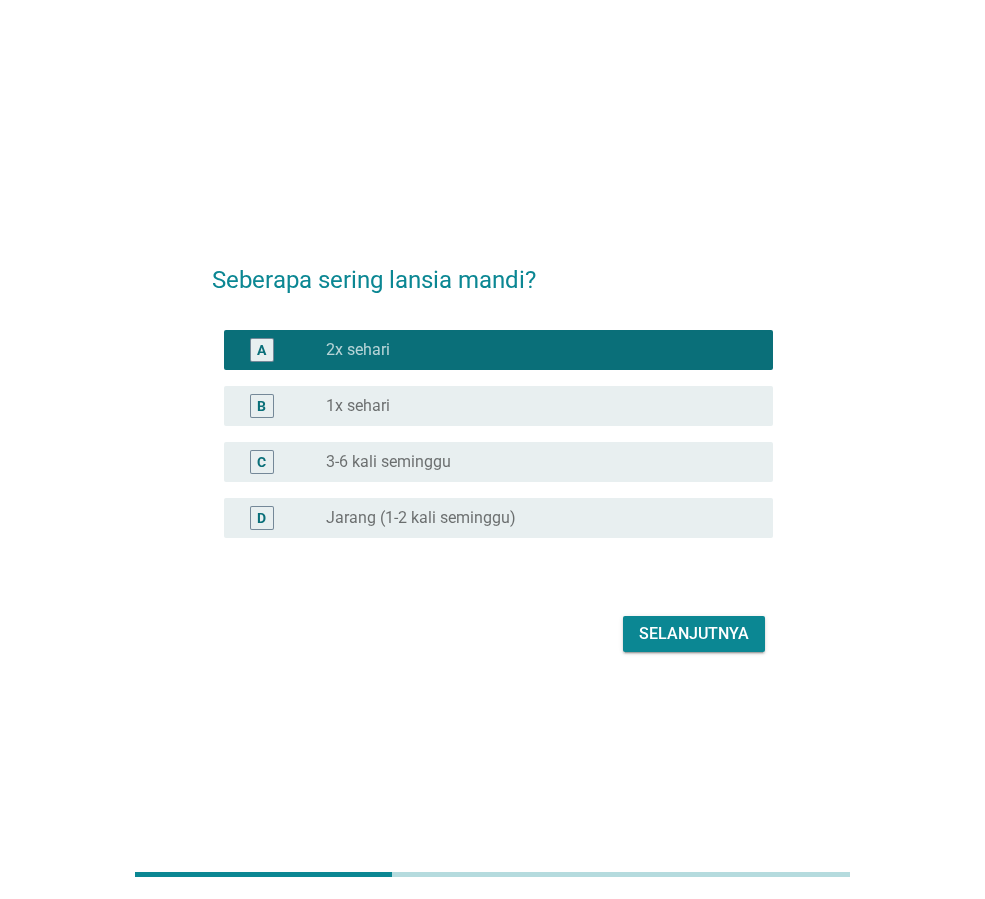 click on "Selanjutnya" at bounding box center (694, 634) 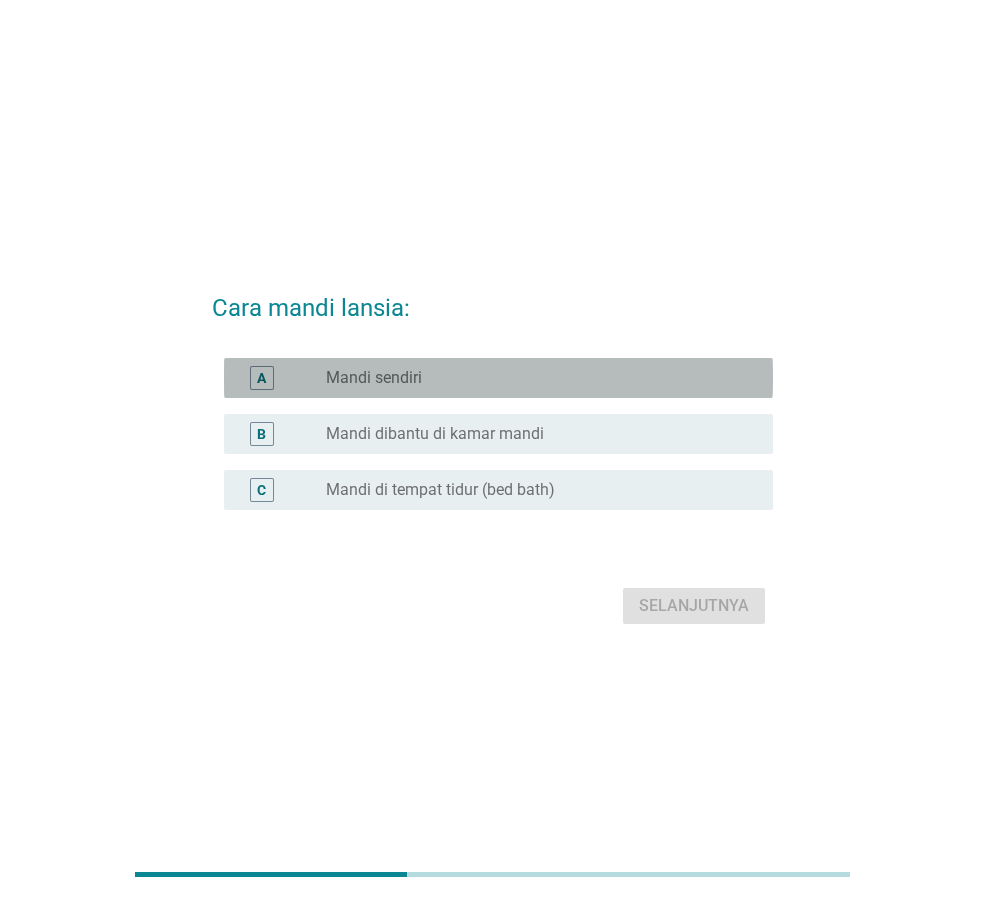 click on "radio_button_unchecked Mandi sendiri" at bounding box center (533, 378) 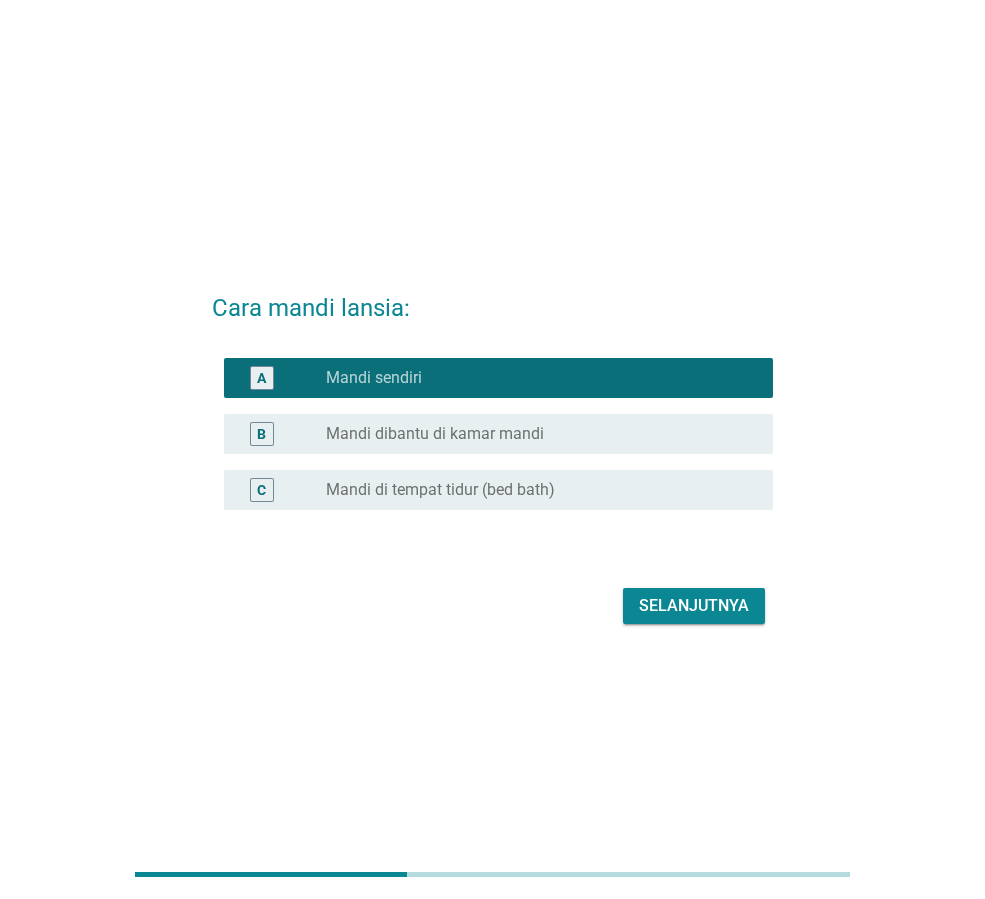 click on "Mandi dibantu di kamar mandi" at bounding box center (435, 434) 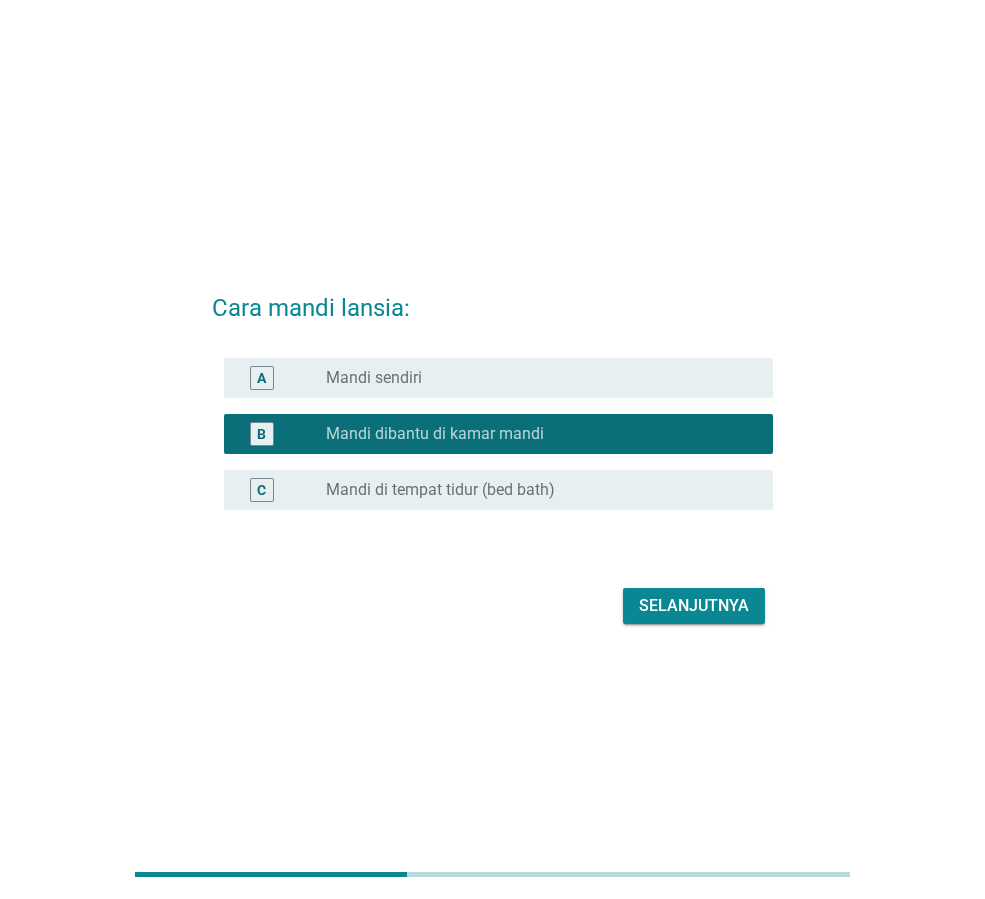 click on "Selanjutnya" at bounding box center [694, 606] 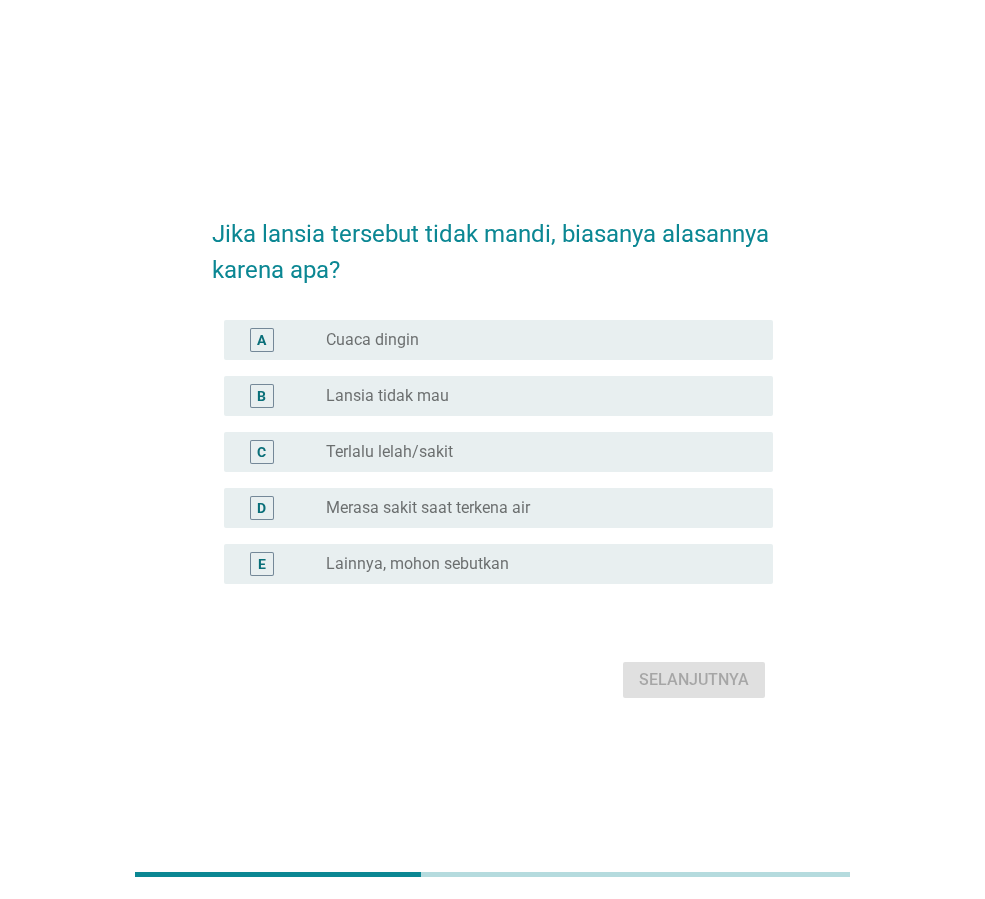 click on "radio_button_unchecked Terlalu lelah/sakit" at bounding box center (533, 452) 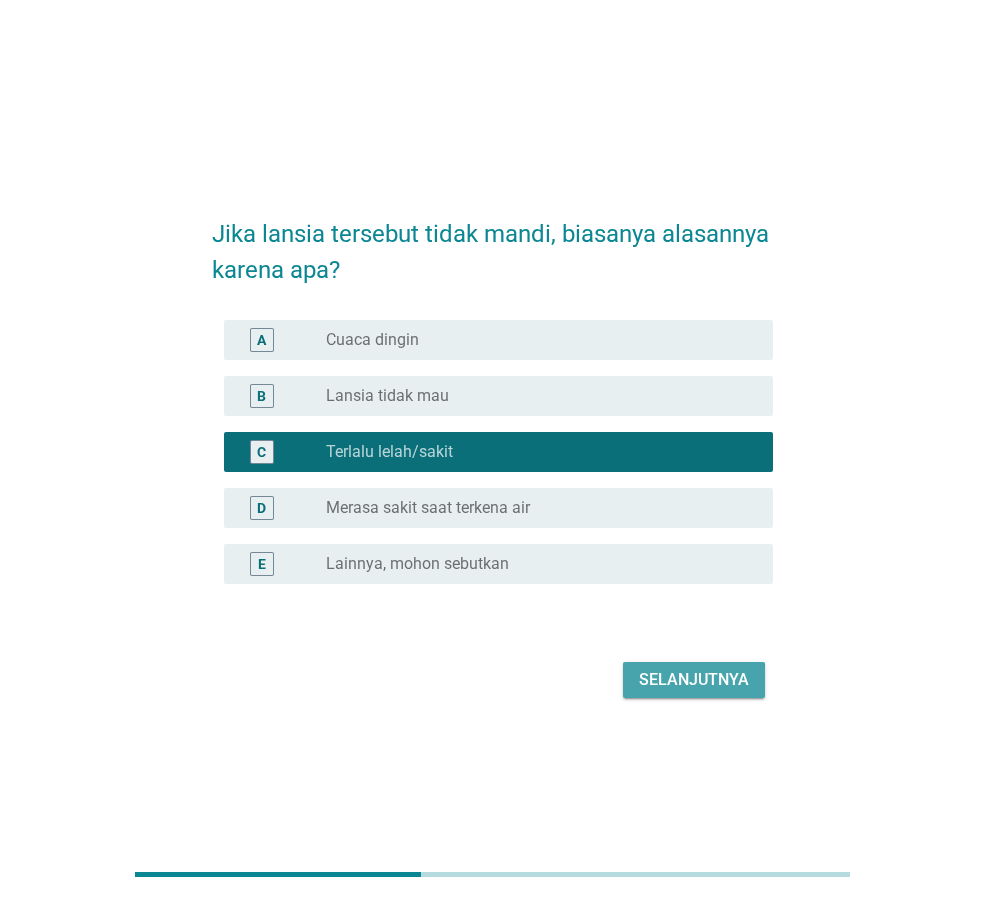 click on "Selanjutnya" at bounding box center (694, 680) 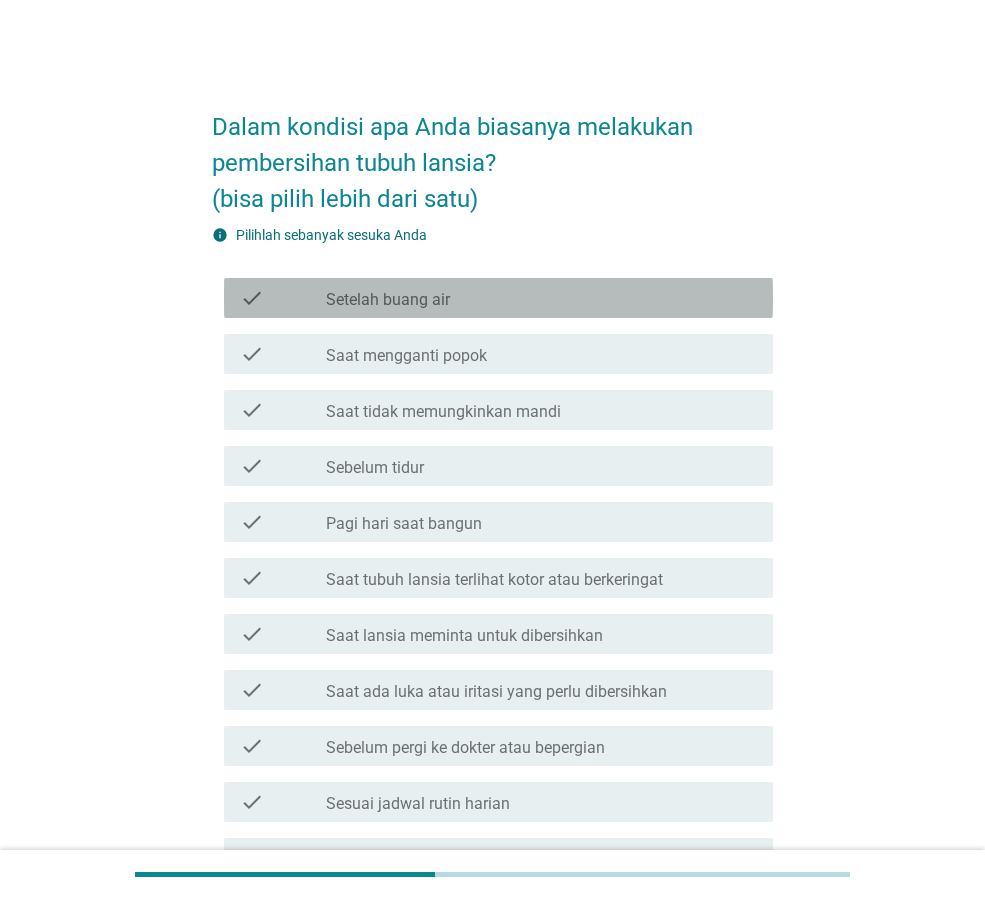 click on "check_box_outline_blank Setelah buang air" at bounding box center [541, 298] 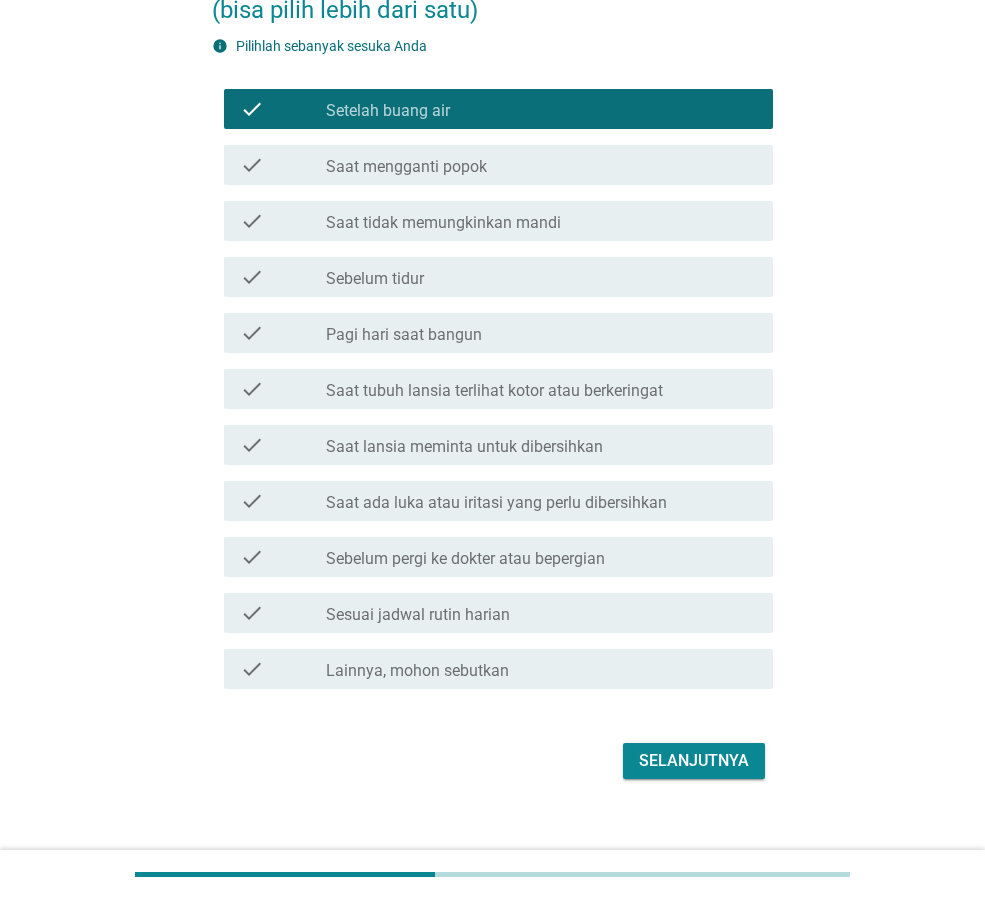 scroll, scrollTop: 212, scrollLeft: 0, axis: vertical 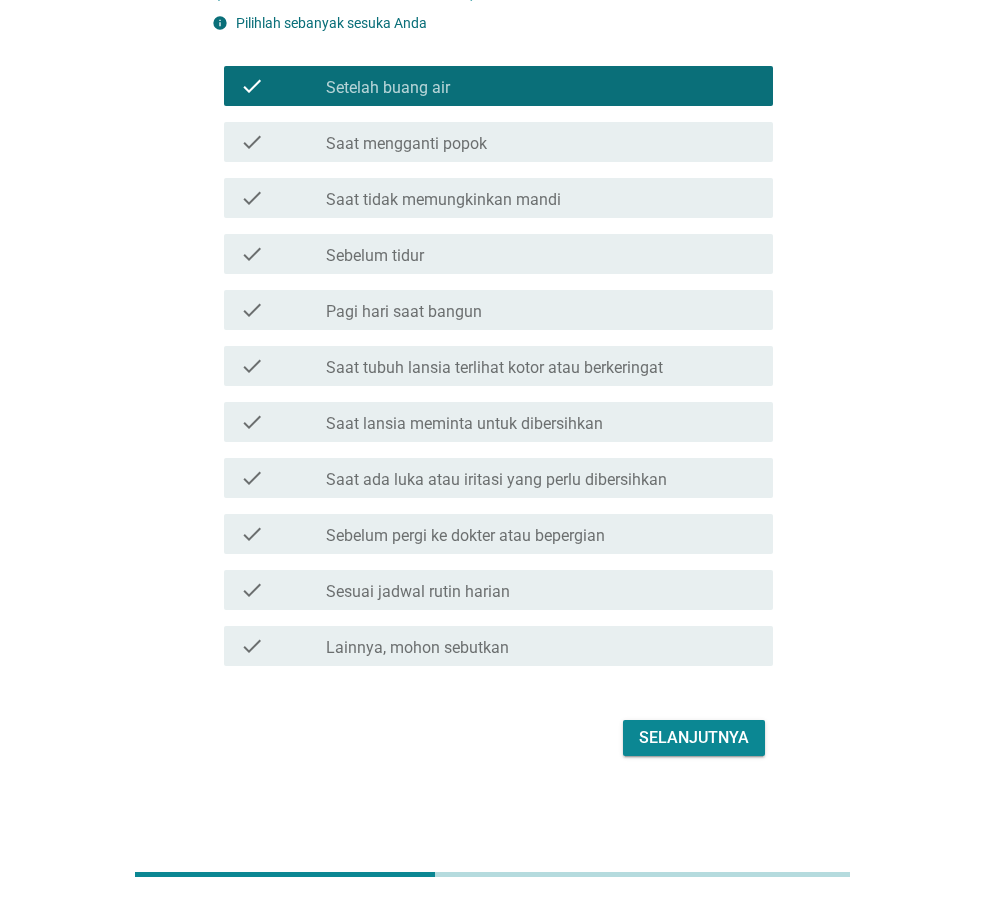 click on "Selanjutnya" at bounding box center [492, 738] 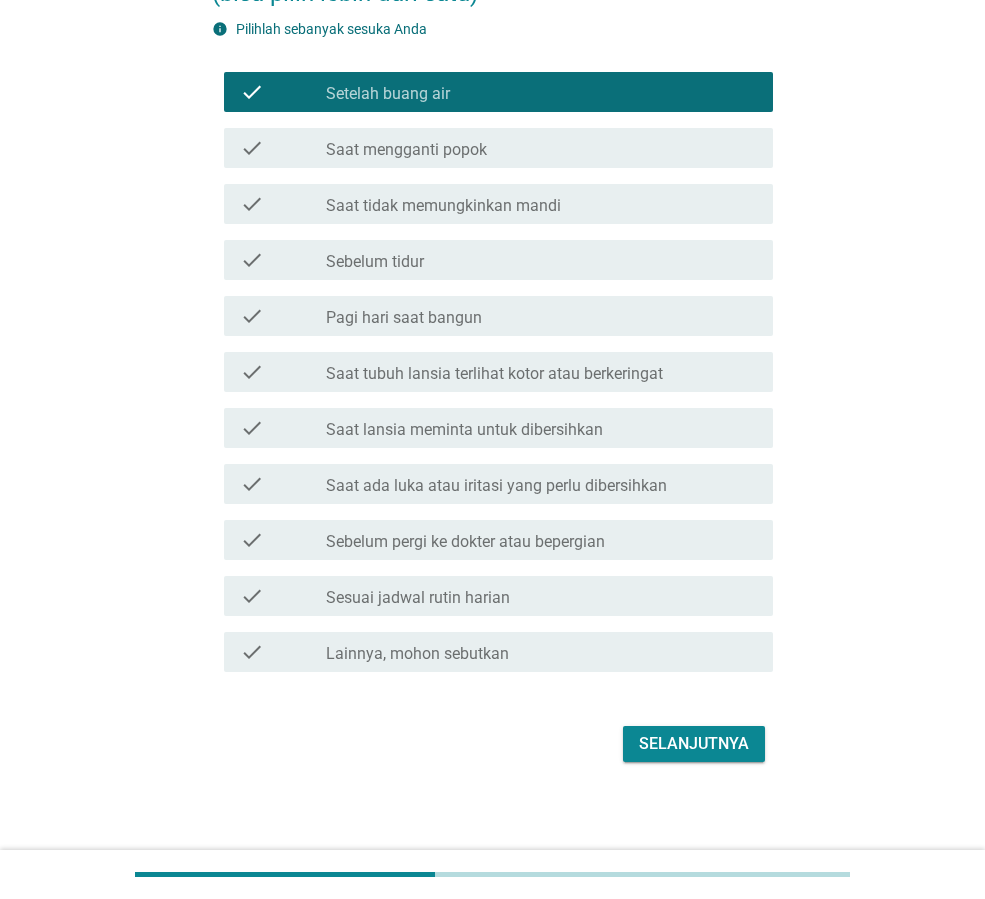 scroll, scrollTop: 212, scrollLeft: 0, axis: vertical 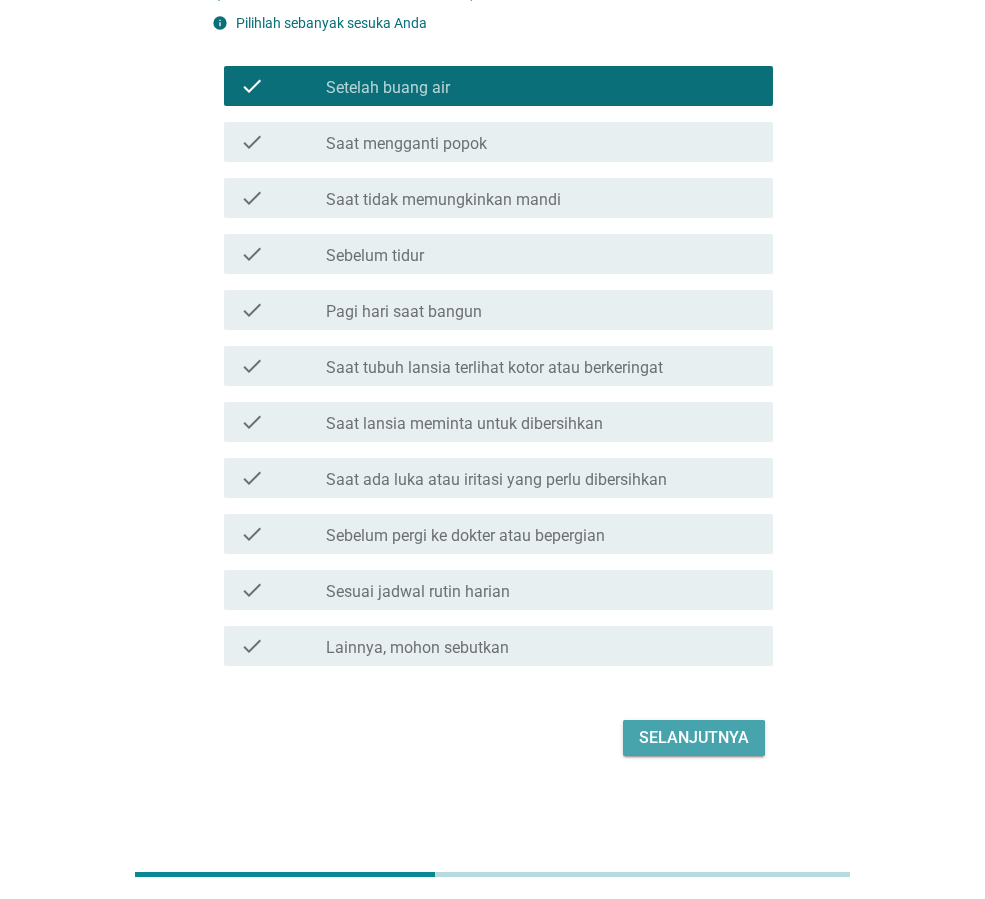 click on "Selanjutnya" at bounding box center (694, 738) 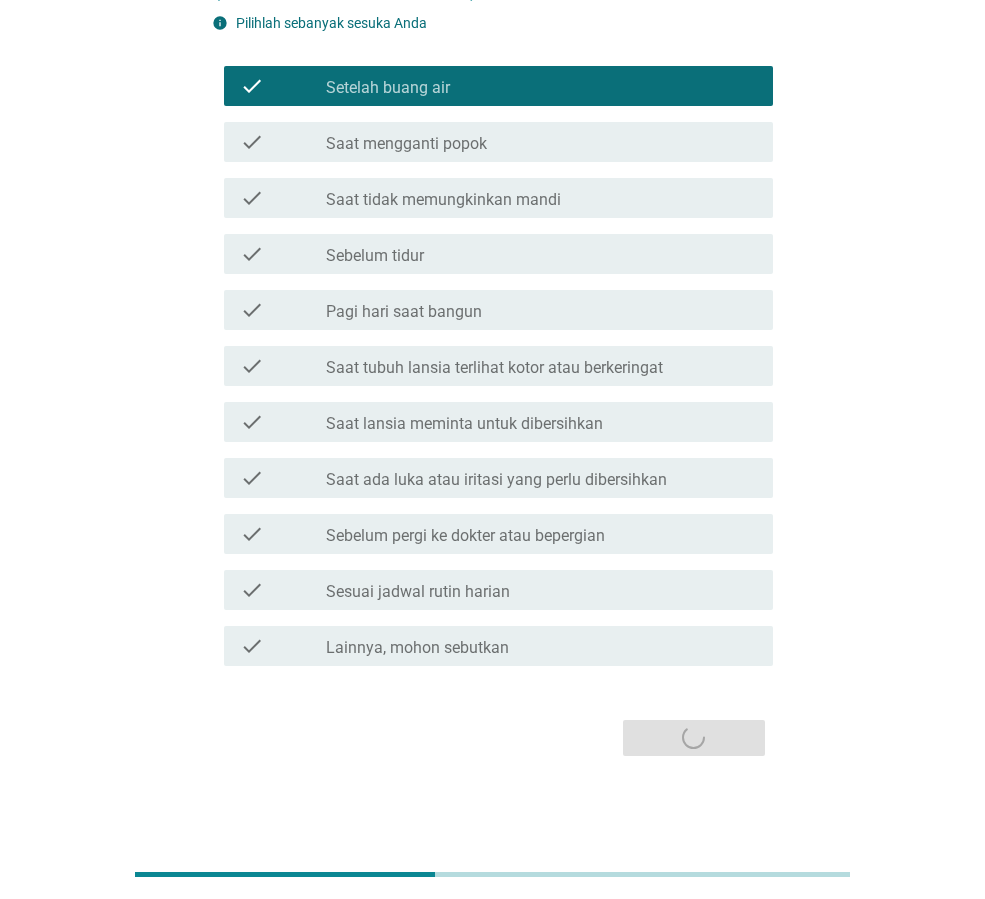 scroll, scrollTop: 0, scrollLeft: 0, axis: both 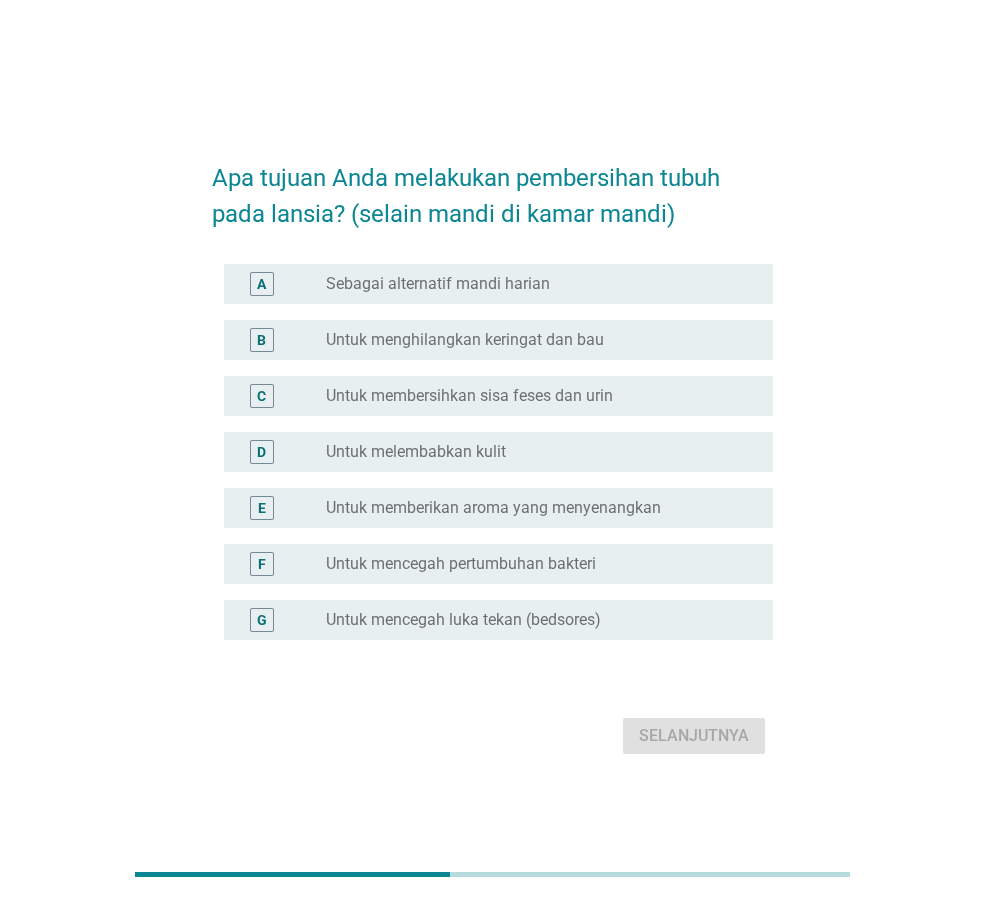 click on "Untuk mencegah pertumbuhan bakteri" at bounding box center [461, 564] 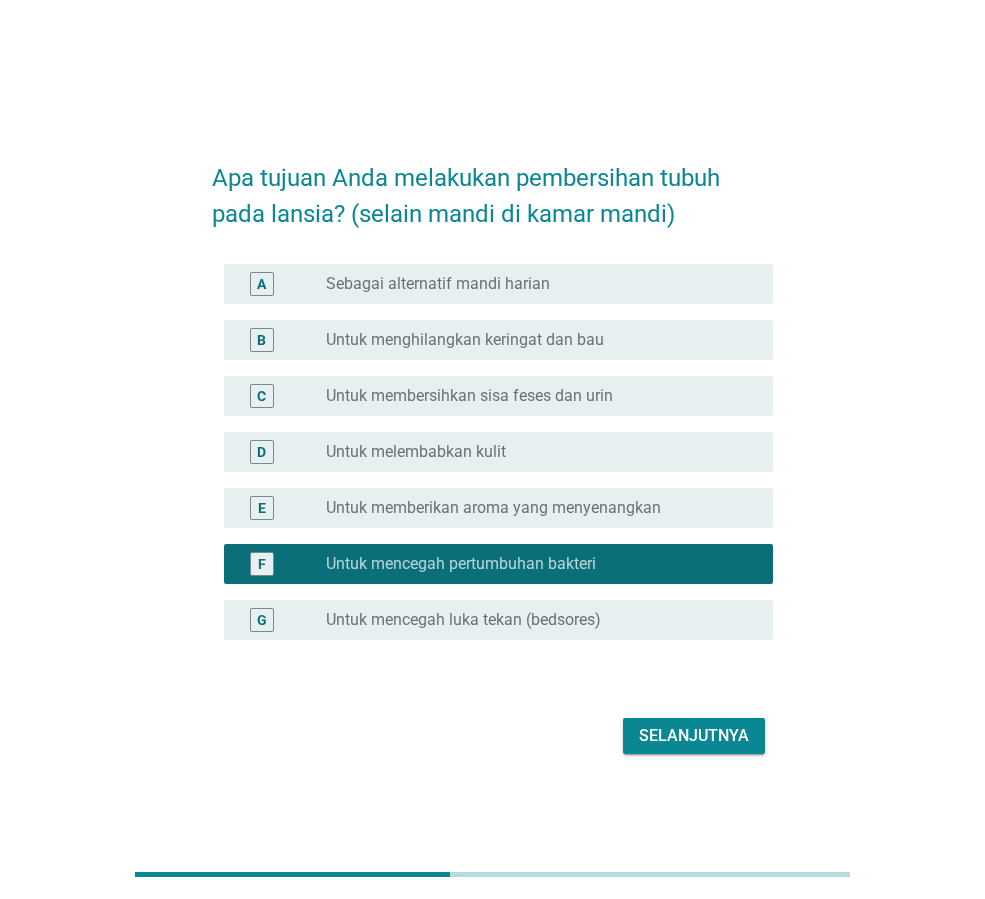 click on "Selanjutnya" at bounding box center (694, 736) 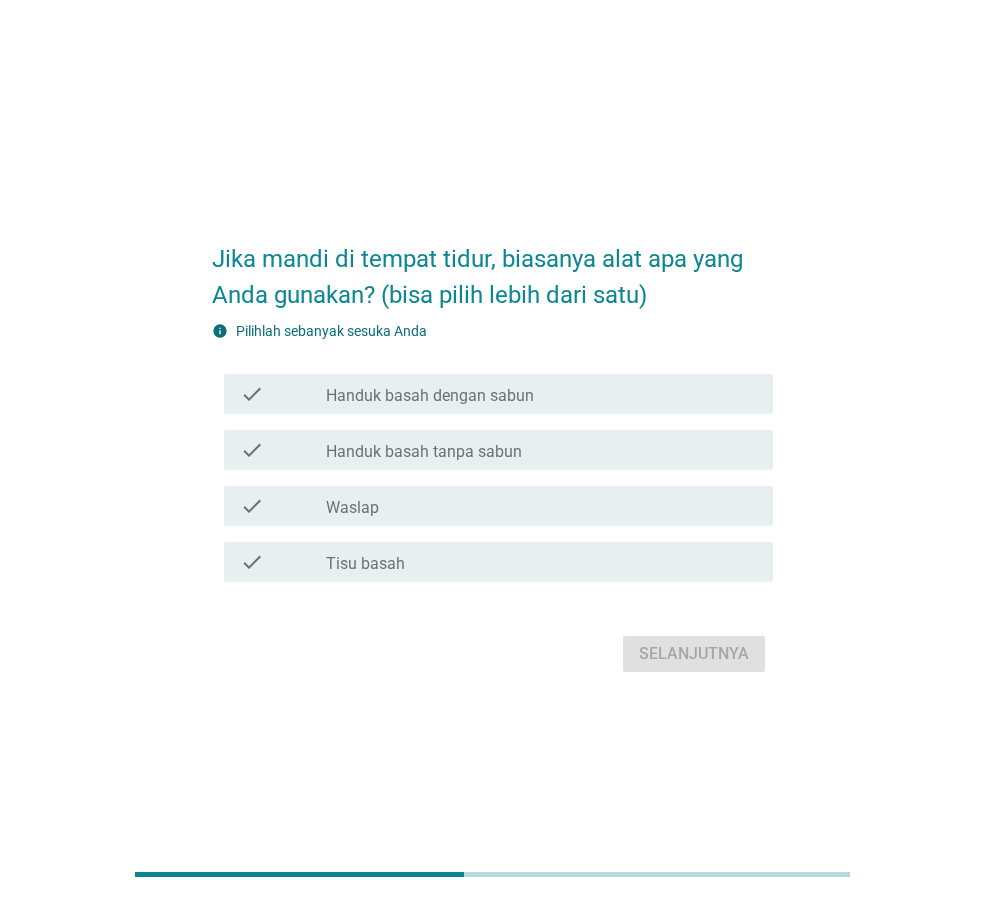 click on "Handuk basah tanpa sabun" at bounding box center (424, 452) 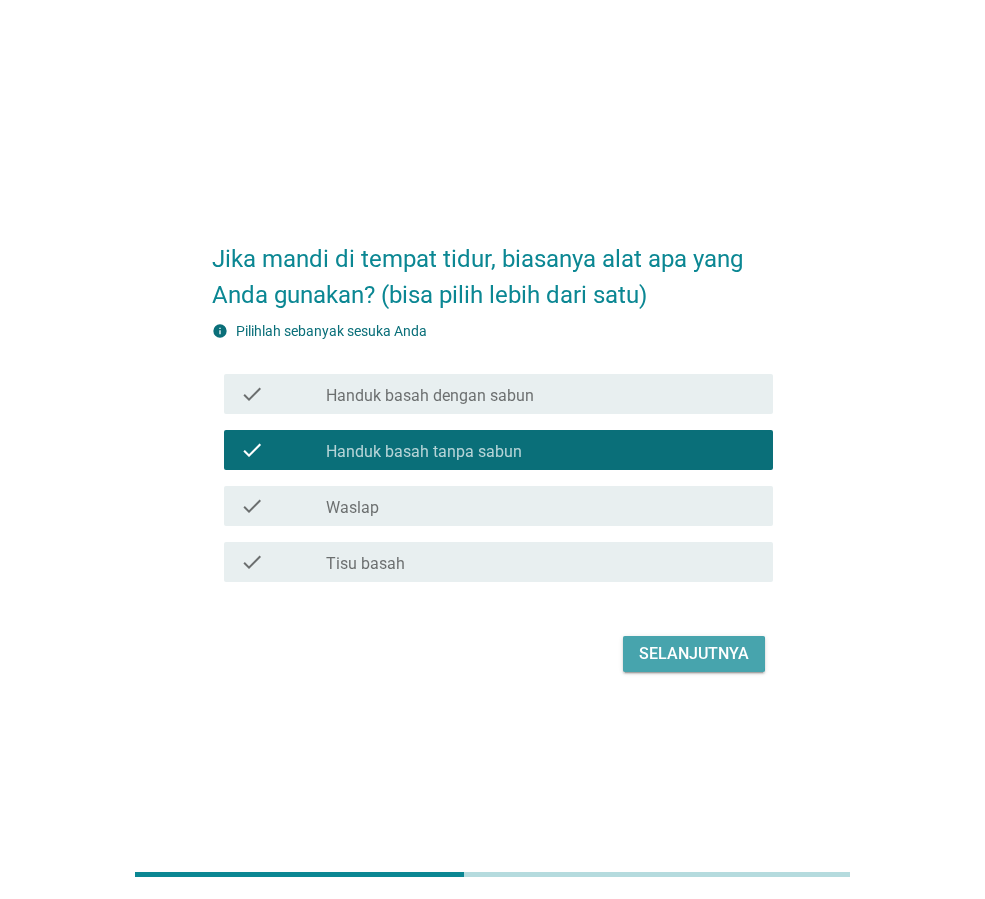 click on "Selanjutnya" at bounding box center (694, 654) 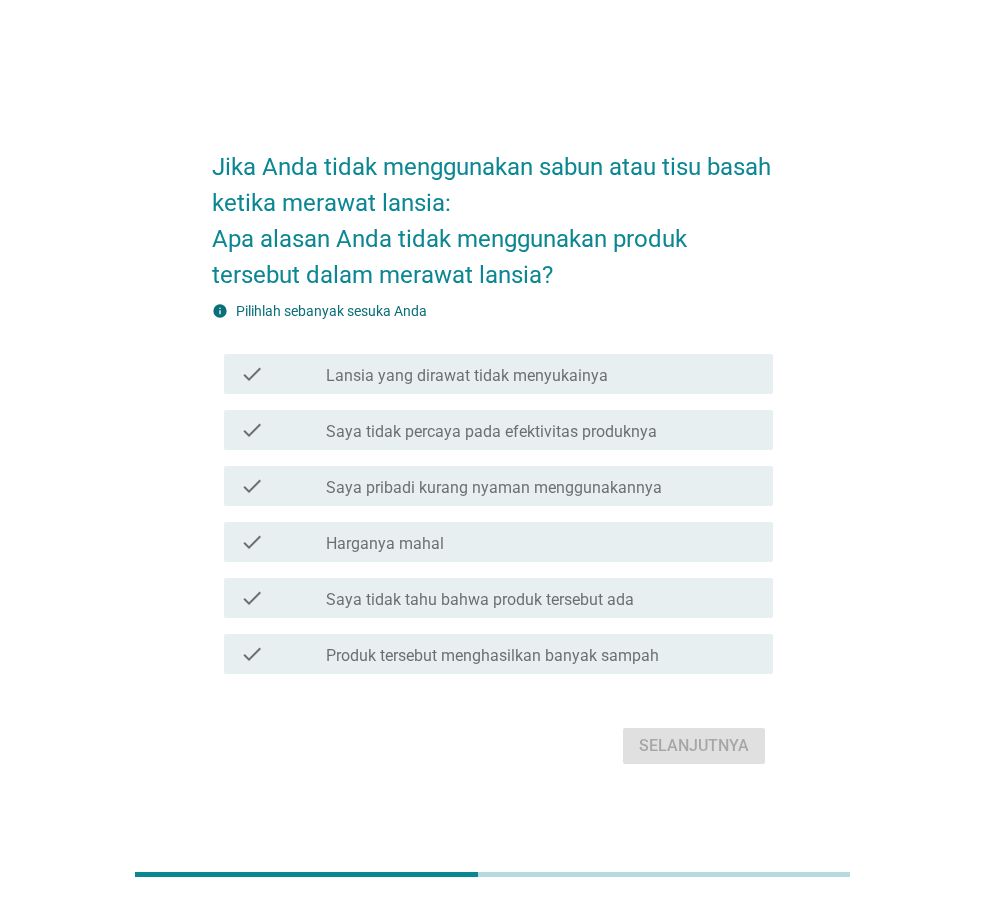 click on "Saya pribadi kurang nyaman menggunakannya" at bounding box center [494, 488] 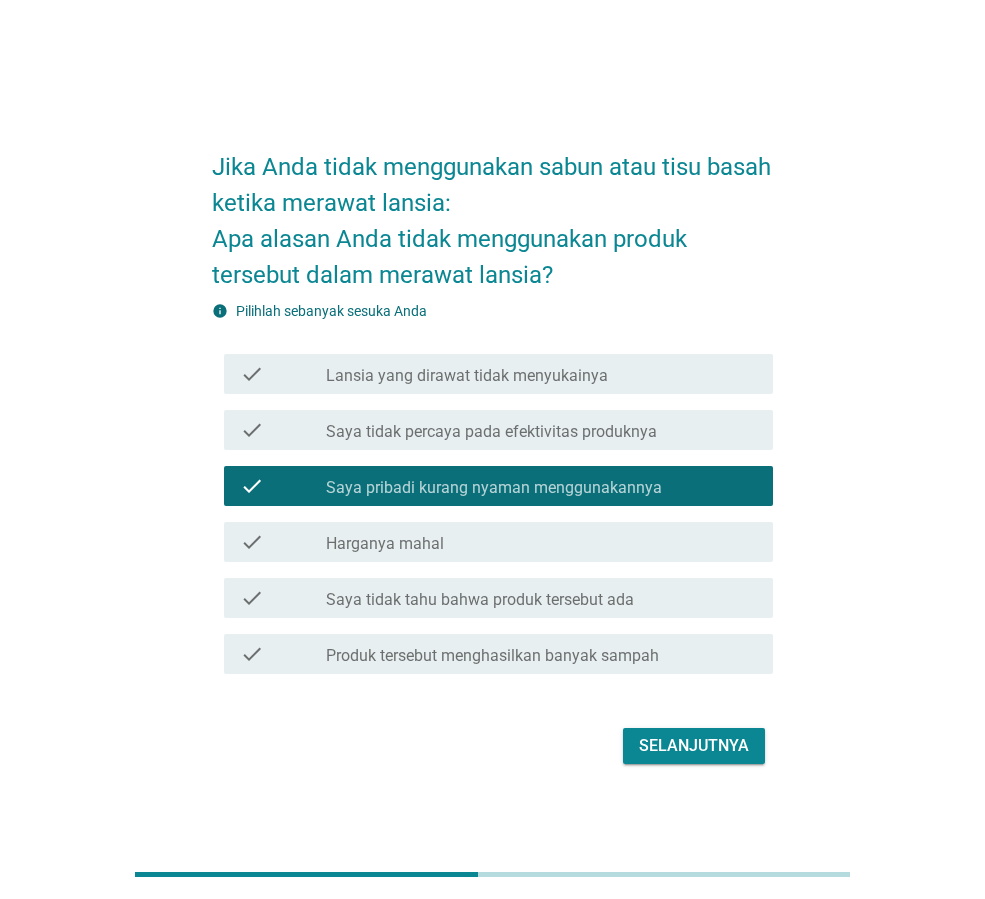 click on "Selanjutnya" at bounding box center [694, 746] 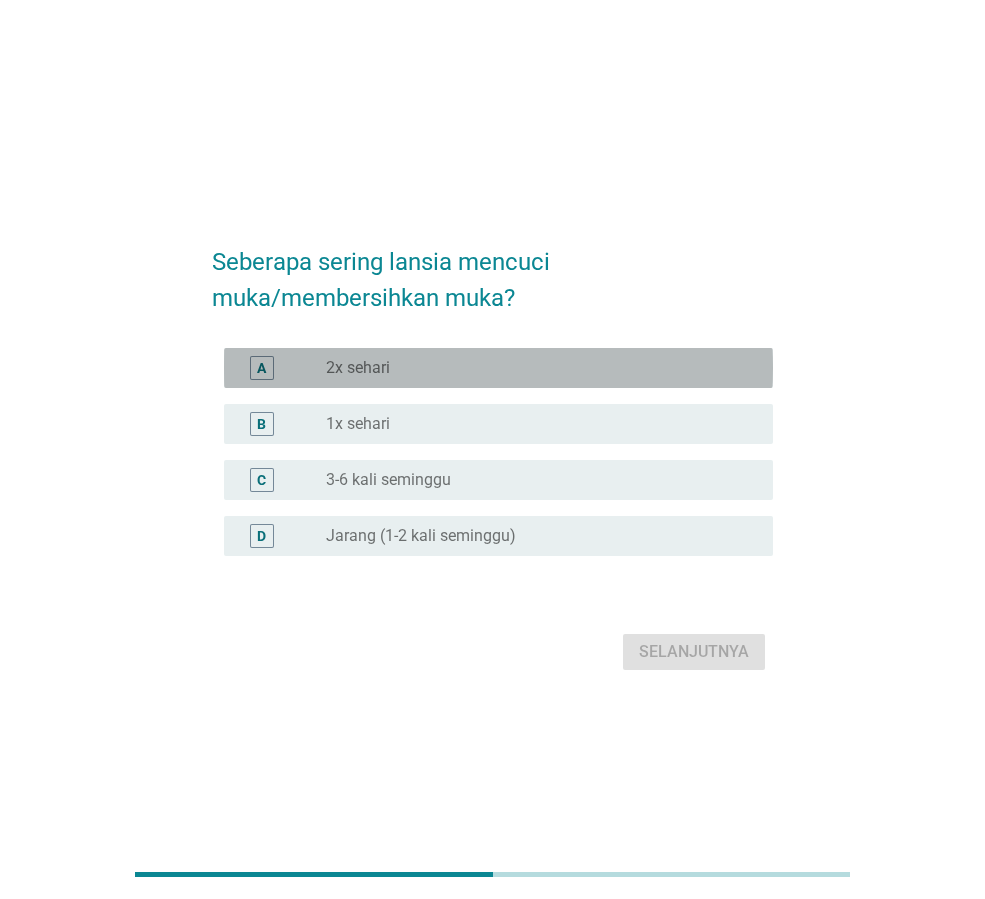 click on "radio_button_unchecked 2x sehari" at bounding box center (541, 368) 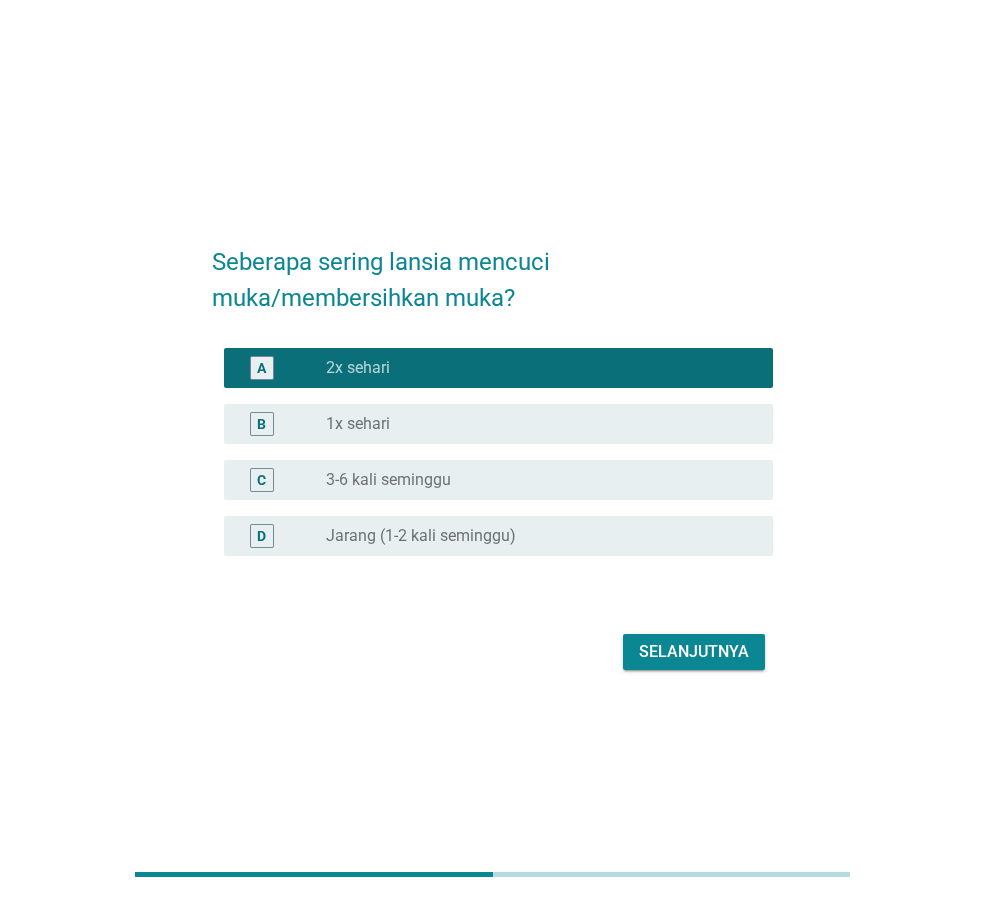 click on "C     radio_button_unchecked 3-6 kali seminggu" at bounding box center (498, 480) 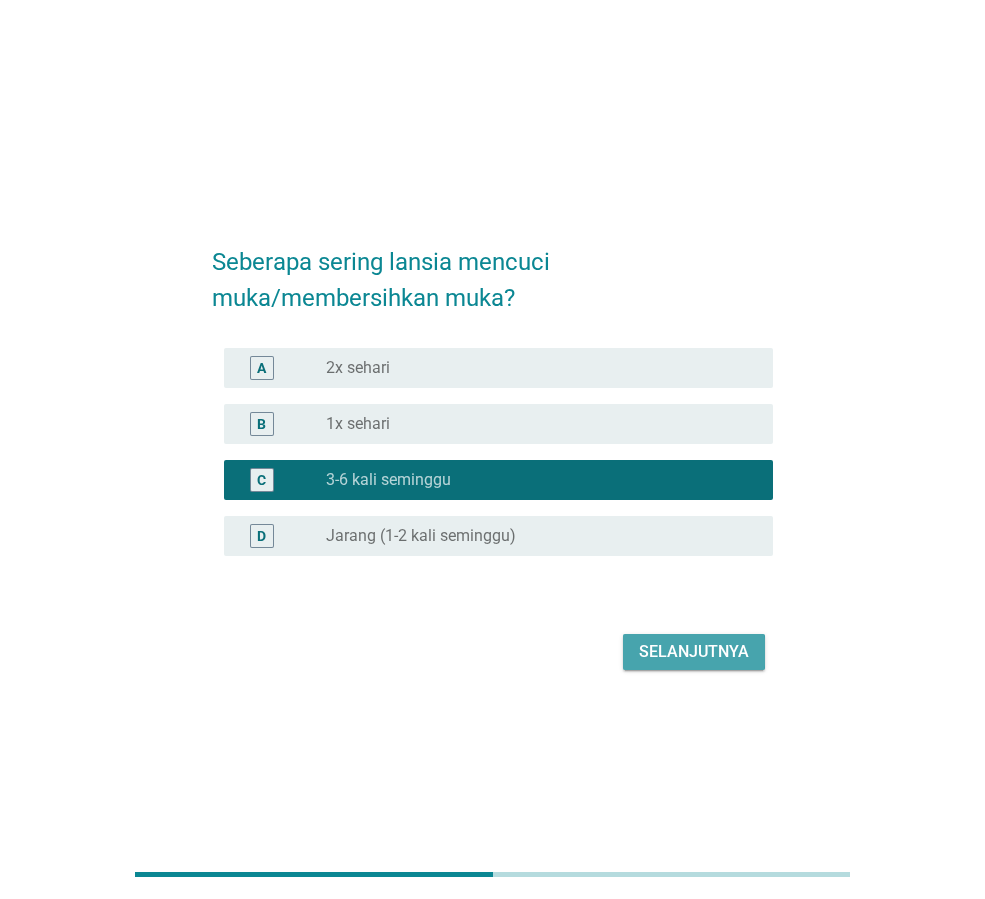 click on "Selanjutnya" at bounding box center [694, 652] 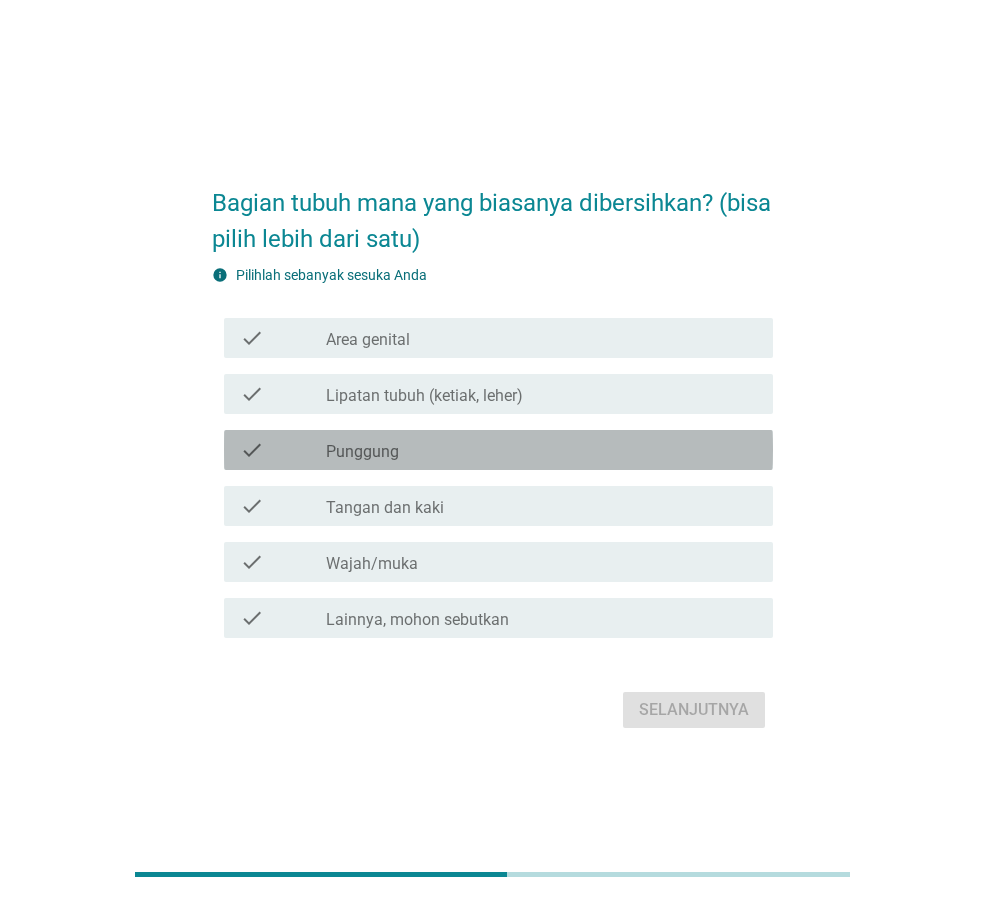 click on "check_box_outline_blank Punggung" at bounding box center (541, 450) 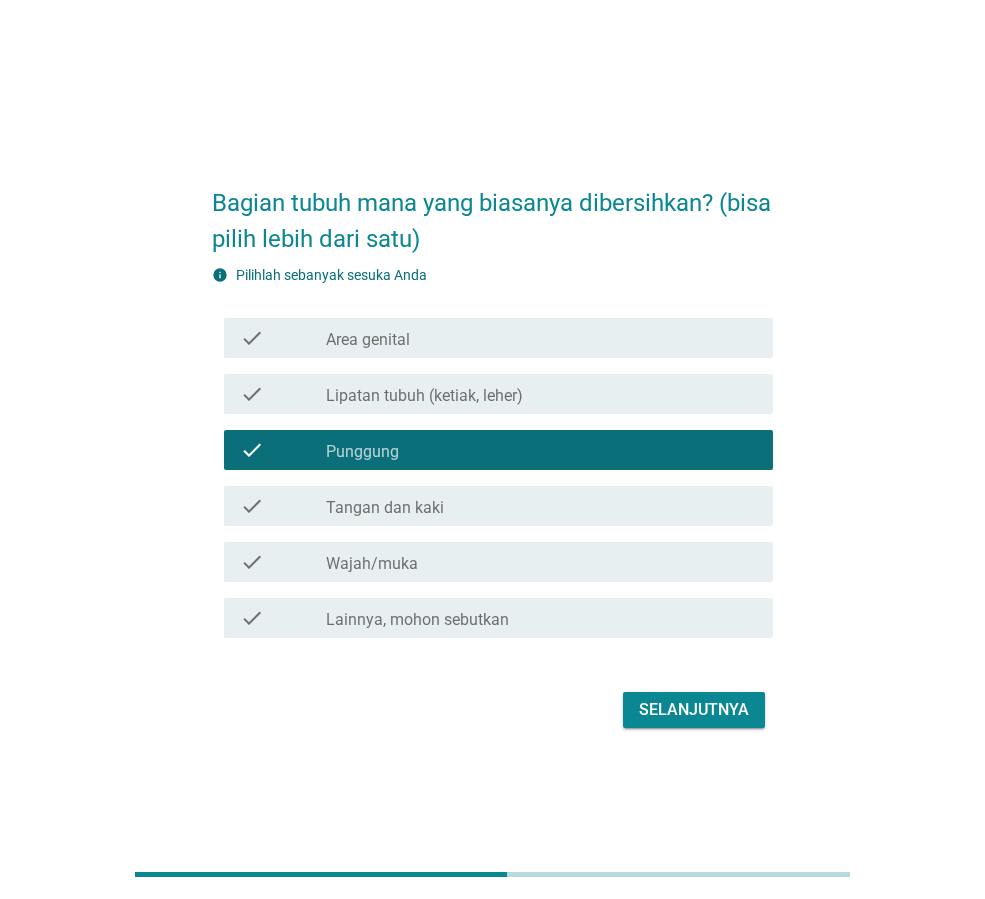 click on "Tangan dan kaki" at bounding box center (385, 508) 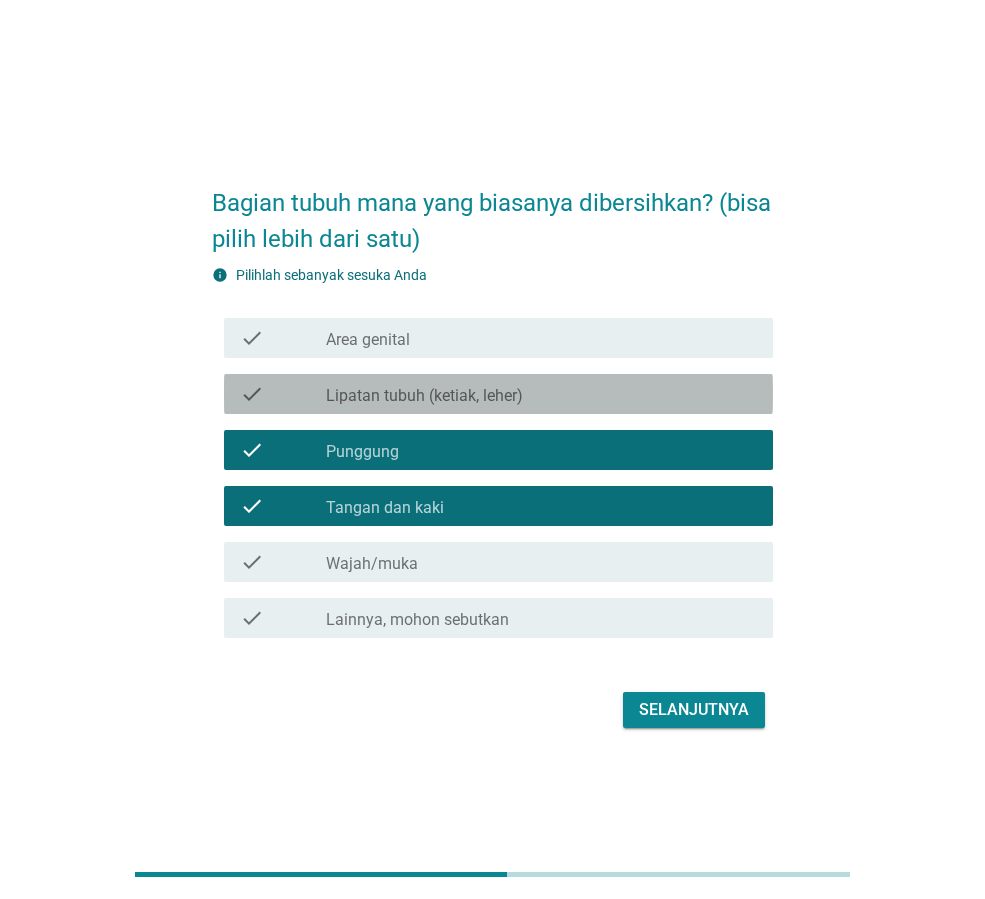 click on "Lipatan tubuh (ketiak, leher)" at bounding box center [424, 396] 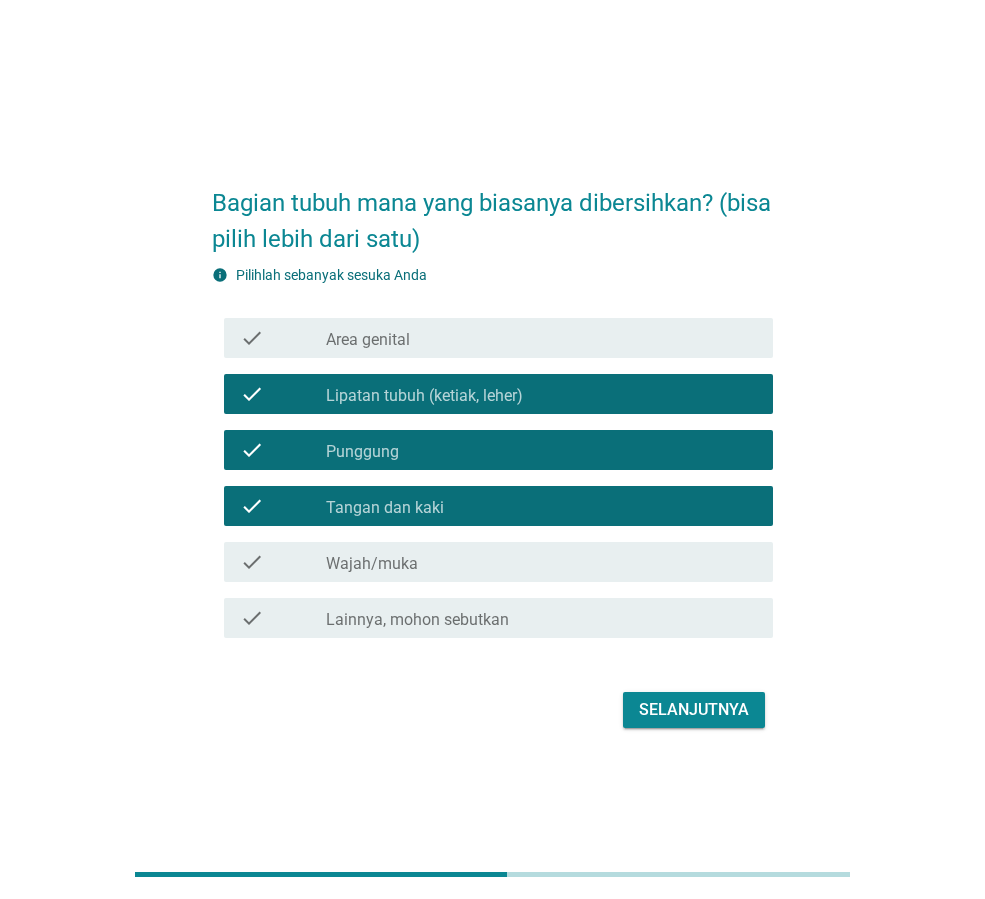 click on "check     check_box_outline_blank Wajah/muka" at bounding box center [498, 562] 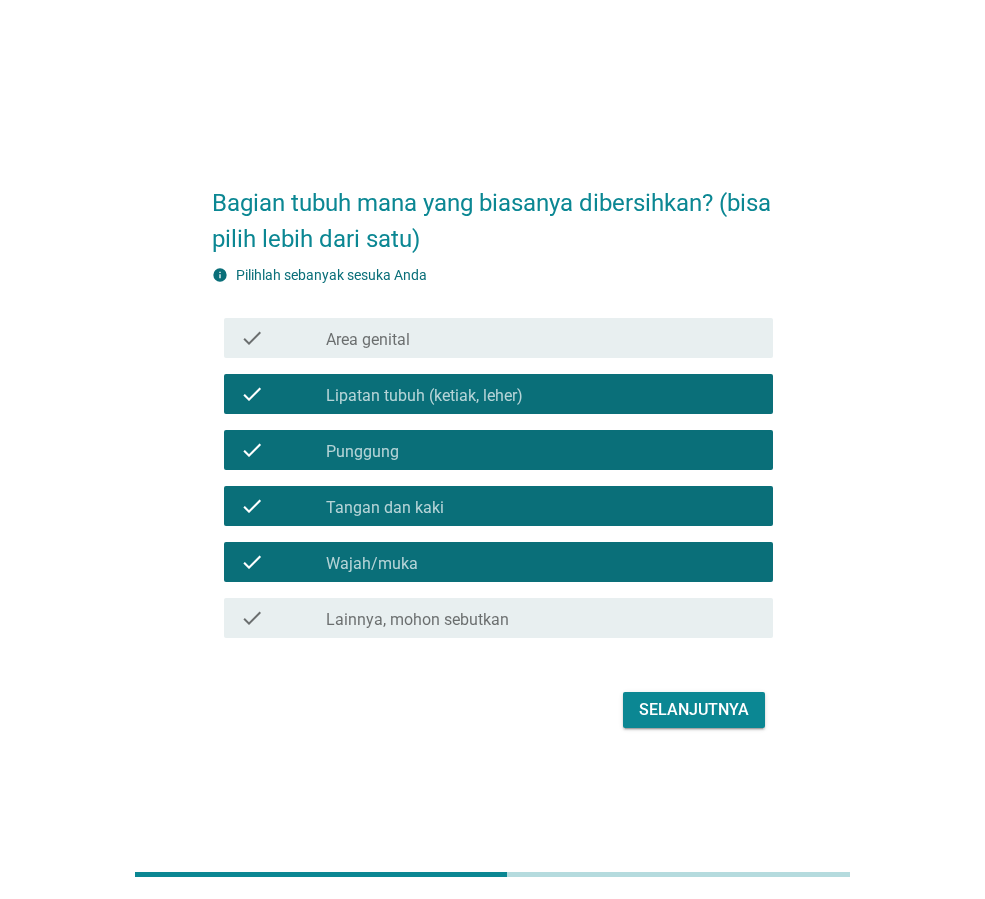 click on "check_box_outline_blank Area genital" at bounding box center (541, 338) 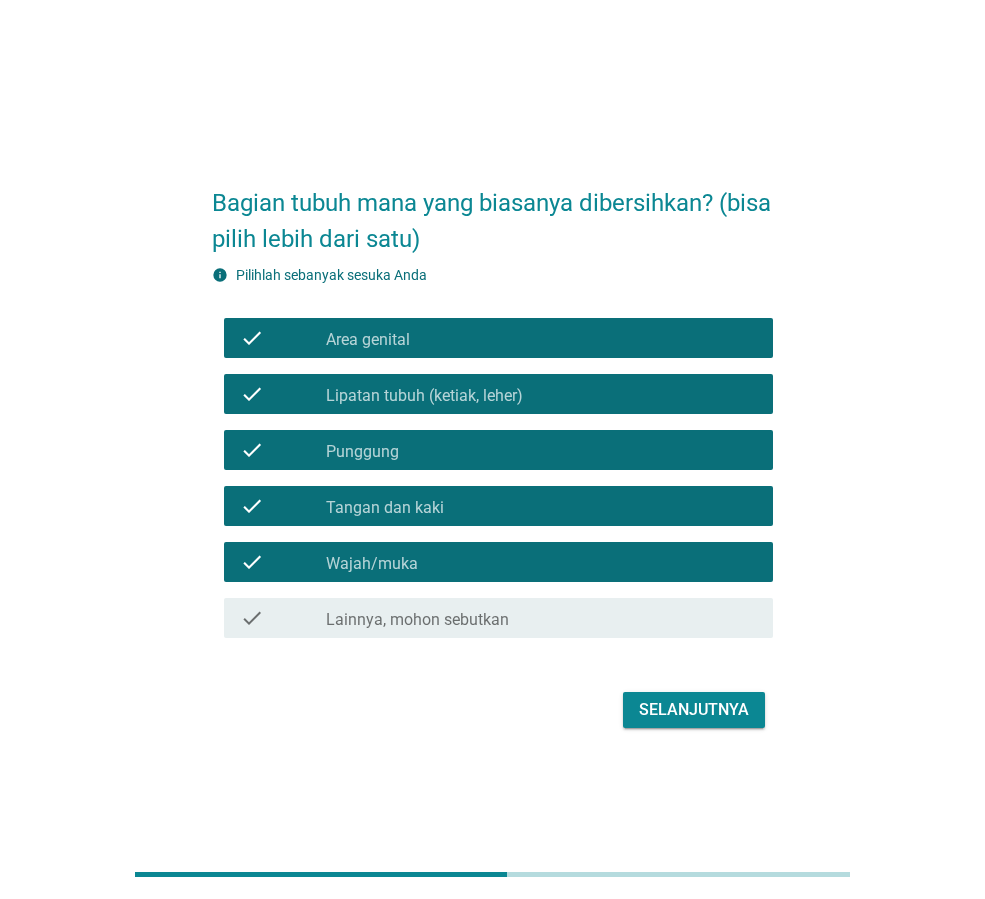 click on "Selanjutnya" at bounding box center (694, 710) 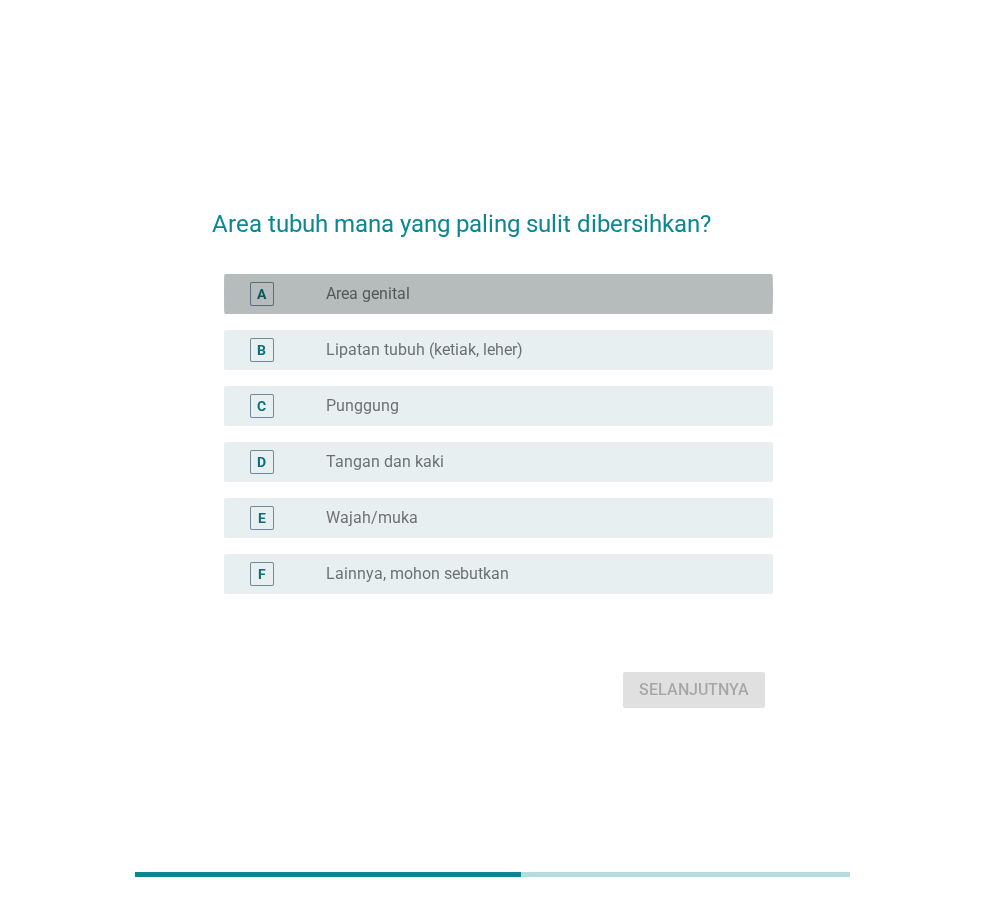 drag, startPoint x: 438, startPoint y: 291, endPoint x: 444, endPoint y: 332, distance: 41.4367 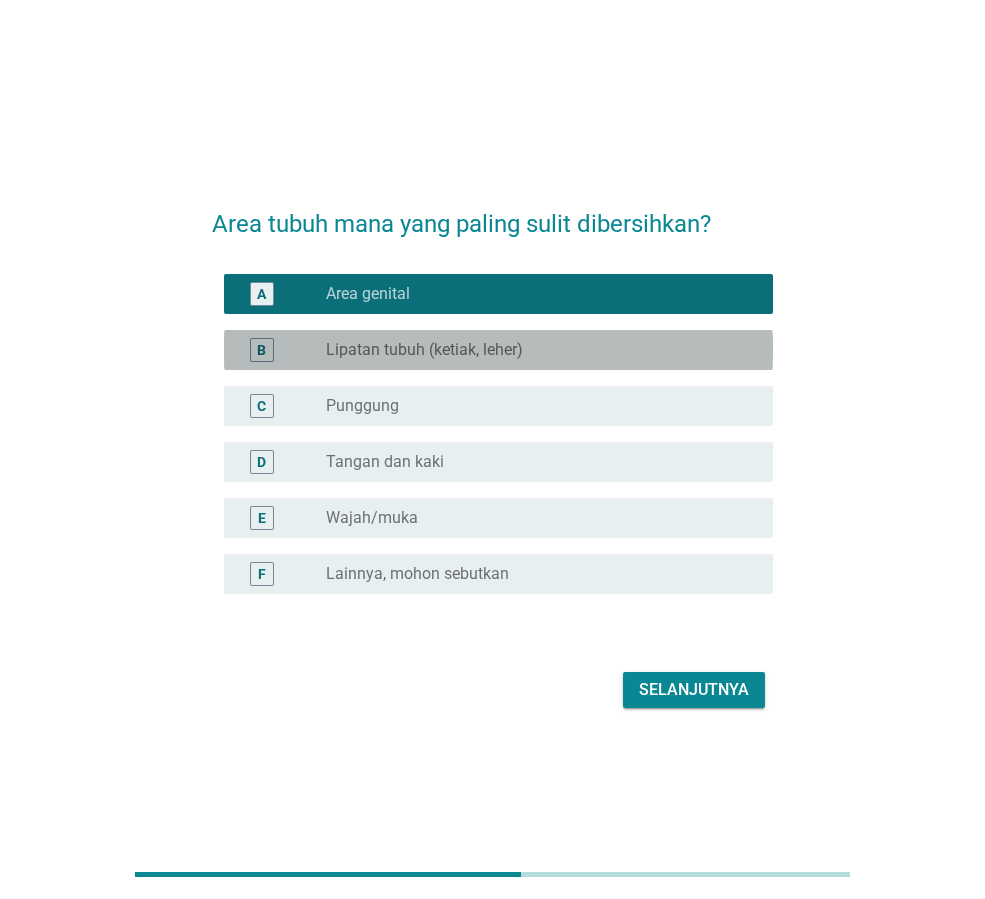 click on "Lipatan tubuh (ketiak, leher)" at bounding box center [424, 350] 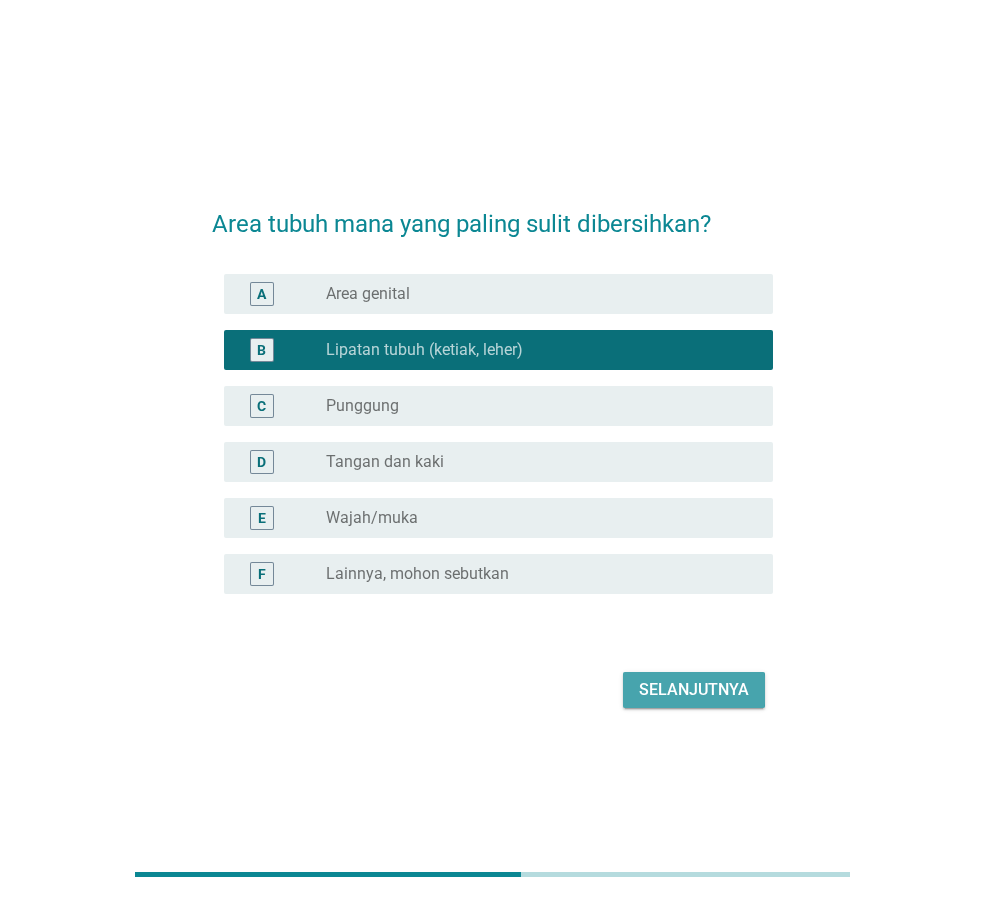 click on "Selanjutnya" at bounding box center [694, 690] 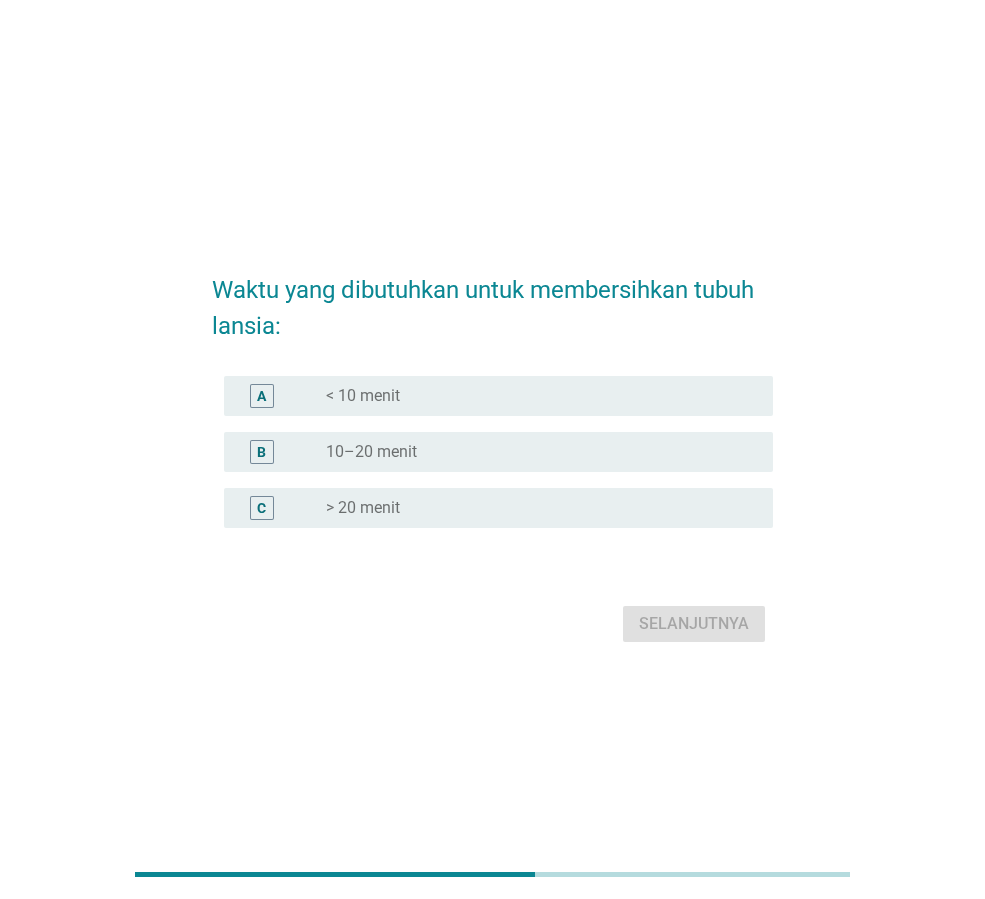 click on "radio_button_unchecked 10–20 menit" at bounding box center [533, 452] 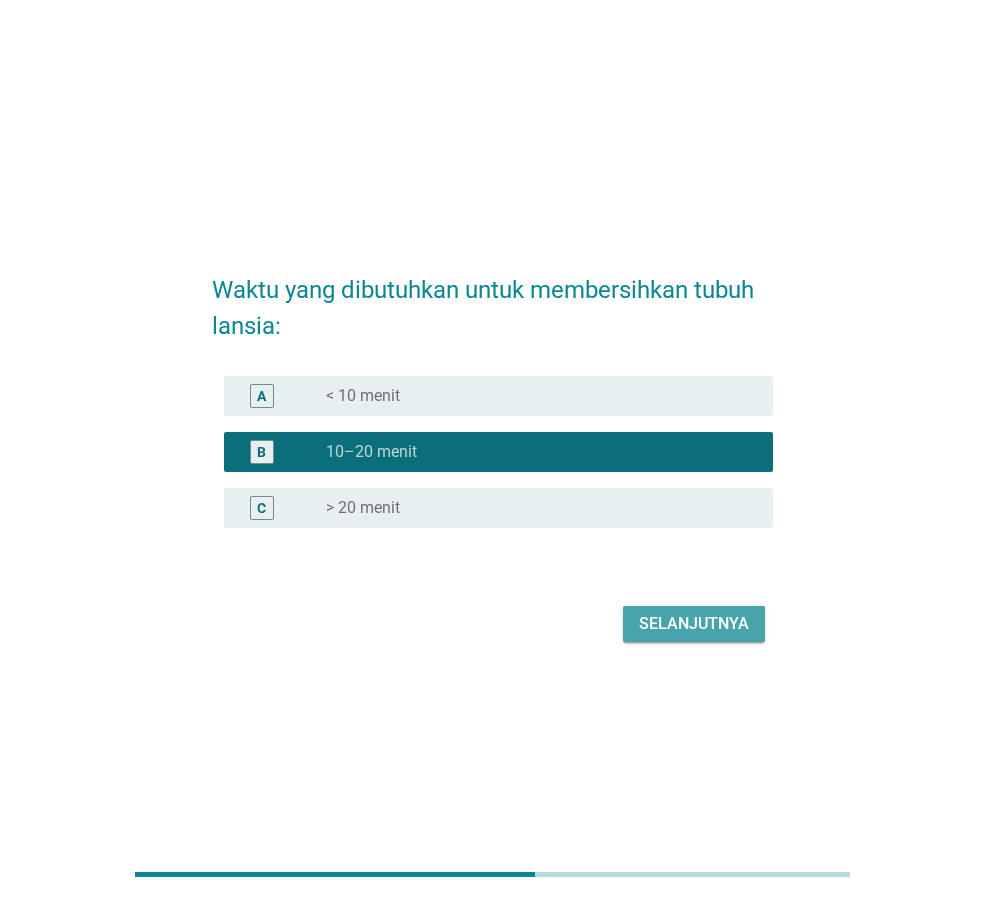 click on "Selanjutnya" at bounding box center [694, 624] 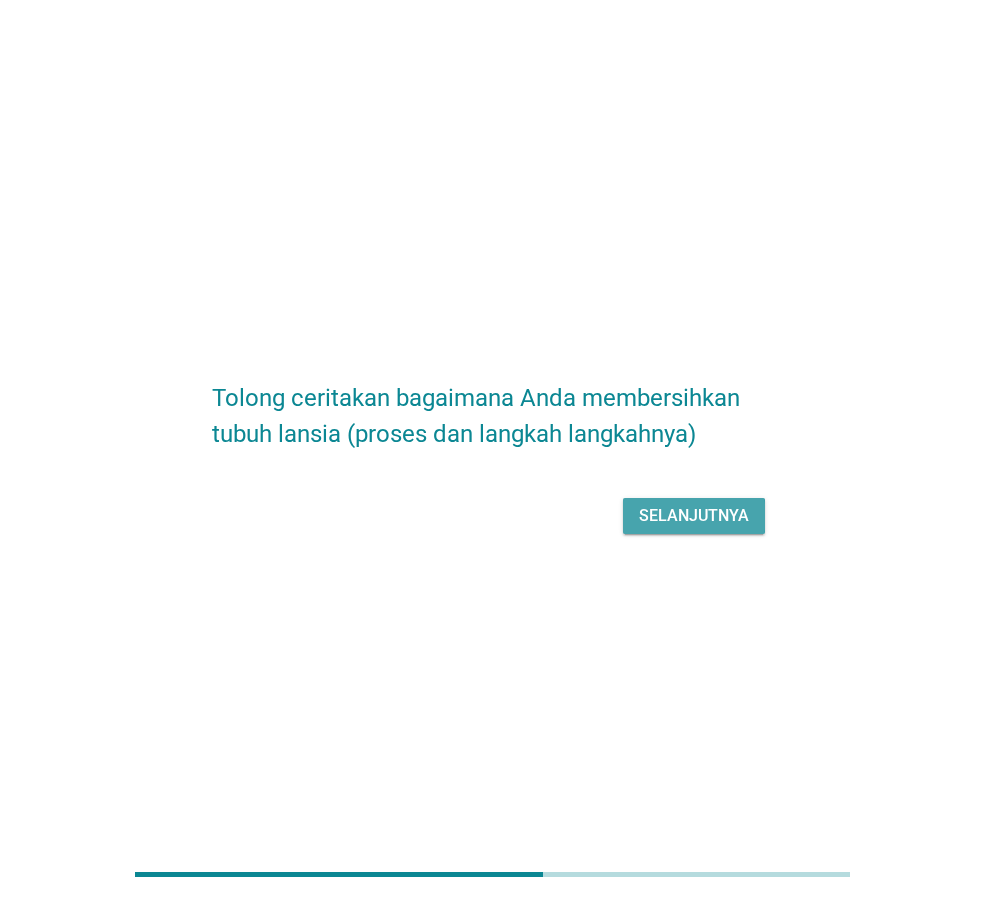 click on "Selanjutnya" at bounding box center [694, 516] 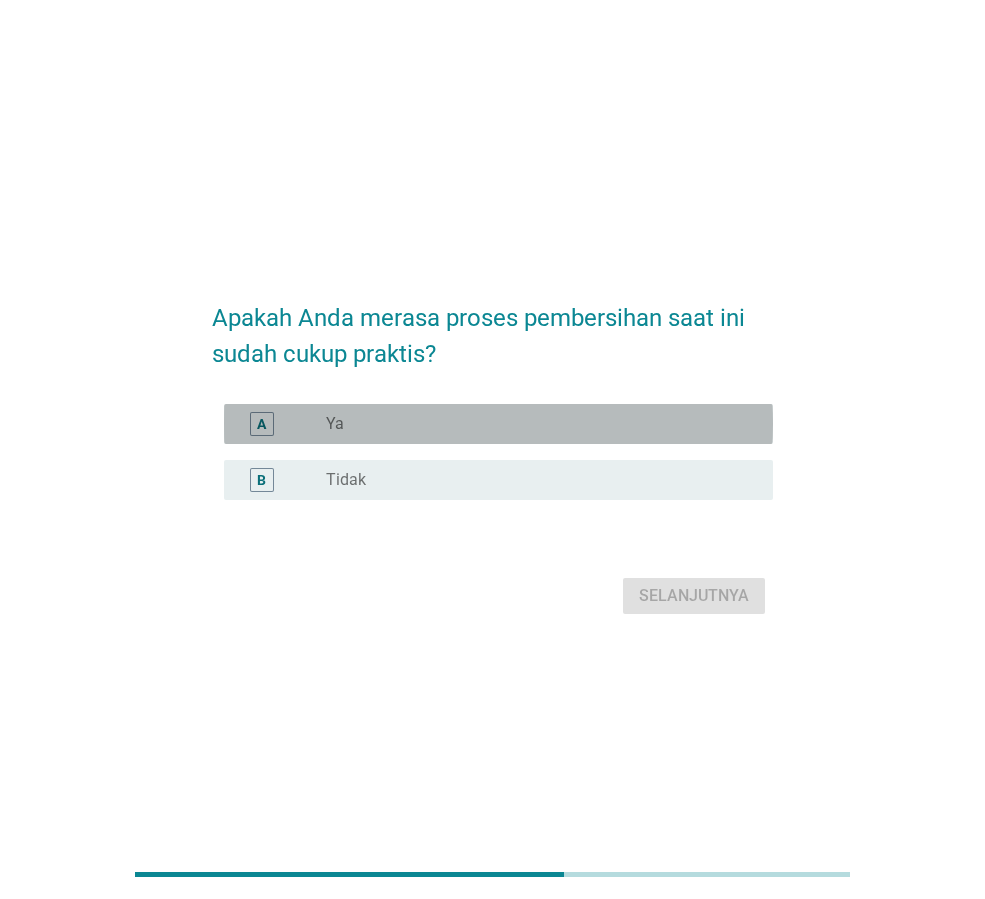 click on "radio_button_unchecked Ya" at bounding box center (533, 424) 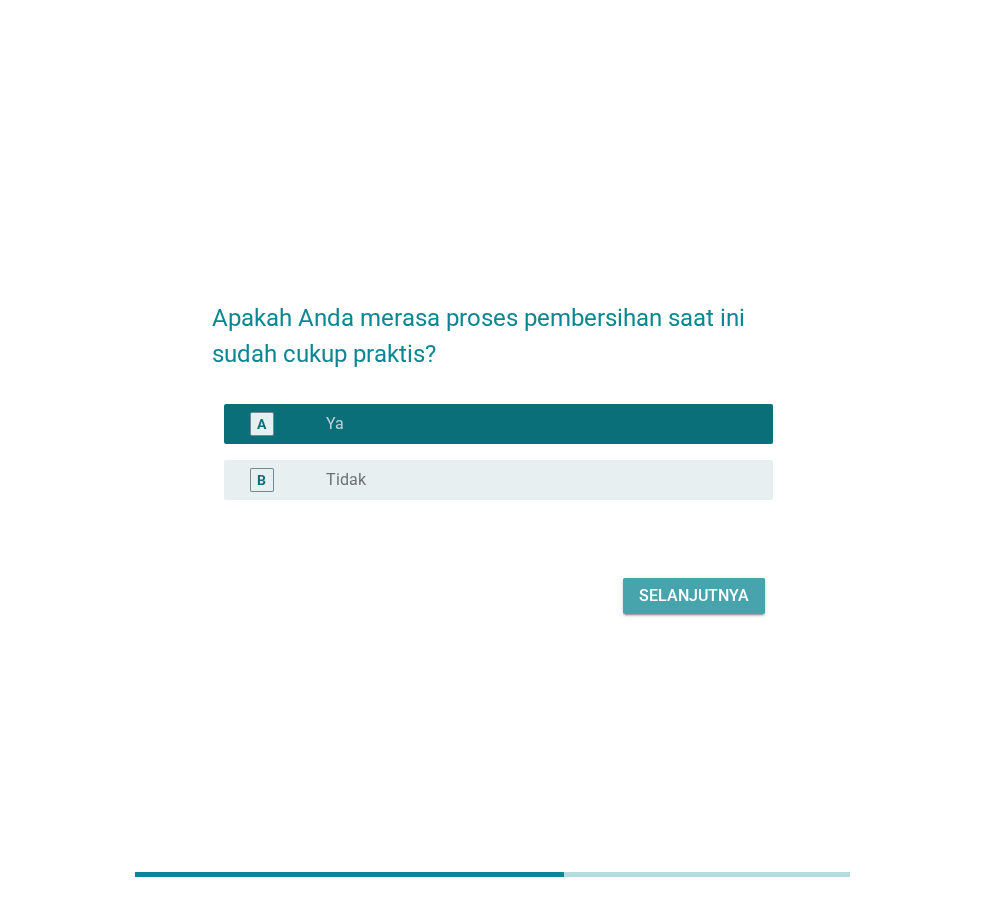 click on "Selanjutnya" at bounding box center [694, 596] 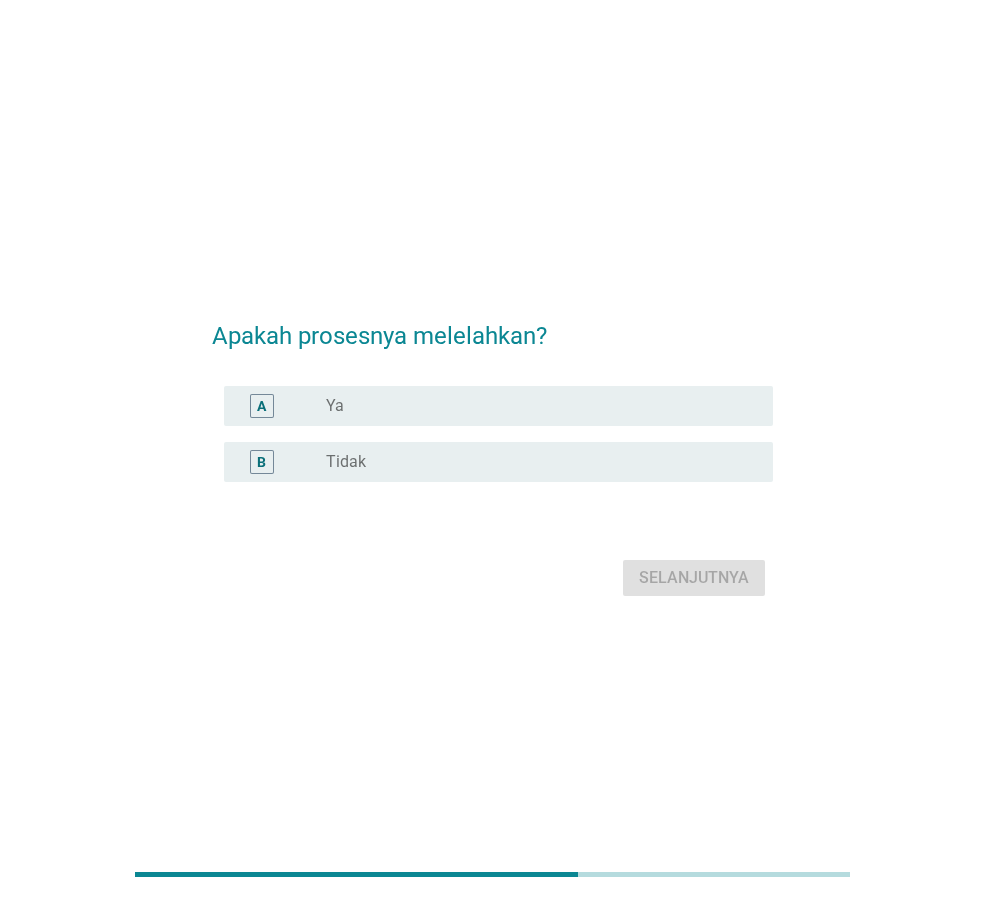 click on "radio_button_unchecked Ya" at bounding box center [533, 406] 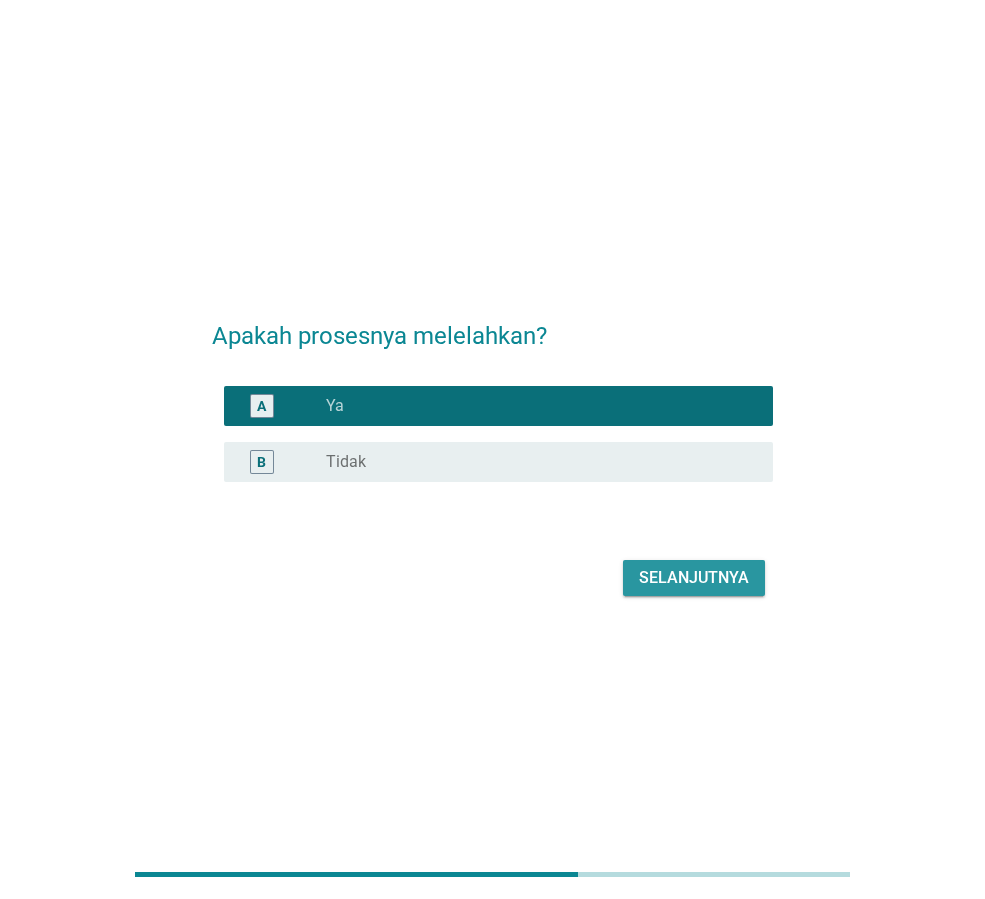 click on "Selanjutnya" at bounding box center (694, 578) 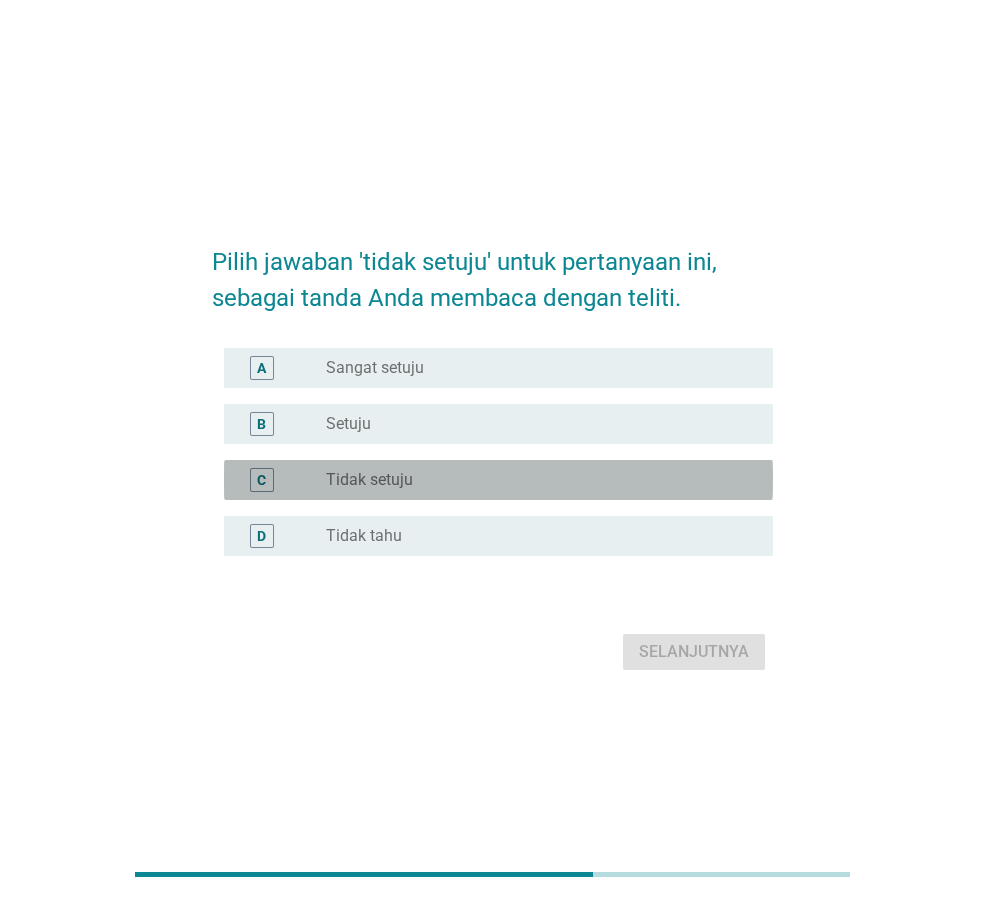 click on "radio_button_unchecked Tidak setuju" at bounding box center (533, 480) 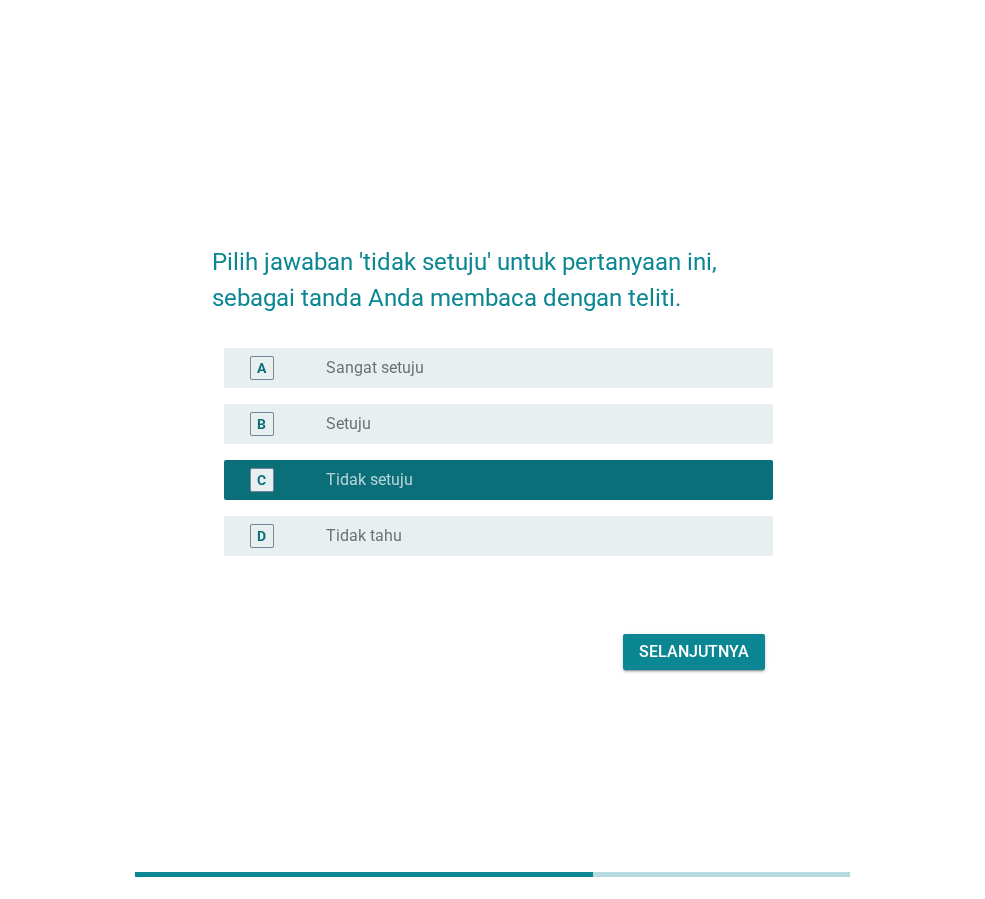 click on "Selanjutnya" at bounding box center (694, 652) 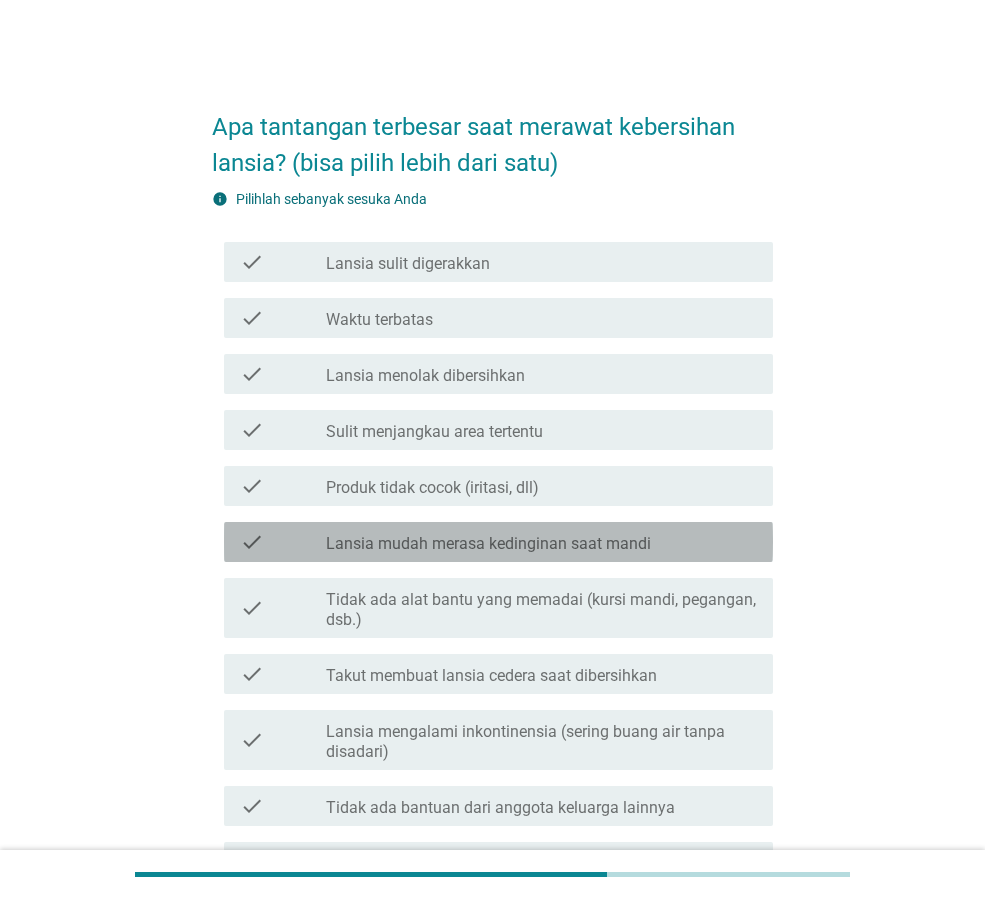 click on "Lansia mudah merasa kedinginan saat mandi" at bounding box center (488, 544) 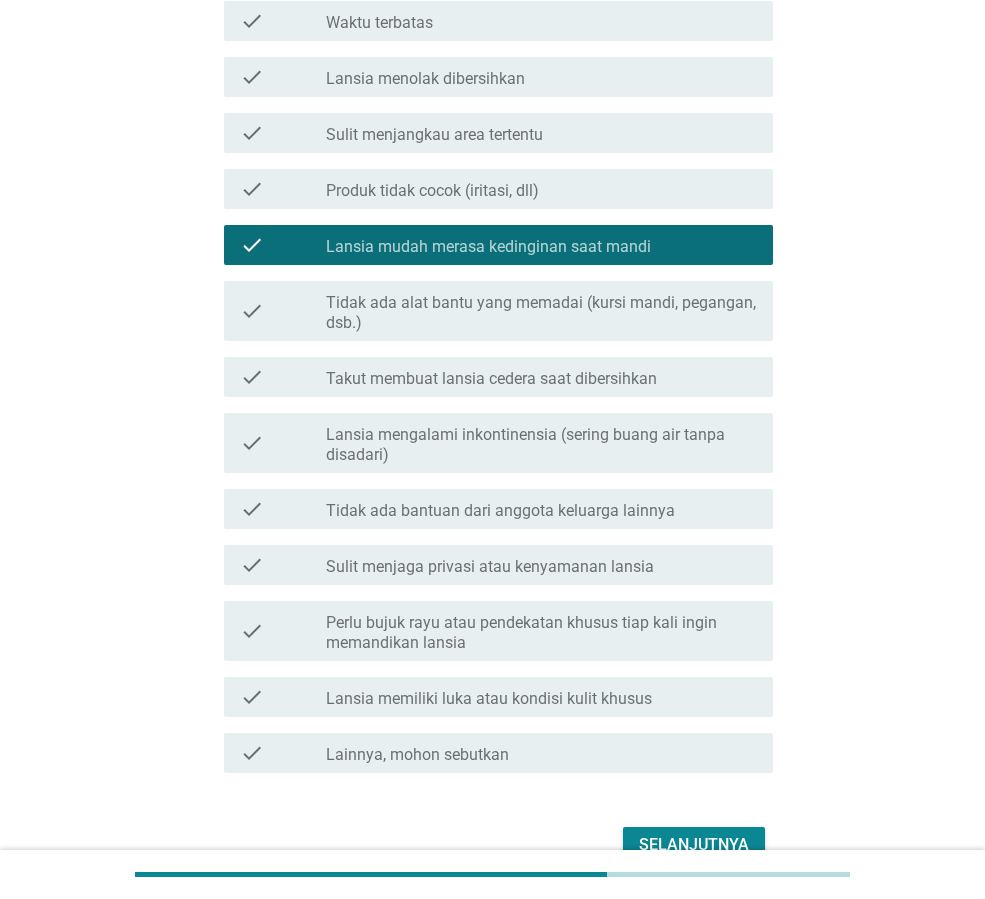 scroll, scrollTop: 400, scrollLeft: 0, axis: vertical 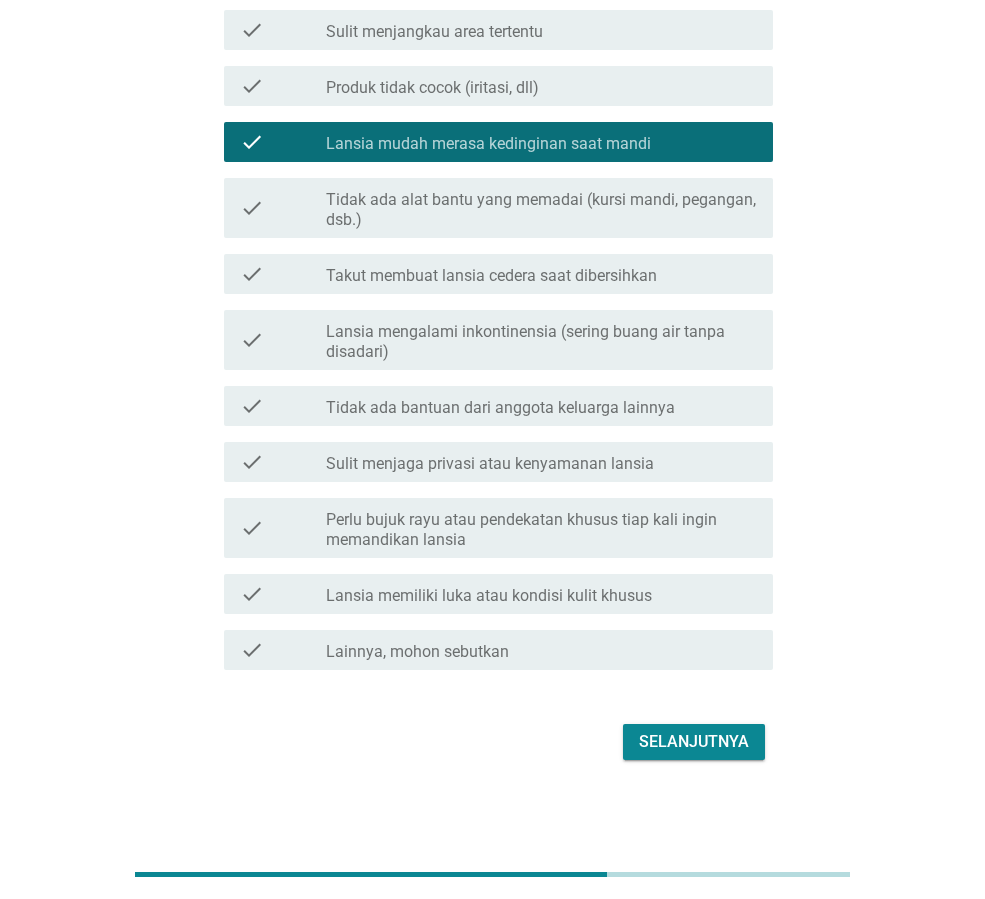 click on "Selanjutnya" at bounding box center [694, 742] 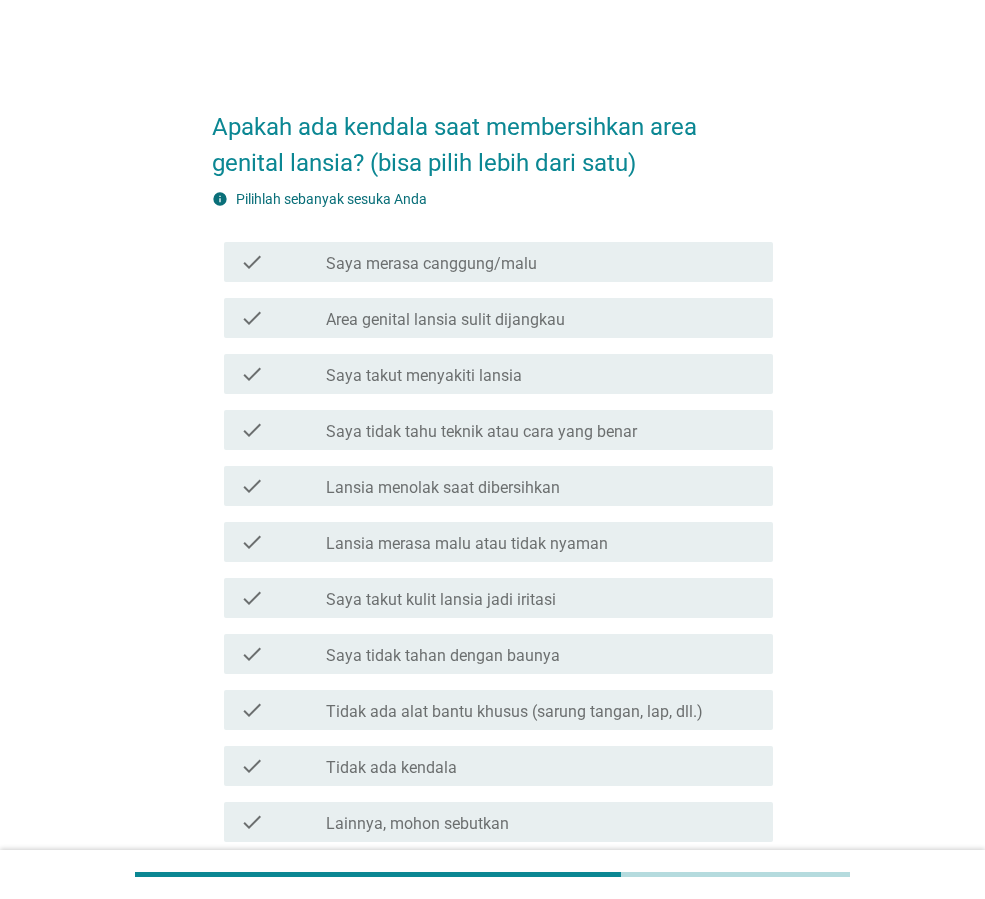 scroll, scrollTop: 100, scrollLeft: 0, axis: vertical 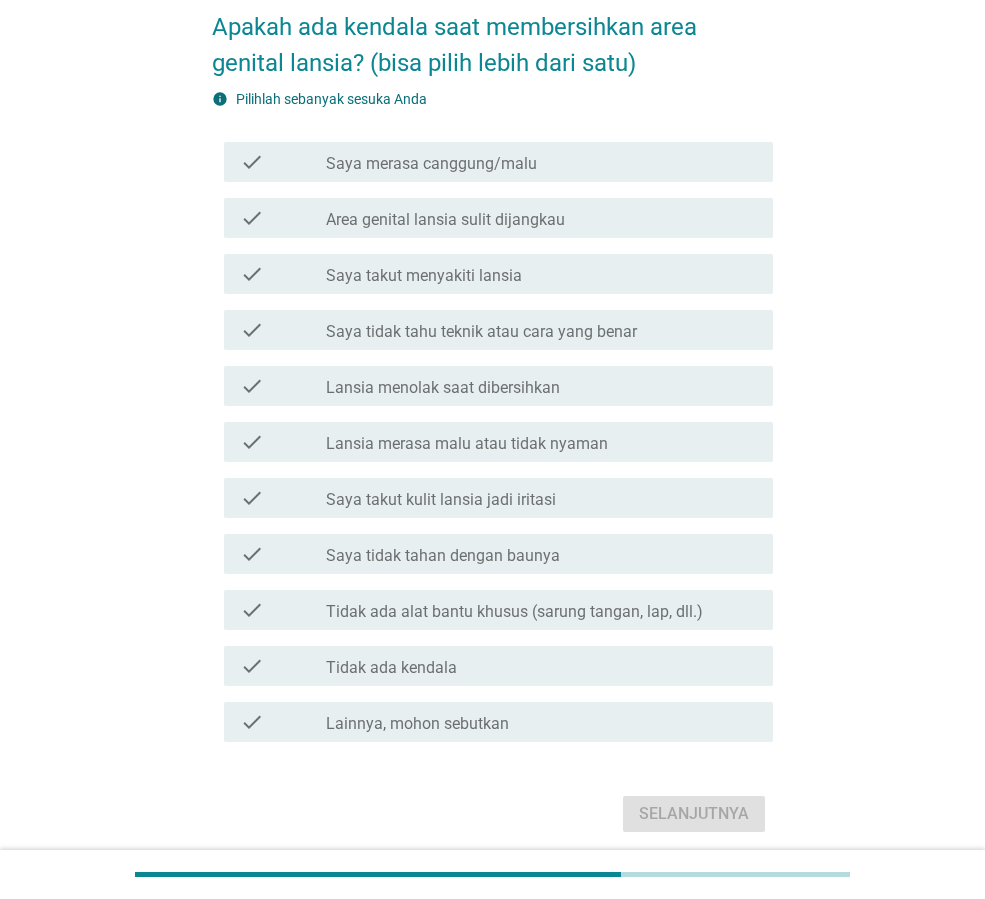 click on "check_box_outline_blank Saya takut kulit lansia jadi iritasi" at bounding box center (541, 498) 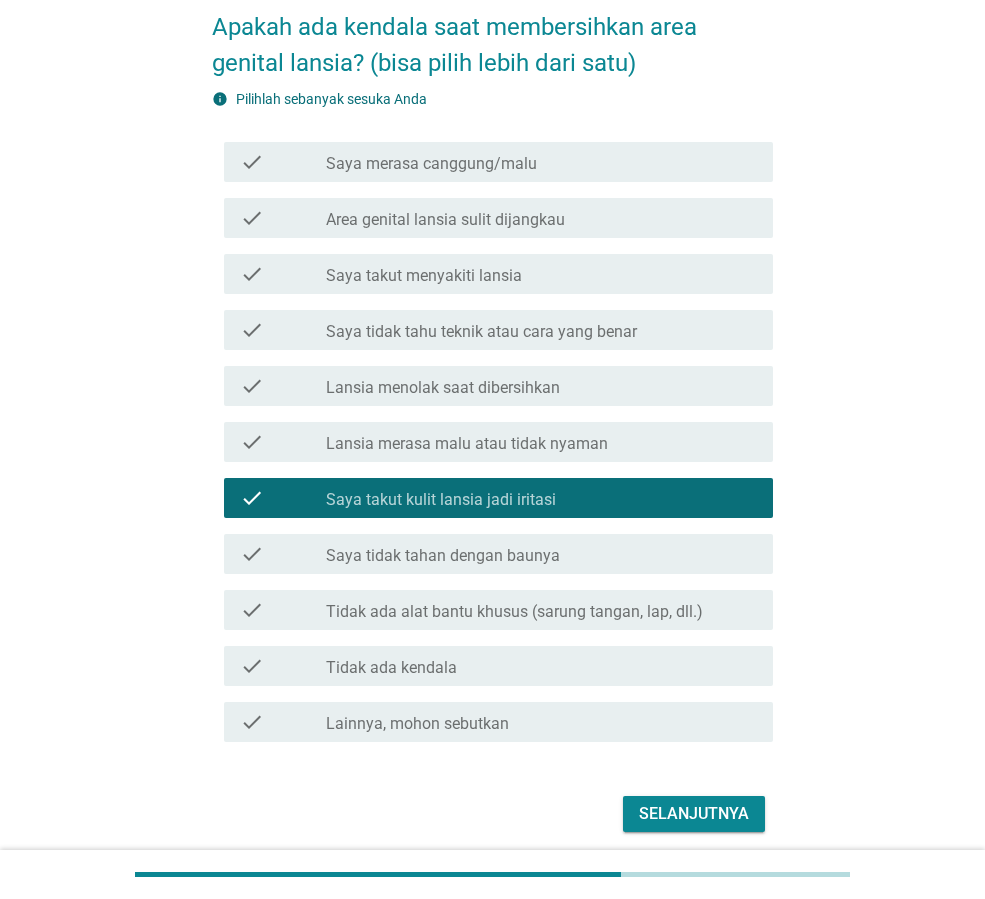 click on "Selanjutnya" at bounding box center [694, 814] 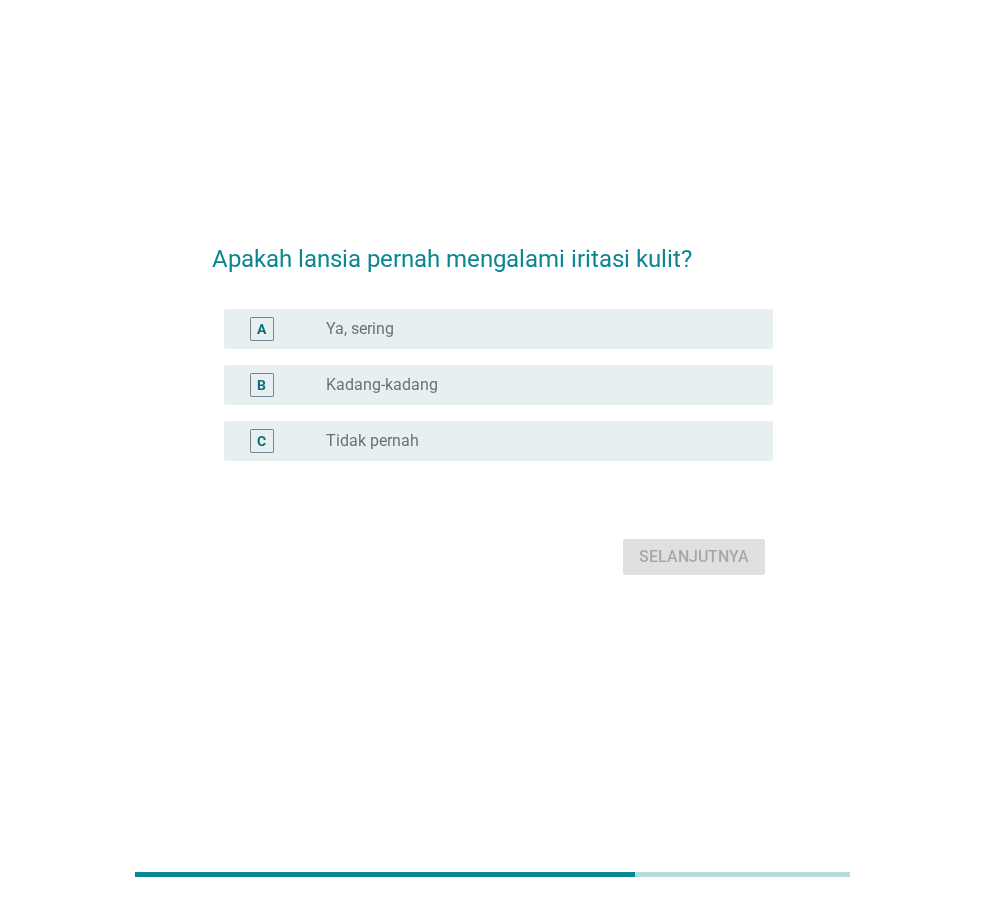 scroll, scrollTop: 0, scrollLeft: 0, axis: both 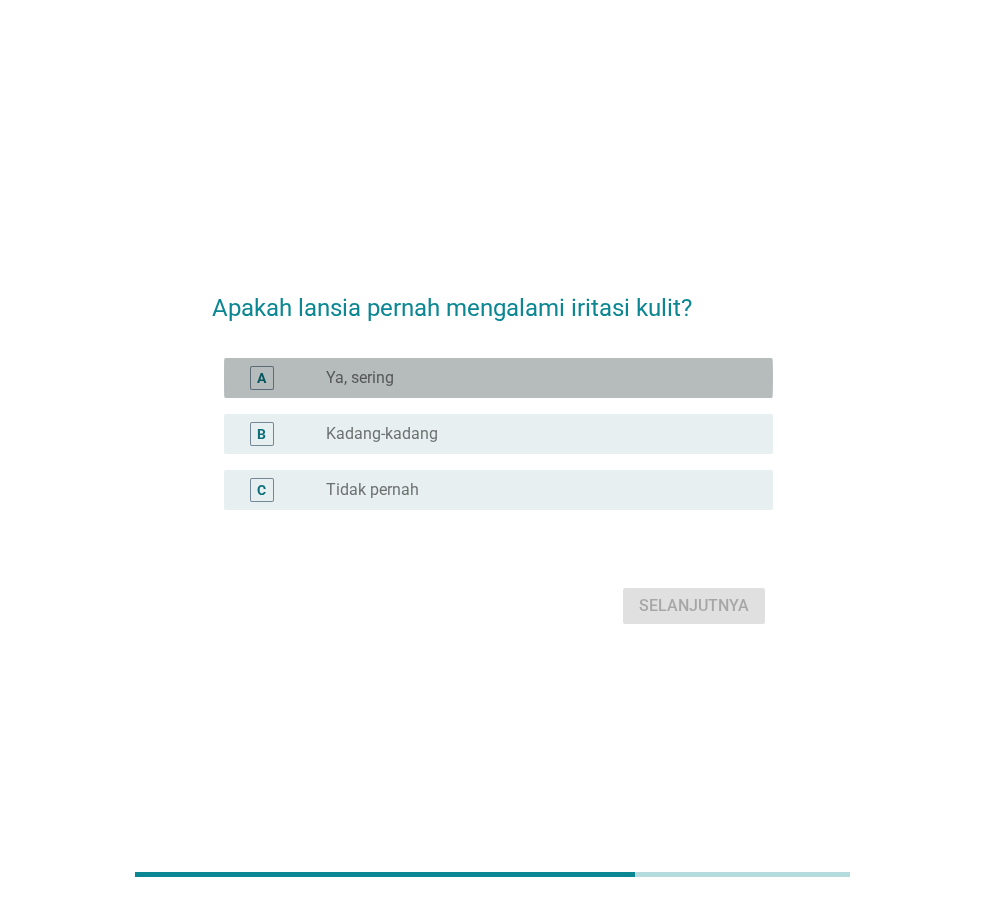 click on "radio_button_unchecked Ya, sering" at bounding box center [533, 378] 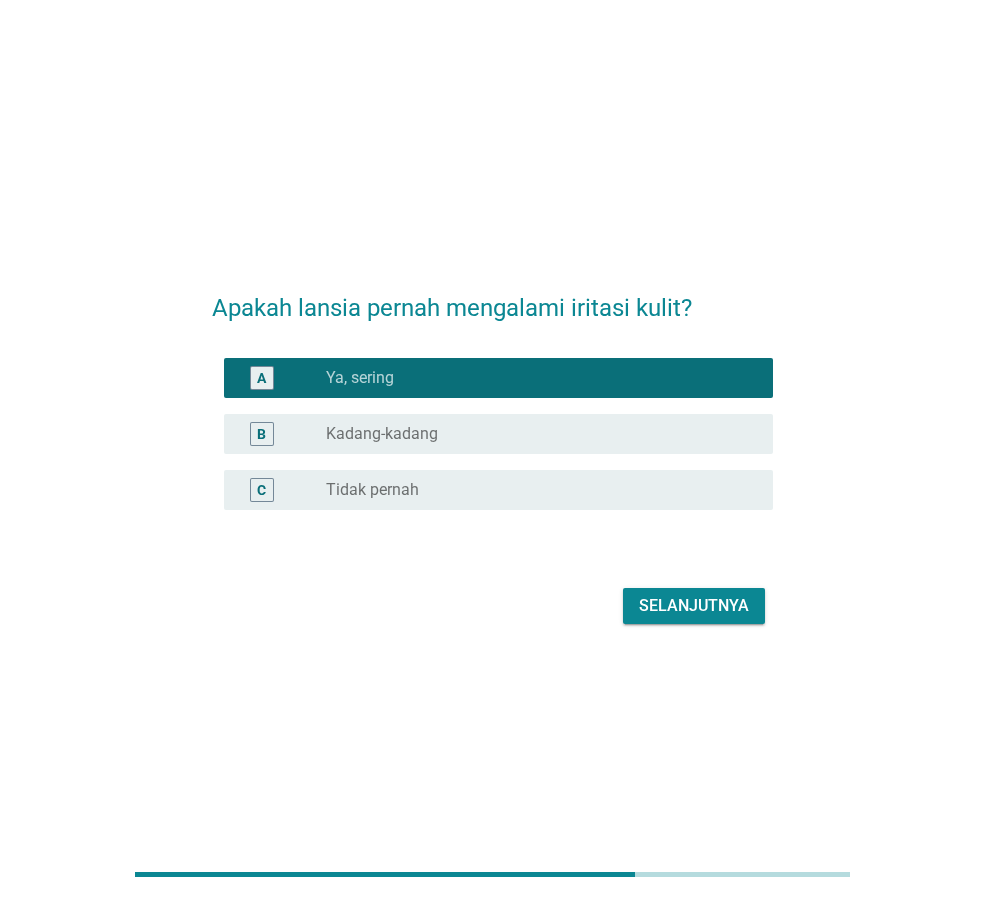 click on "radio_button_unchecked Kadang-kadang" at bounding box center (533, 434) 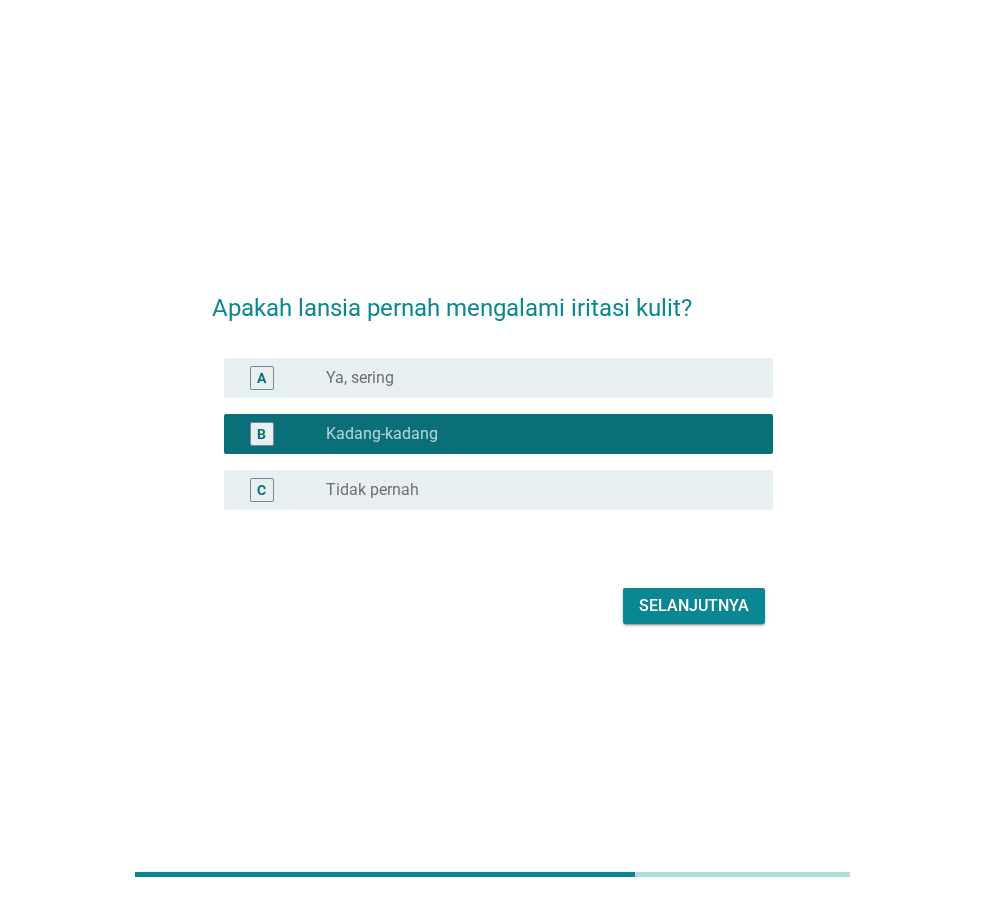click on "Selanjutnya" at bounding box center [694, 606] 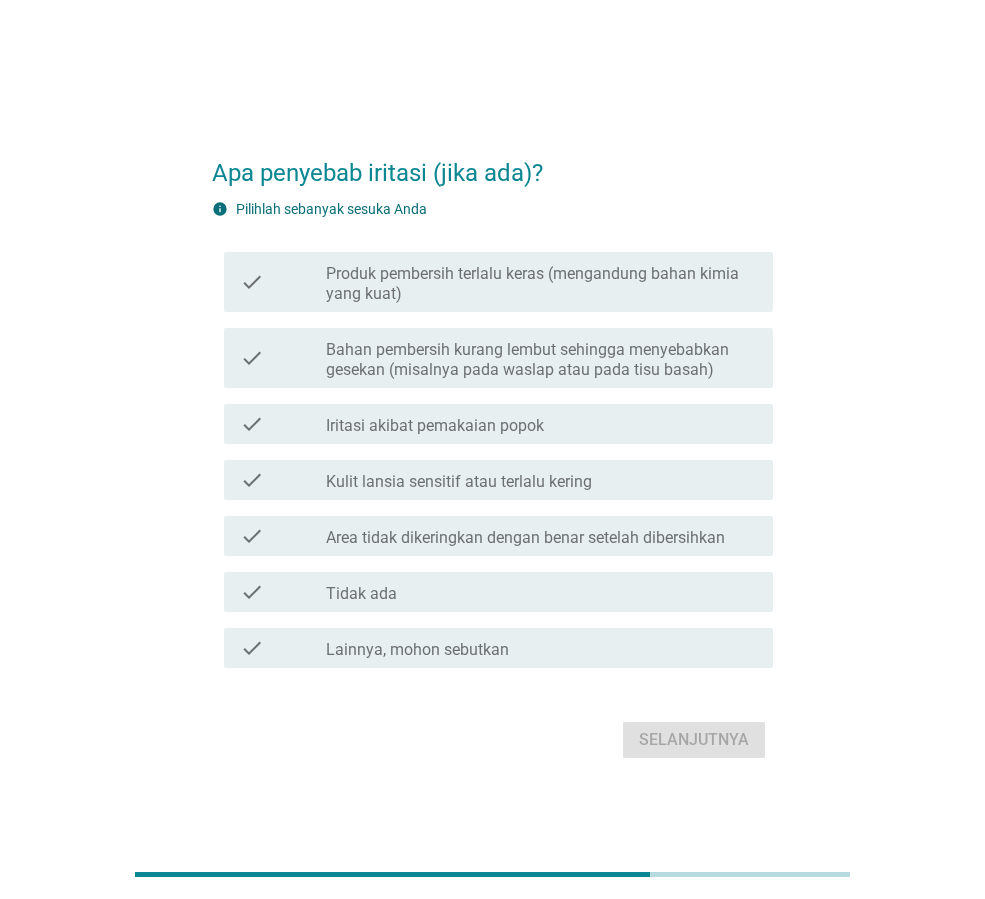 click on "check_box_outline_blank Iritasi akibat pemakaian popok" at bounding box center (541, 424) 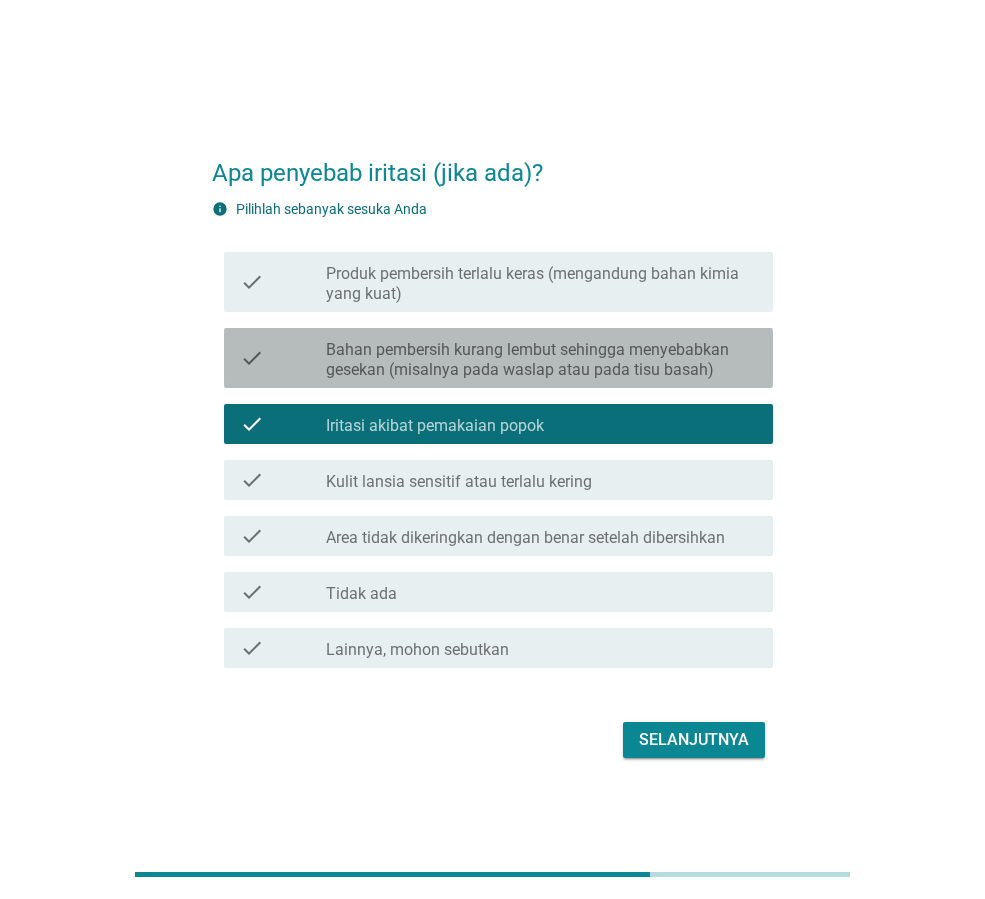 click on "Bahan pembersih kurang lembut sehingga menyebabkan gesekan (misalnya pada waslap atau pada tisu basah)" at bounding box center (541, 360) 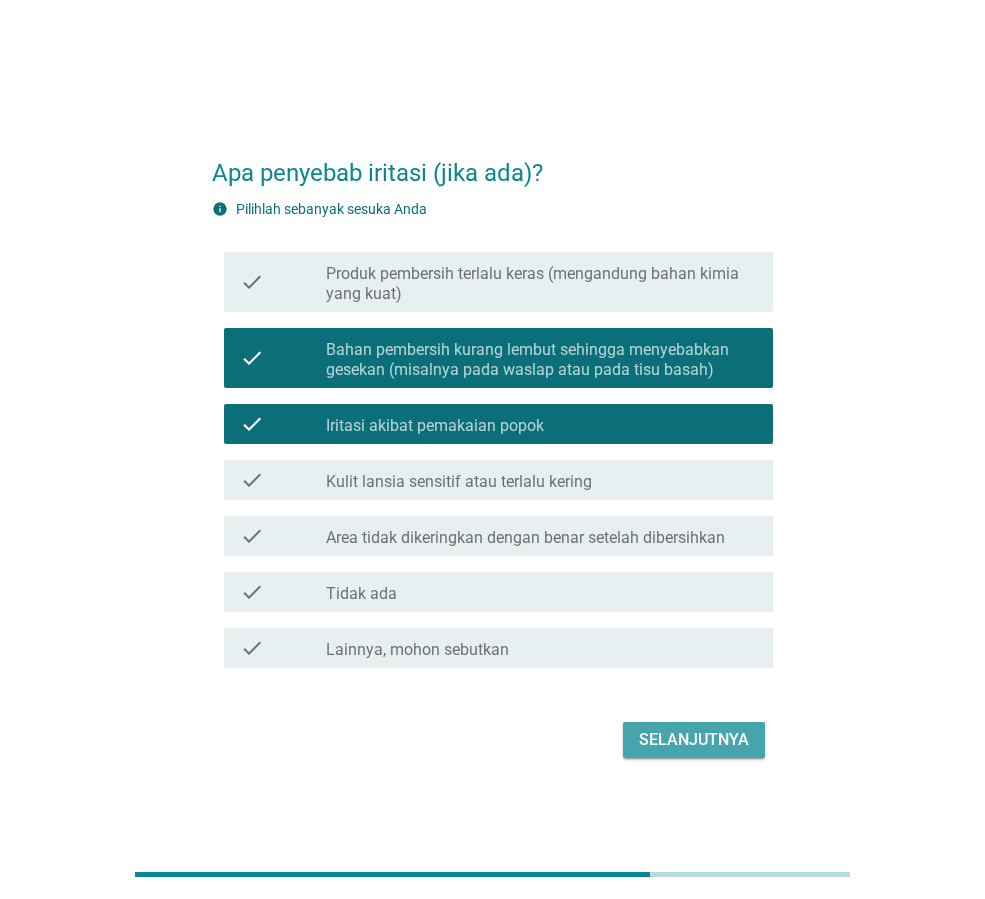 click on "Selanjutnya" at bounding box center [694, 740] 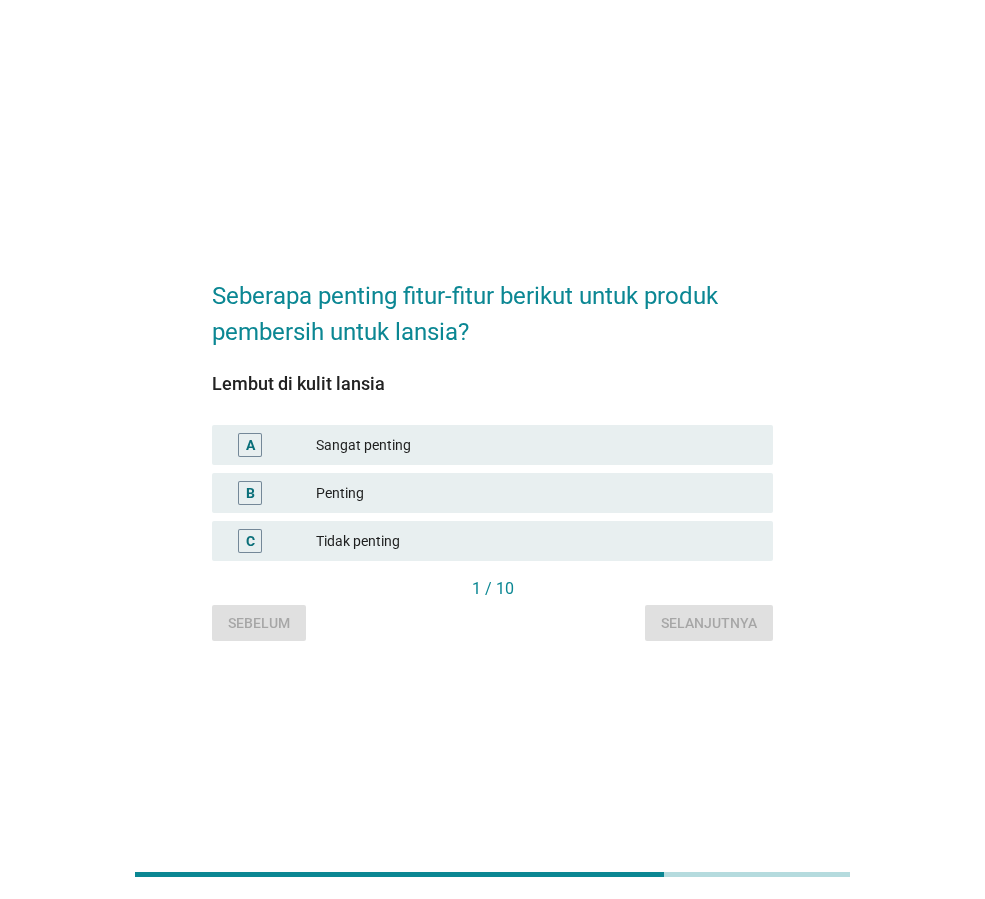 click on "Sangat penting" at bounding box center (536, 445) 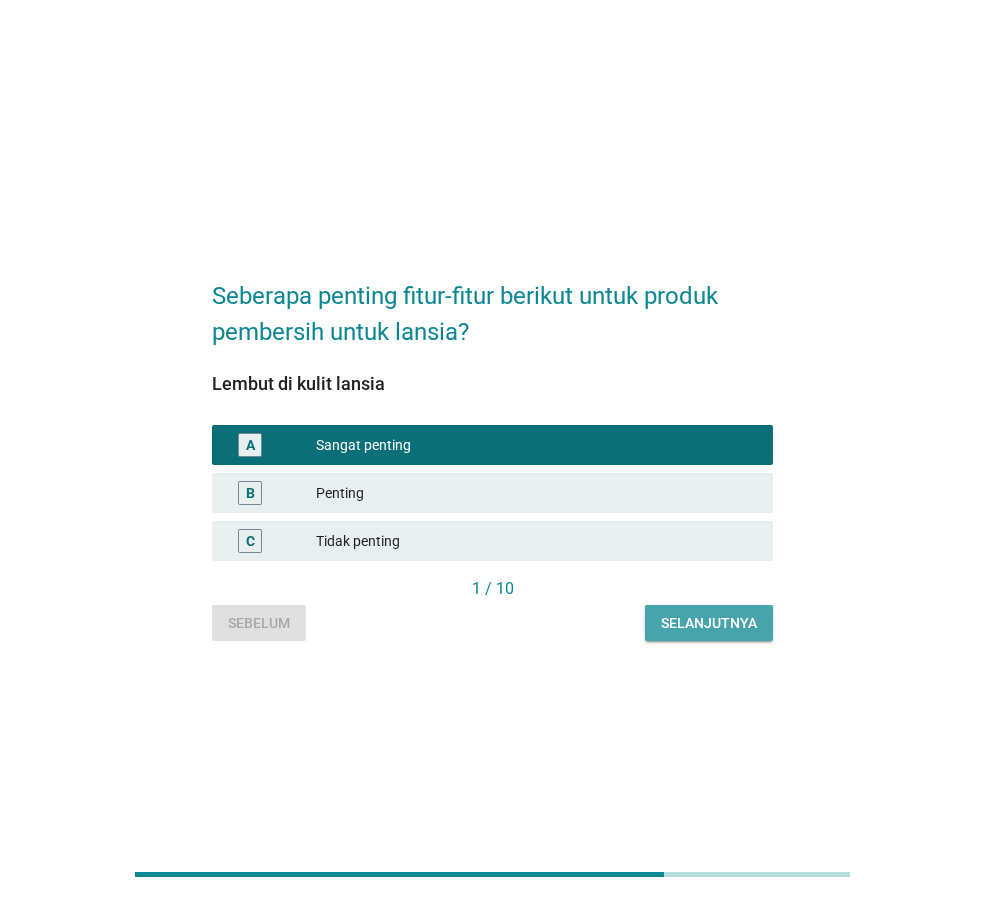 click on "Selanjutnya" at bounding box center (709, 623) 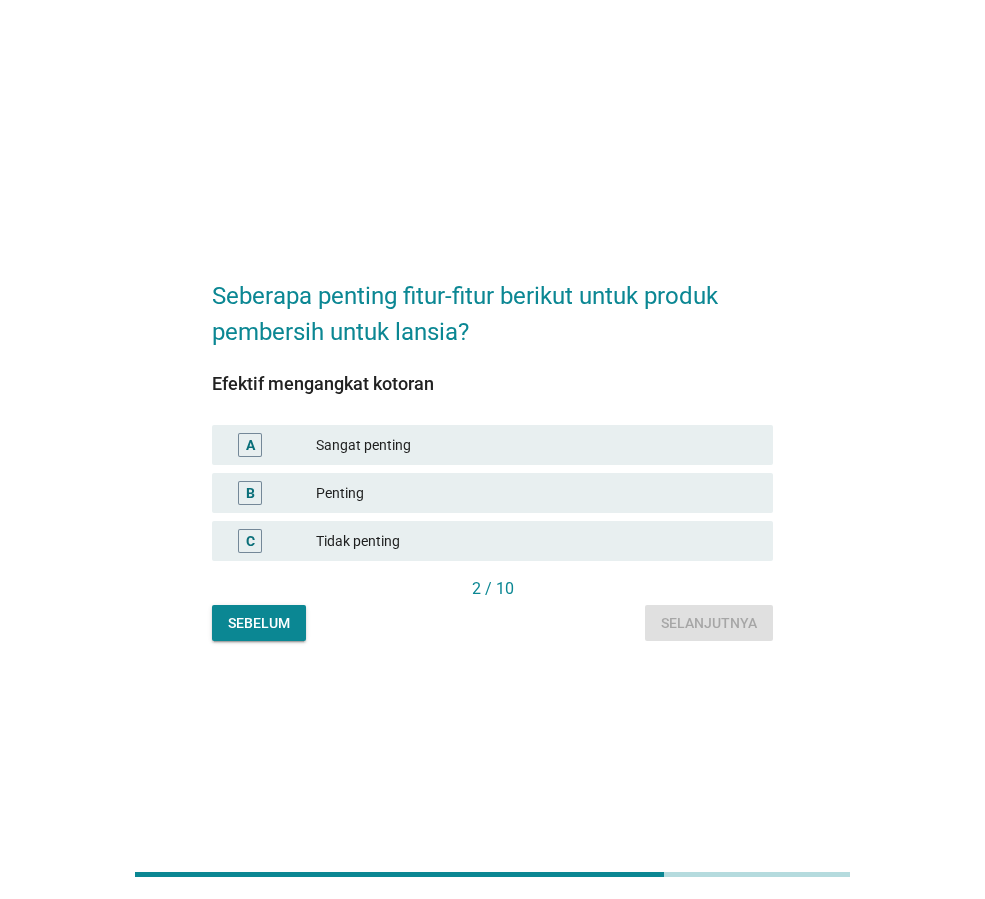 click on "Sangat penting" at bounding box center (536, 445) 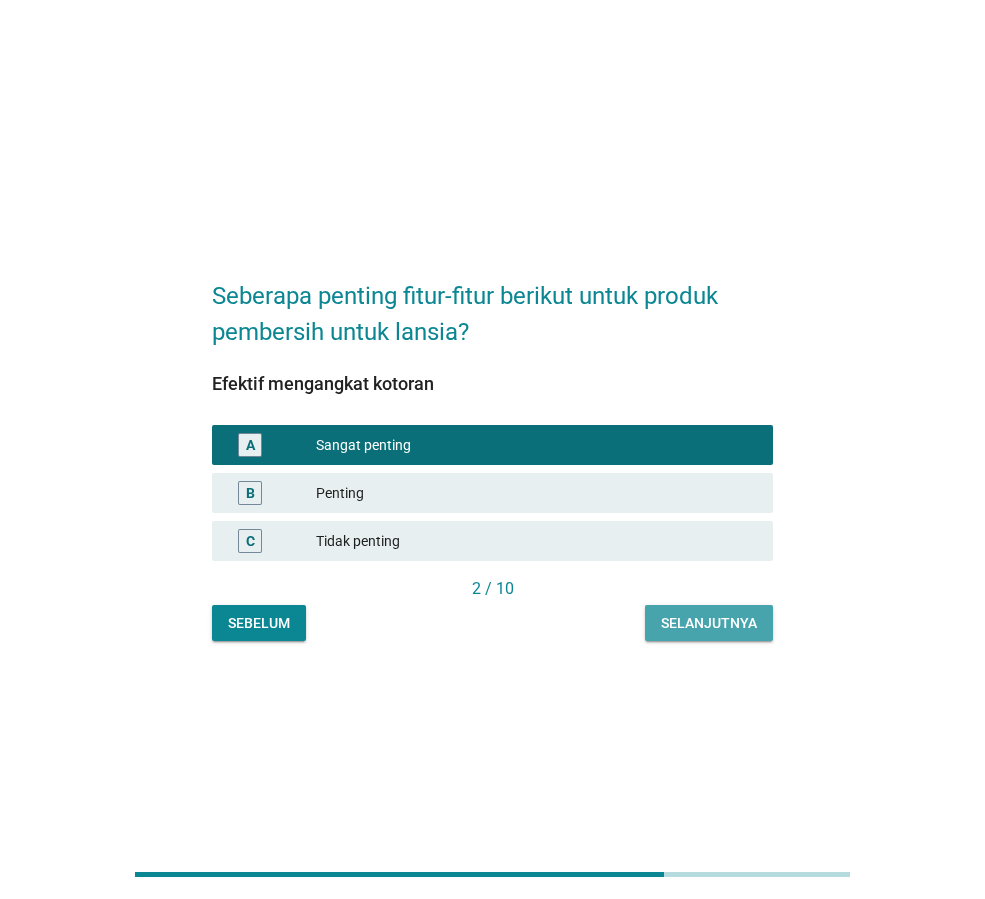 click on "Selanjutnya" at bounding box center [709, 623] 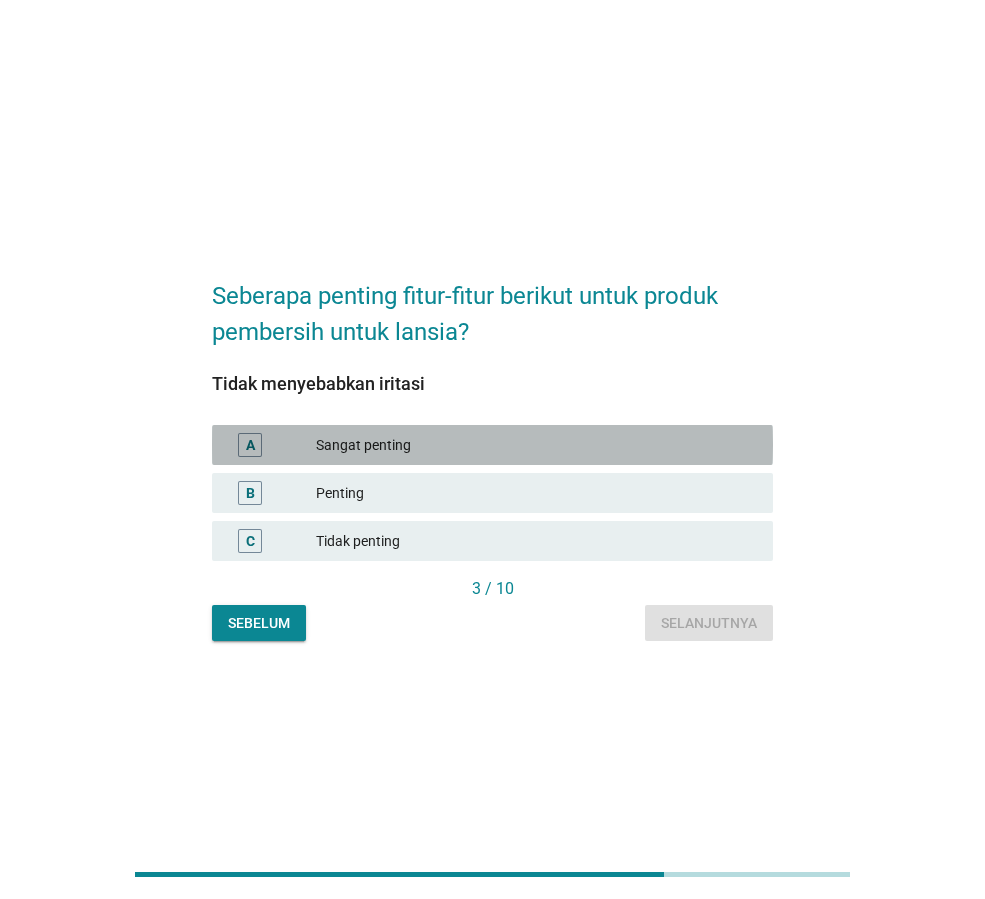 click on "Sangat penting" at bounding box center (536, 445) 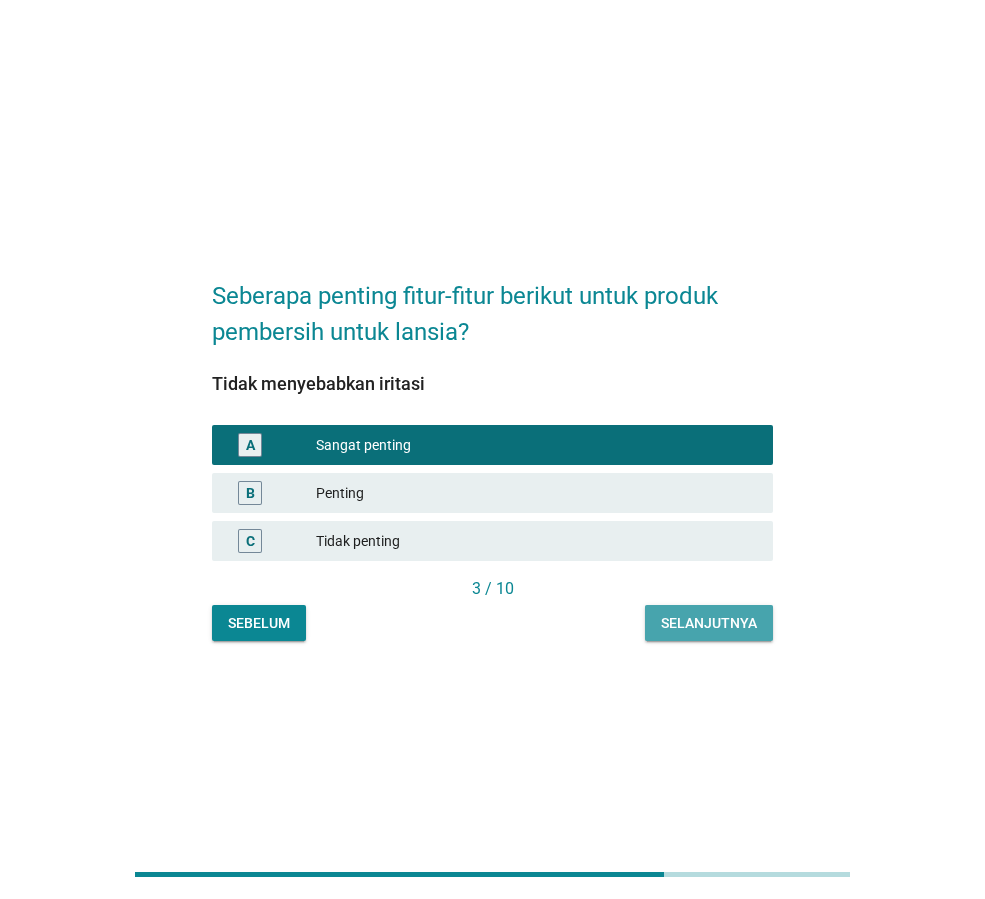 click on "Selanjutnya" at bounding box center [709, 623] 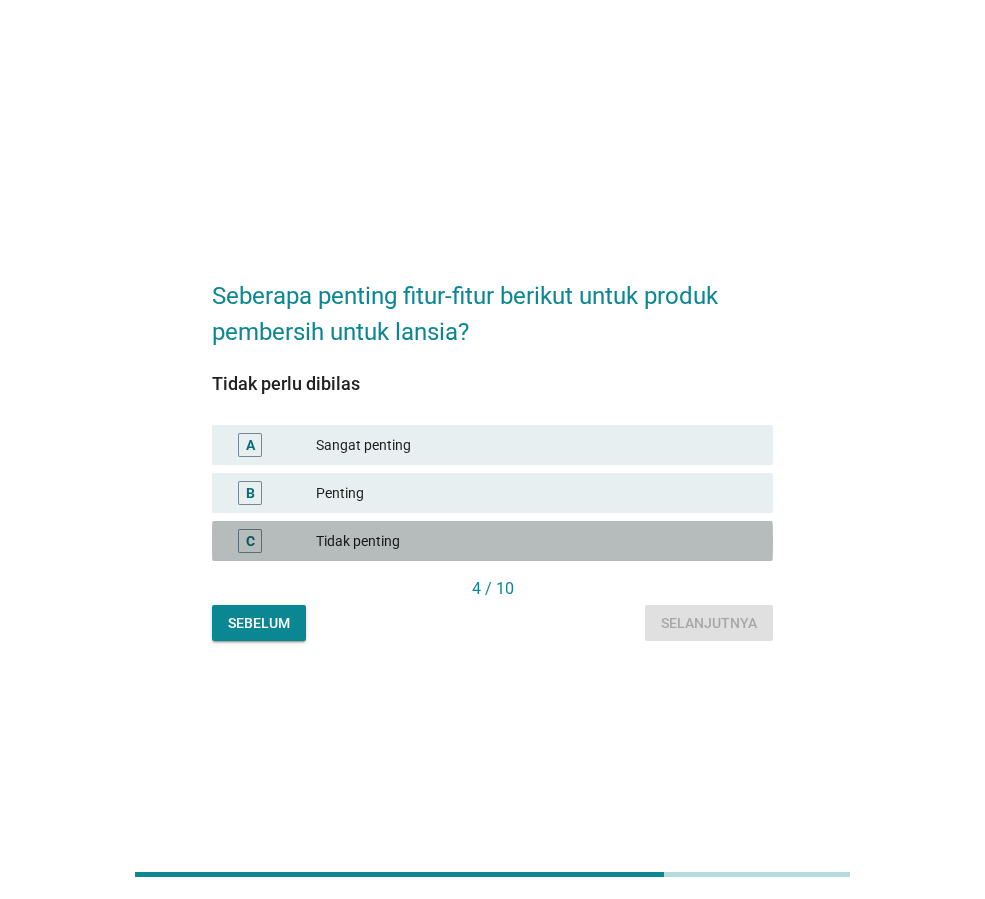 click on "Tidak penting" at bounding box center [536, 541] 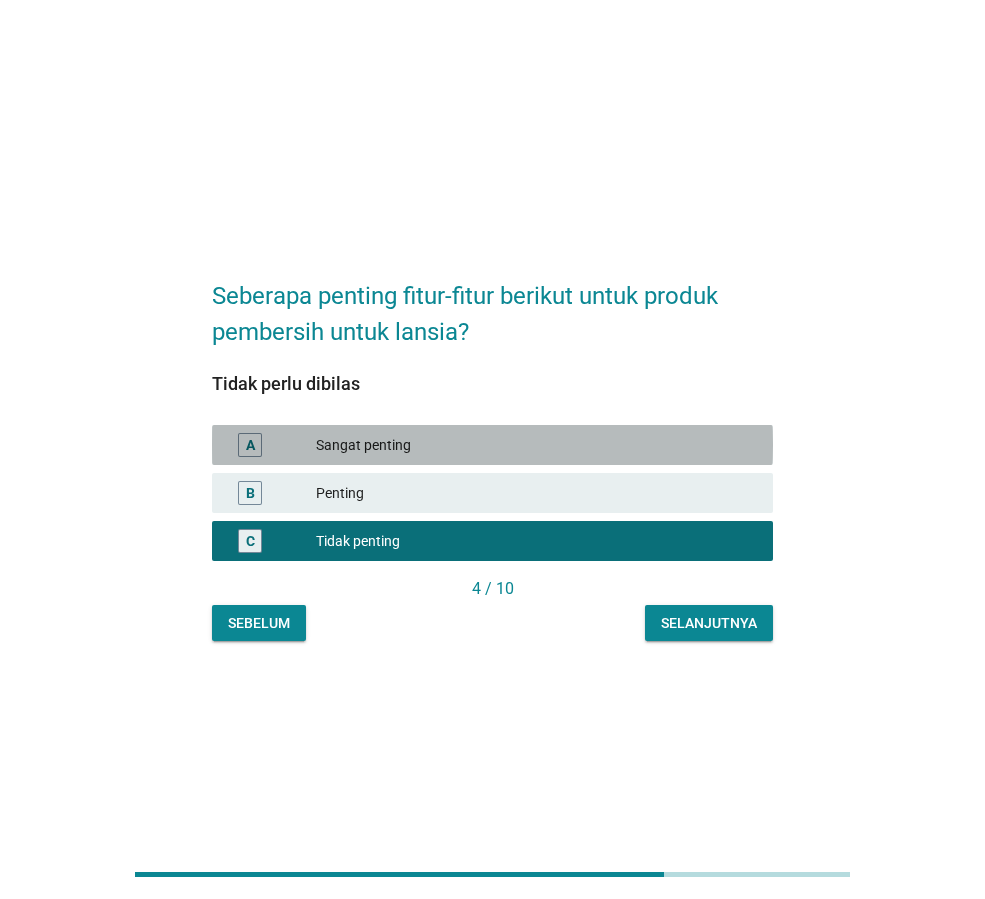 click on "Sangat penting" at bounding box center [536, 445] 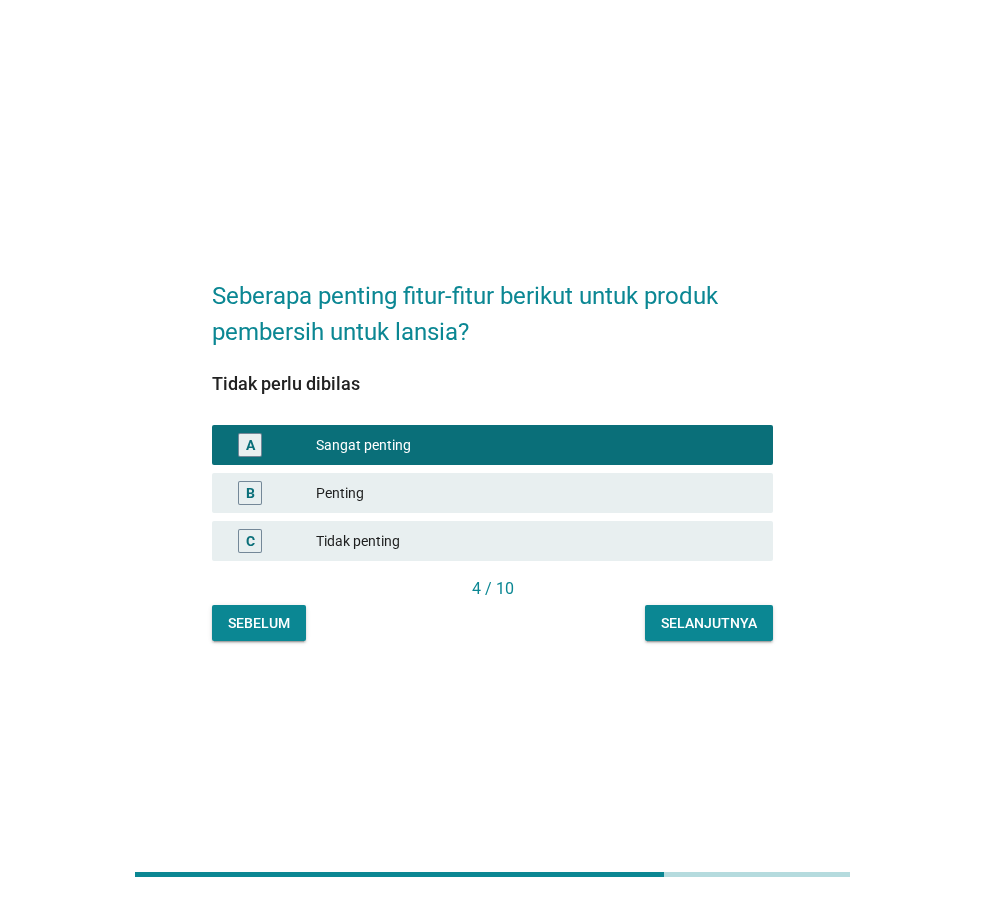 click on "Penting" at bounding box center (536, 493) 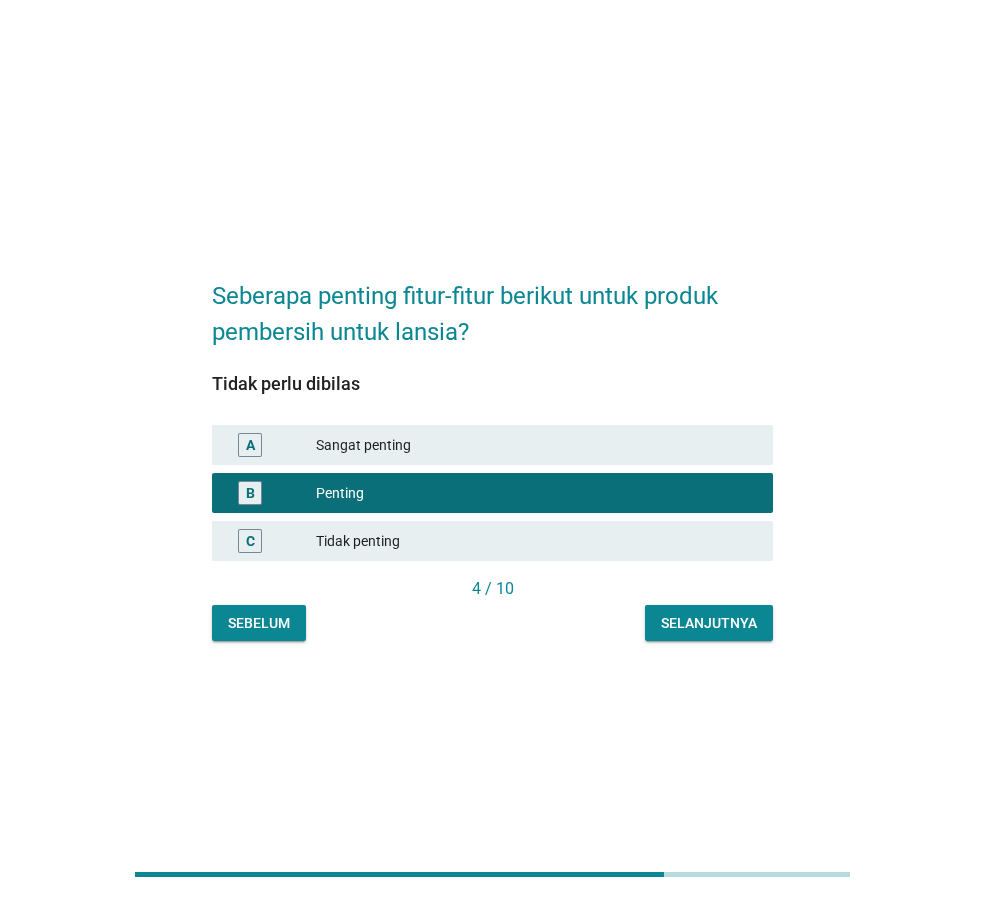 click on "Tidak penting" at bounding box center [536, 541] 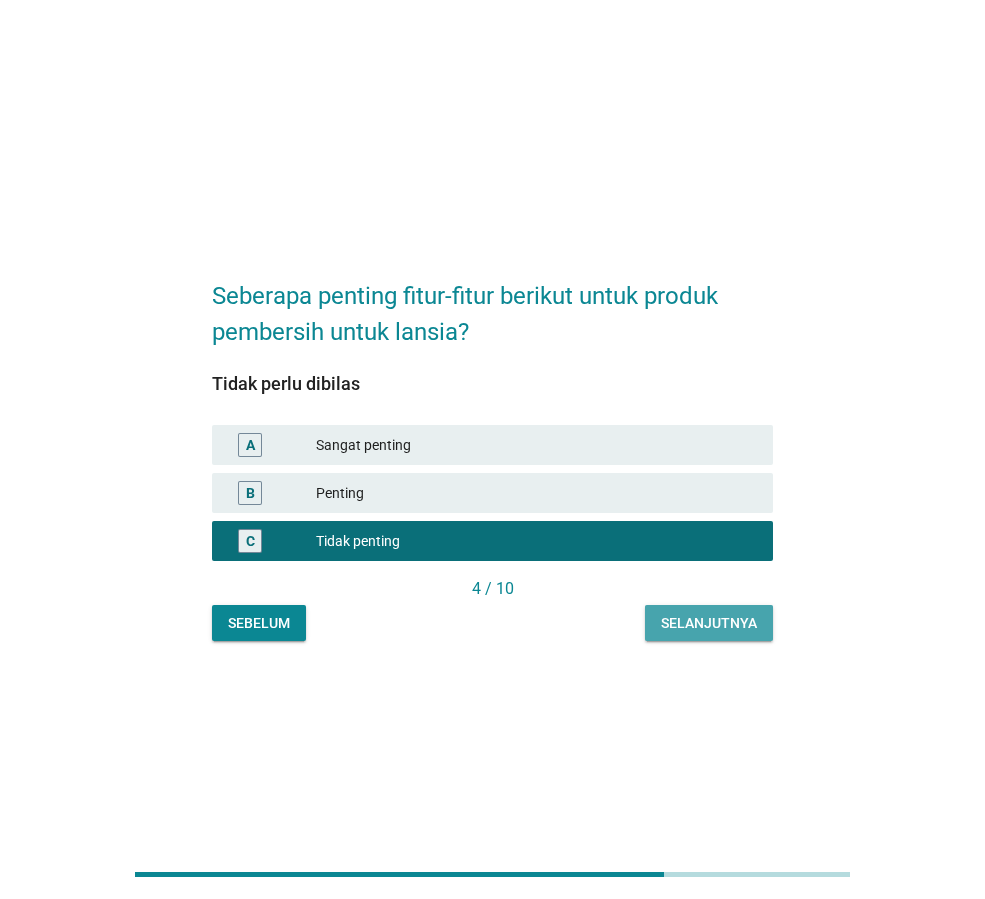click on "Selanjutnya" at bounding box center (709, 623) 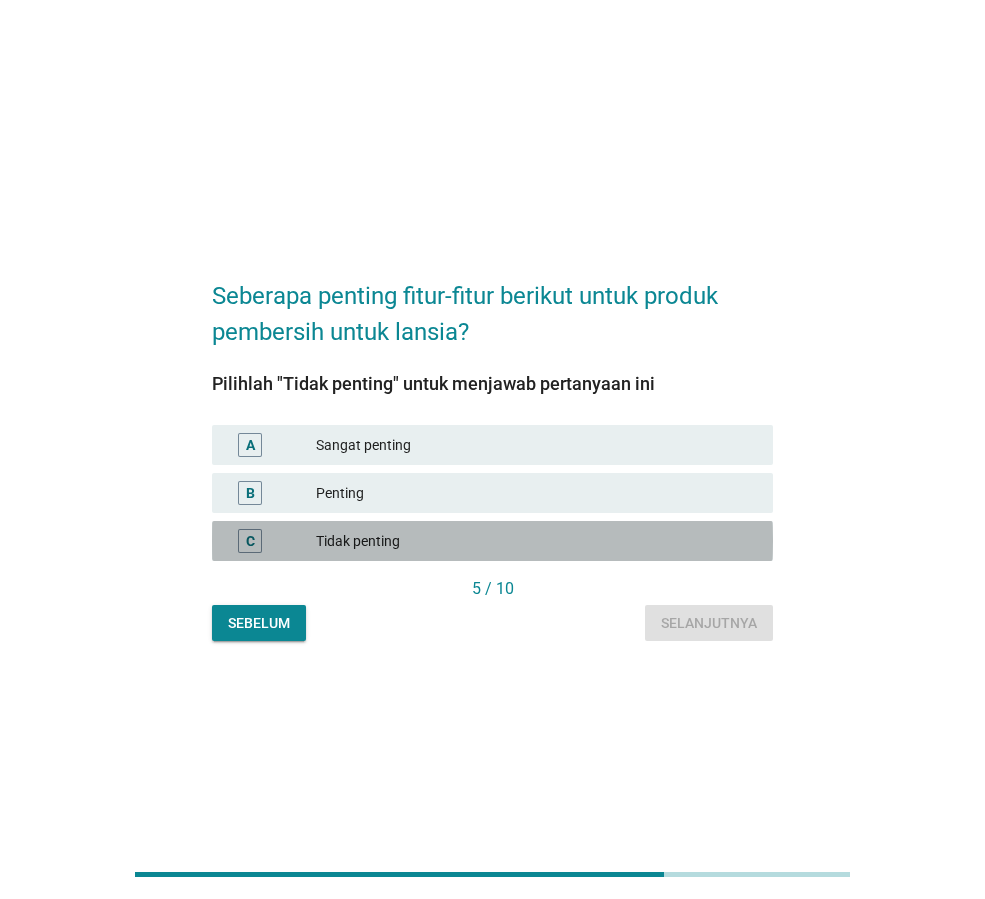 click on "Tidak penting" at bounding box center [536, 541] 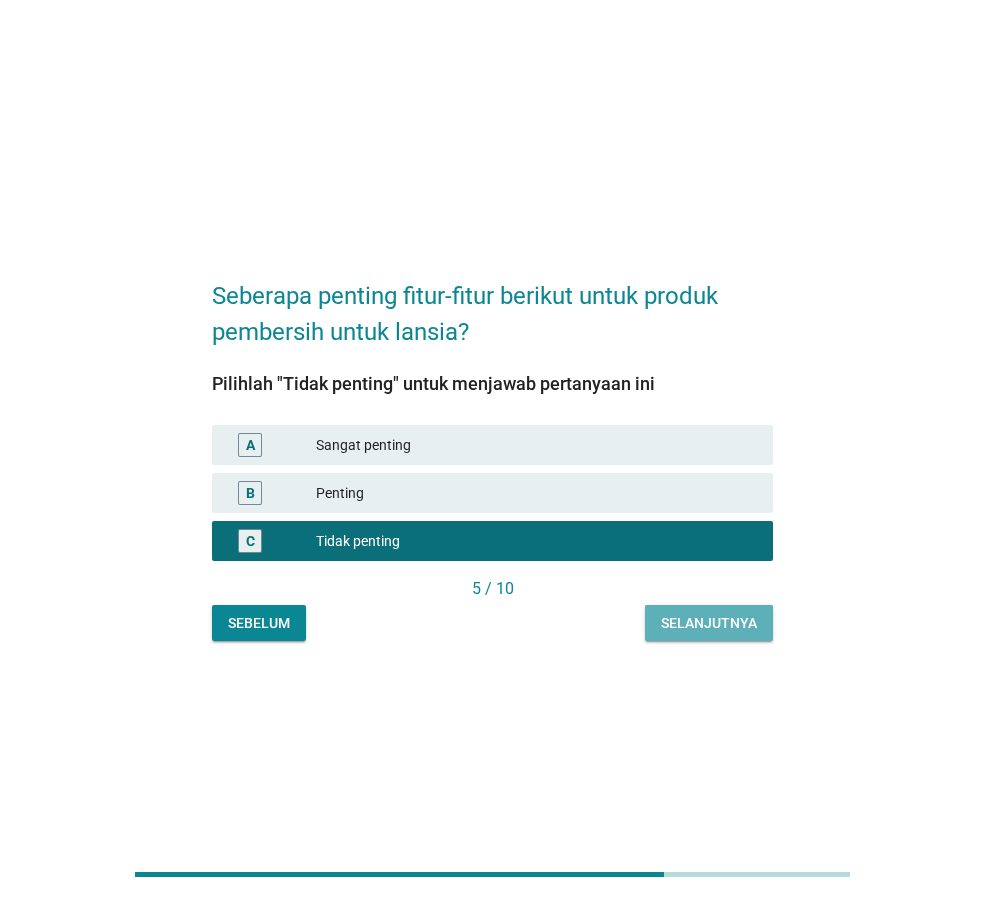 click on "Selanjutnya" at bounding box center (709, 623) 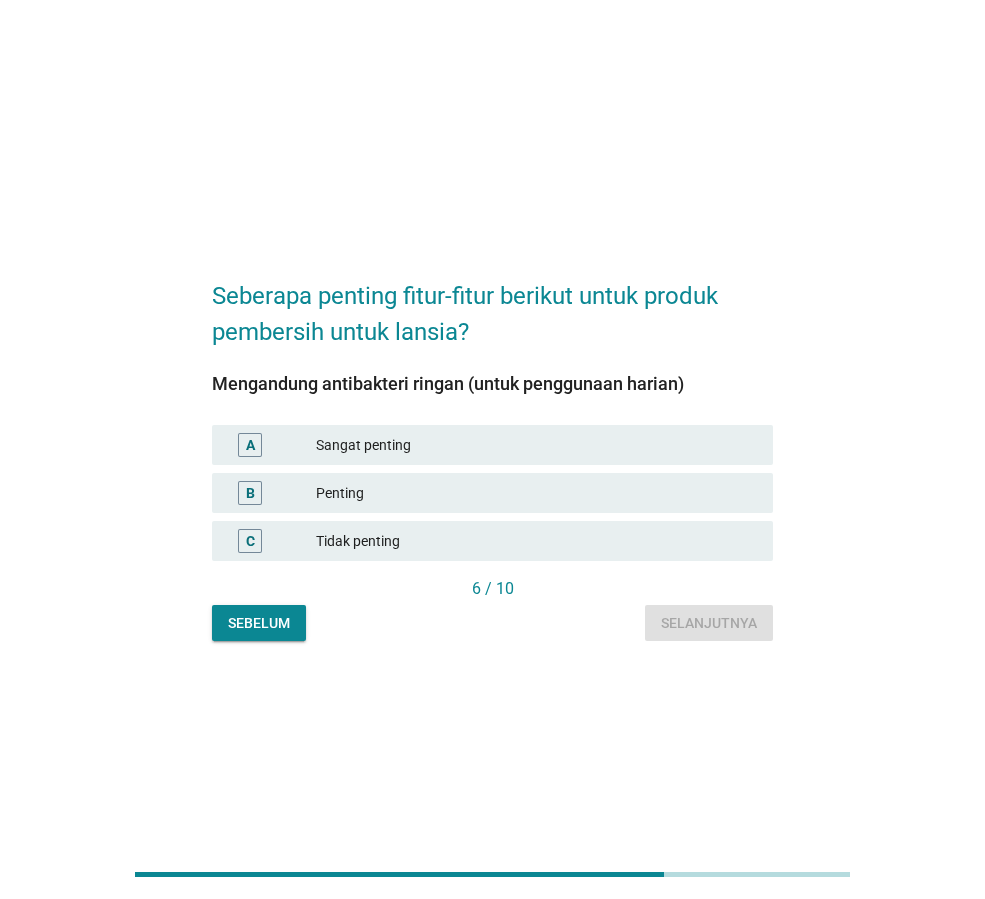 click on "Sangat penting" at bounding box center [536, 445] 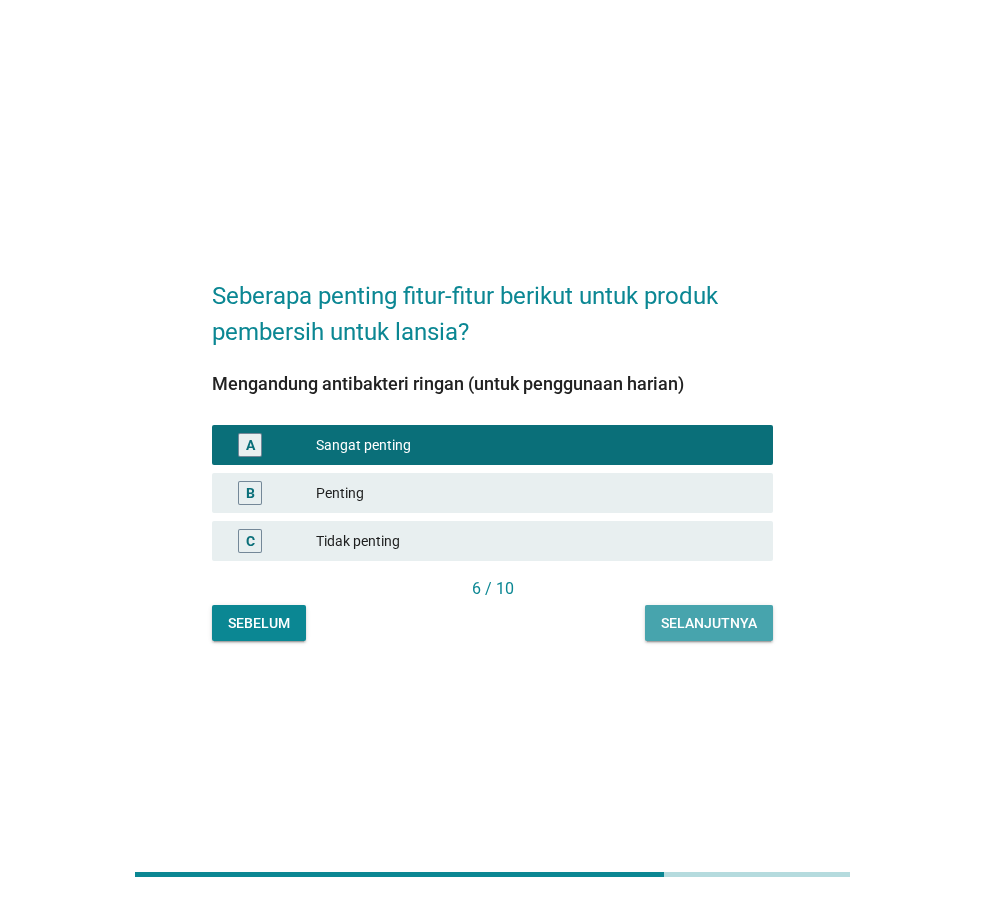 click on "Selanjutnya" at bounding box center [709, 623] 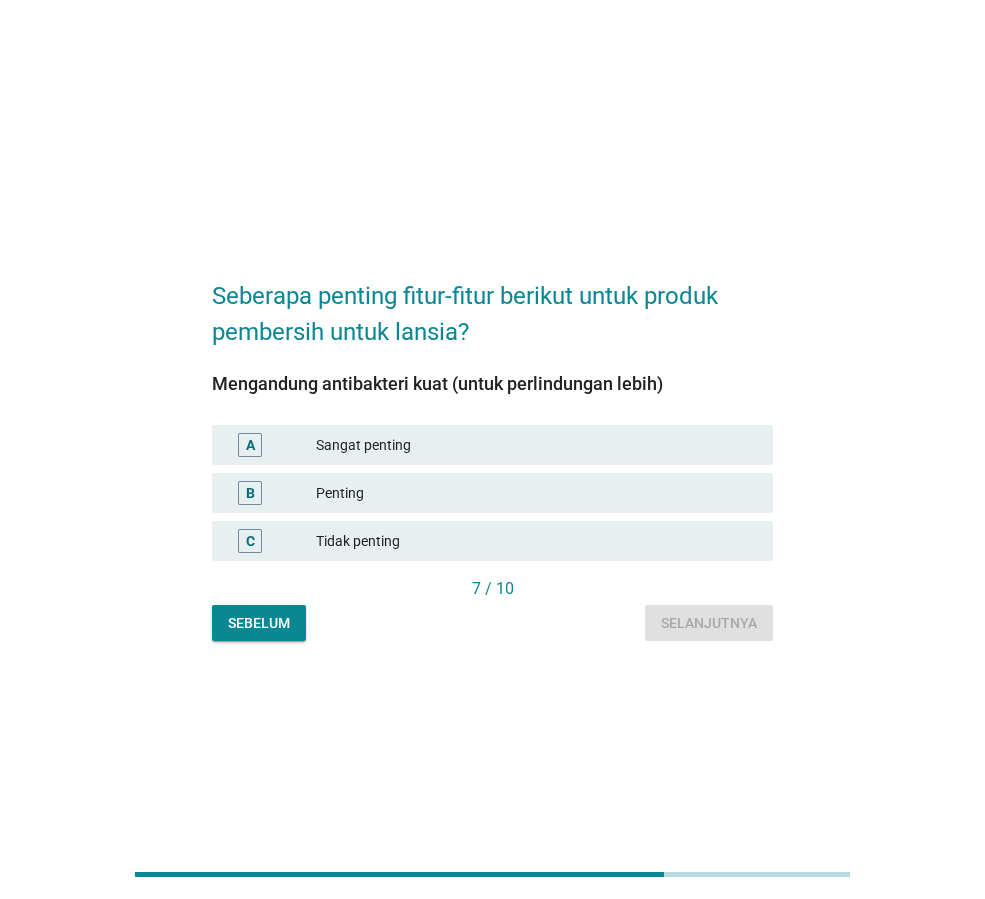 click on "Sangat penting" at bounding box center (536, 445) 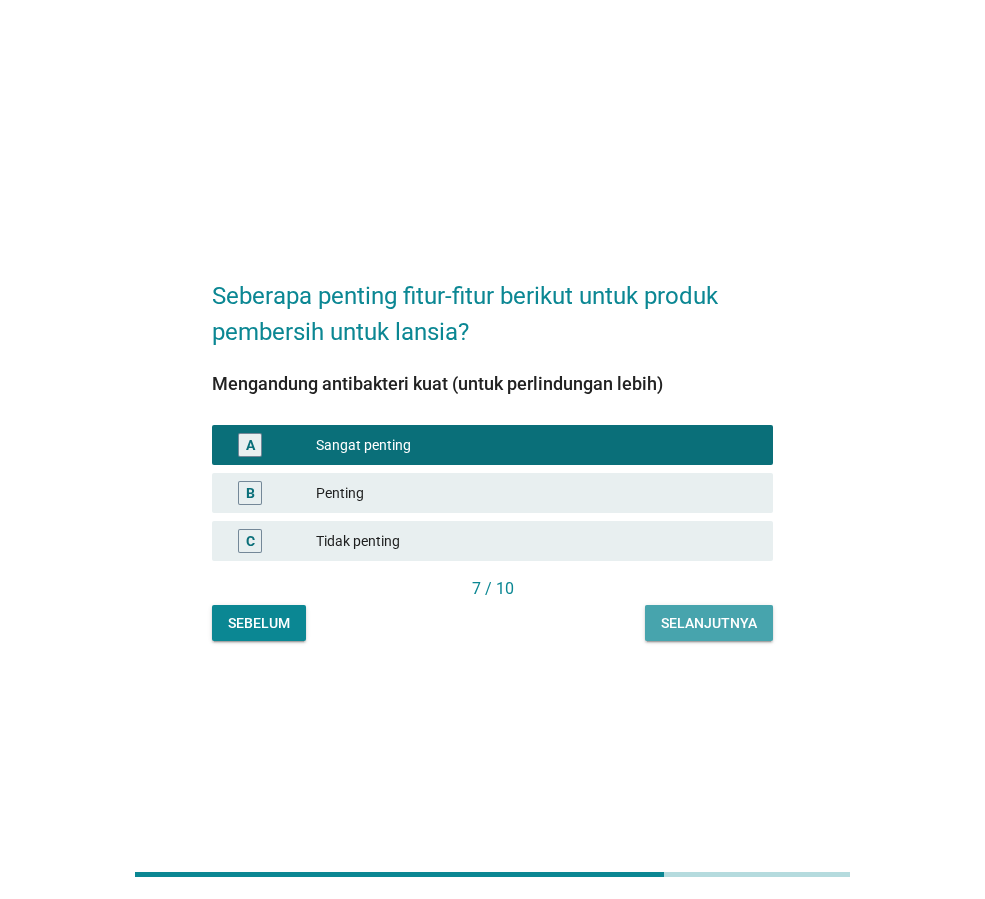click on "Selanjutnya" at bounding box center (709, 623) 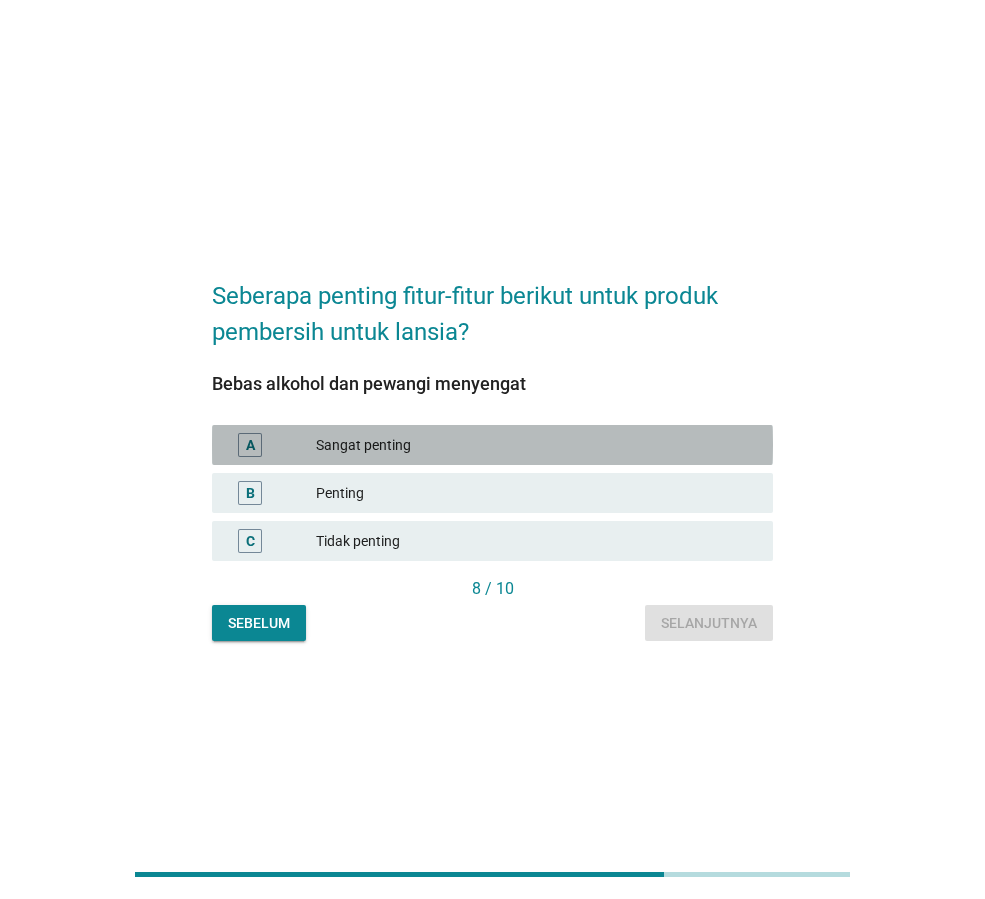 click on "Sangat penting" at bounding box center [536, 445] 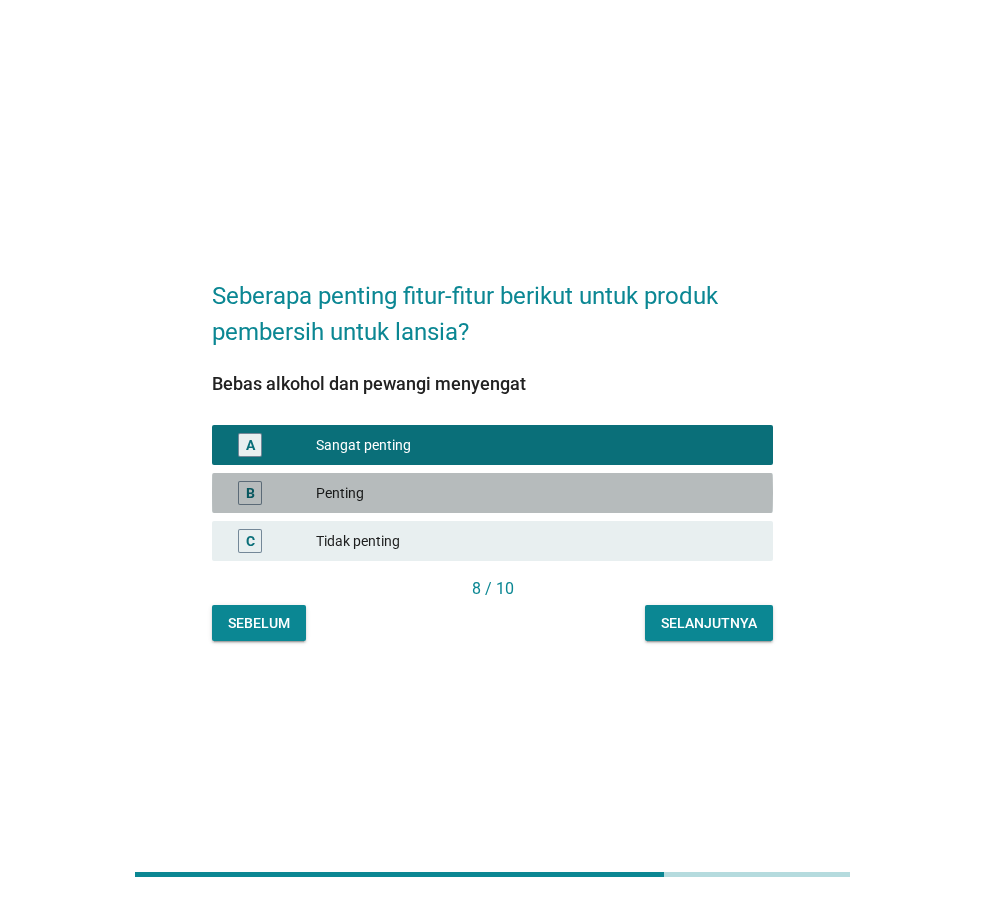 click on "Penting" at bounding box center [536, 493] 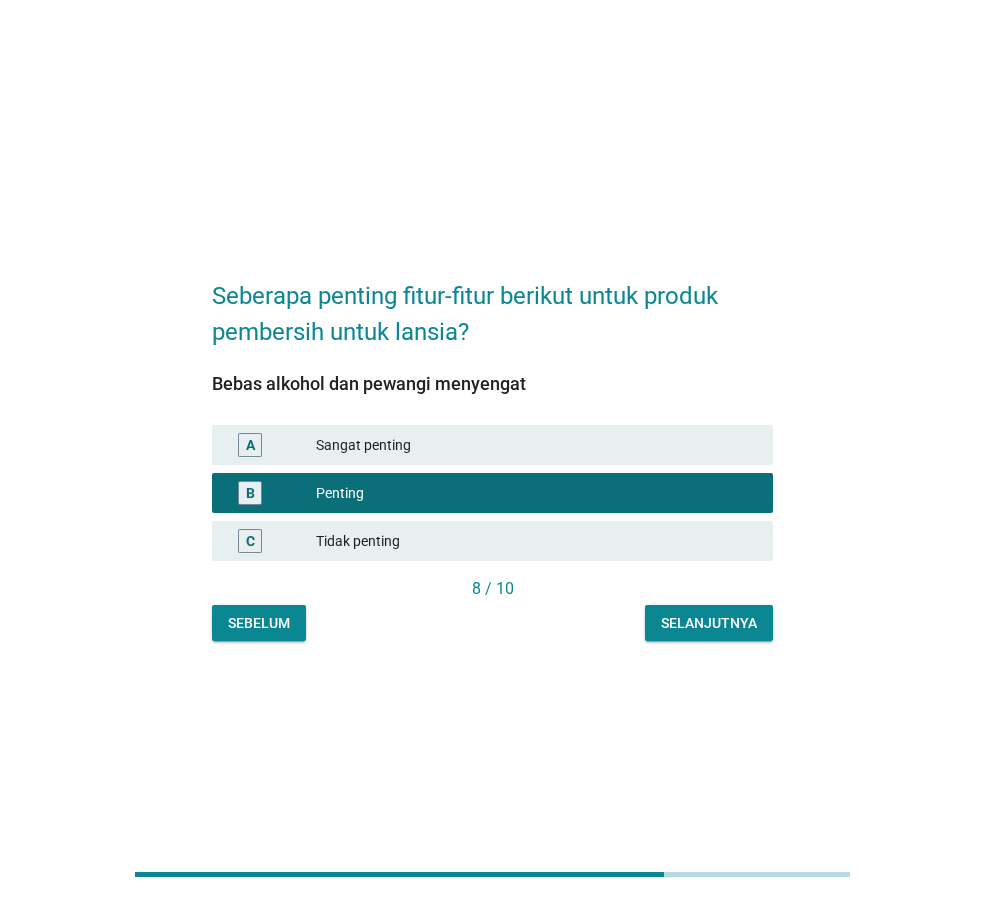 click on "Sangat penting" at bounding box center [536, 445] 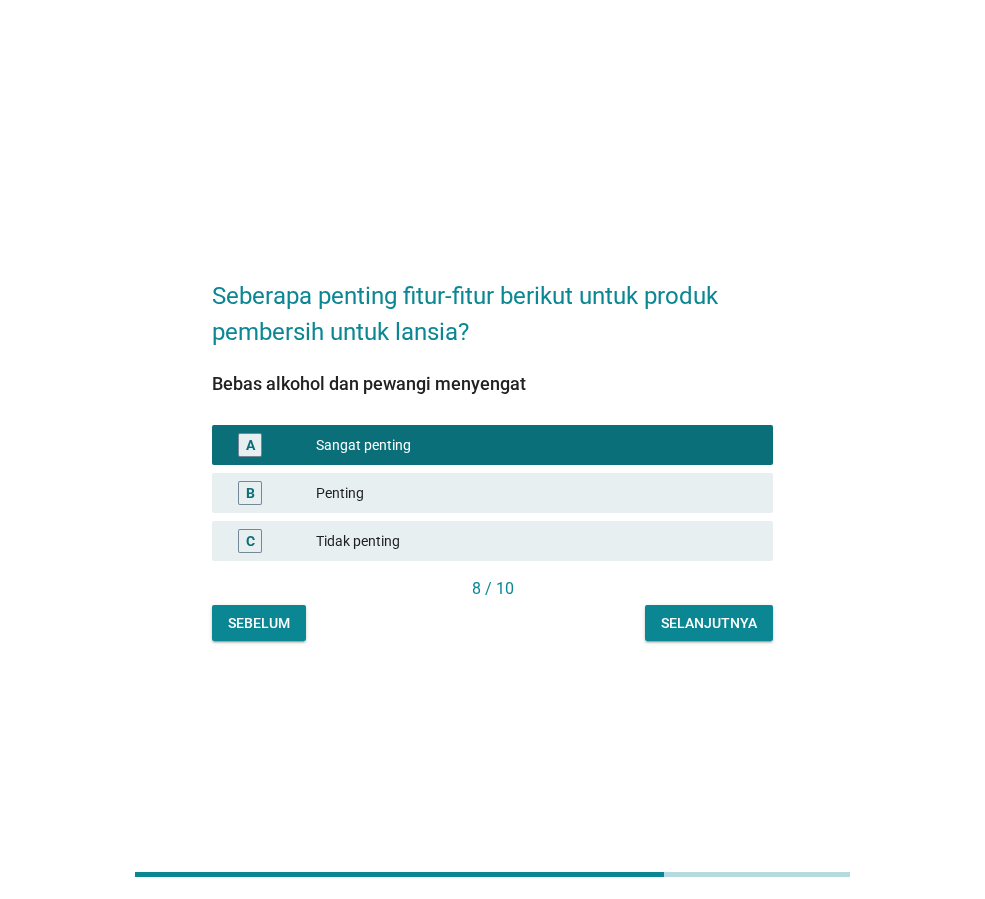 click on "Selanjutnya" at bounding box center (709, 623) 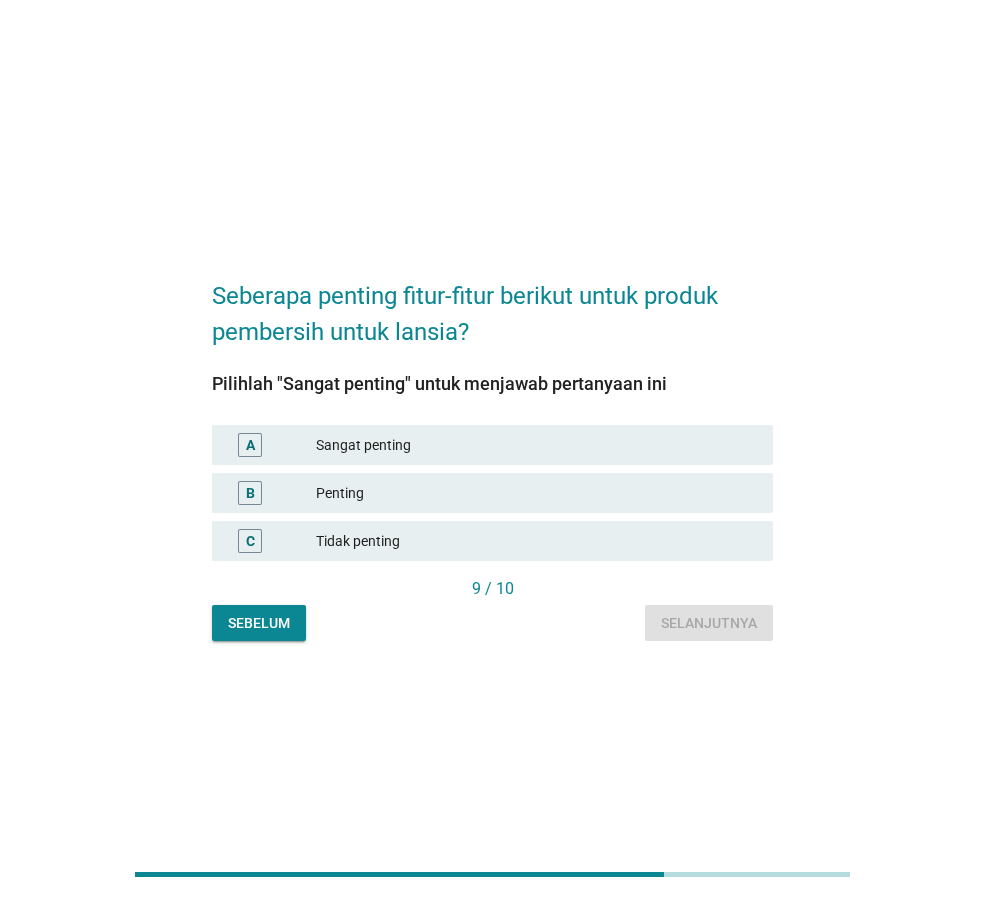 click on "Sangat penting" at bounding box center [536, 445] 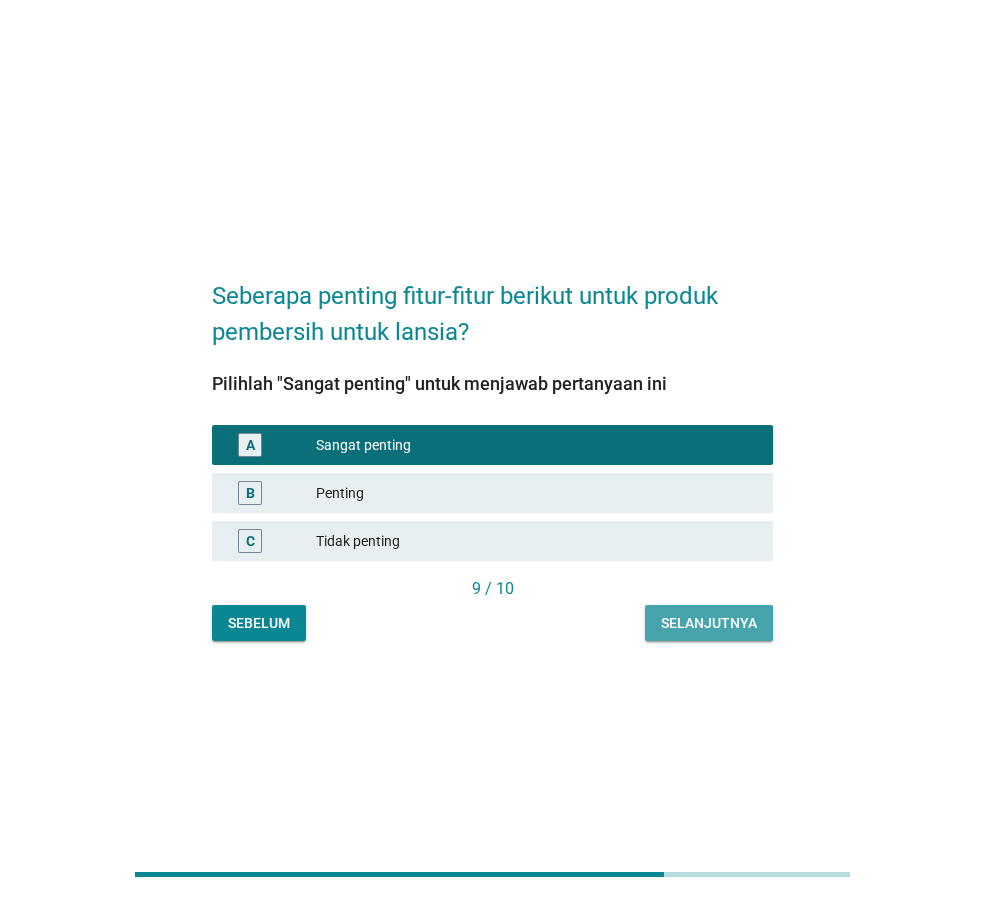 click on "Selanjutnya" at bounding box center (709, 623) 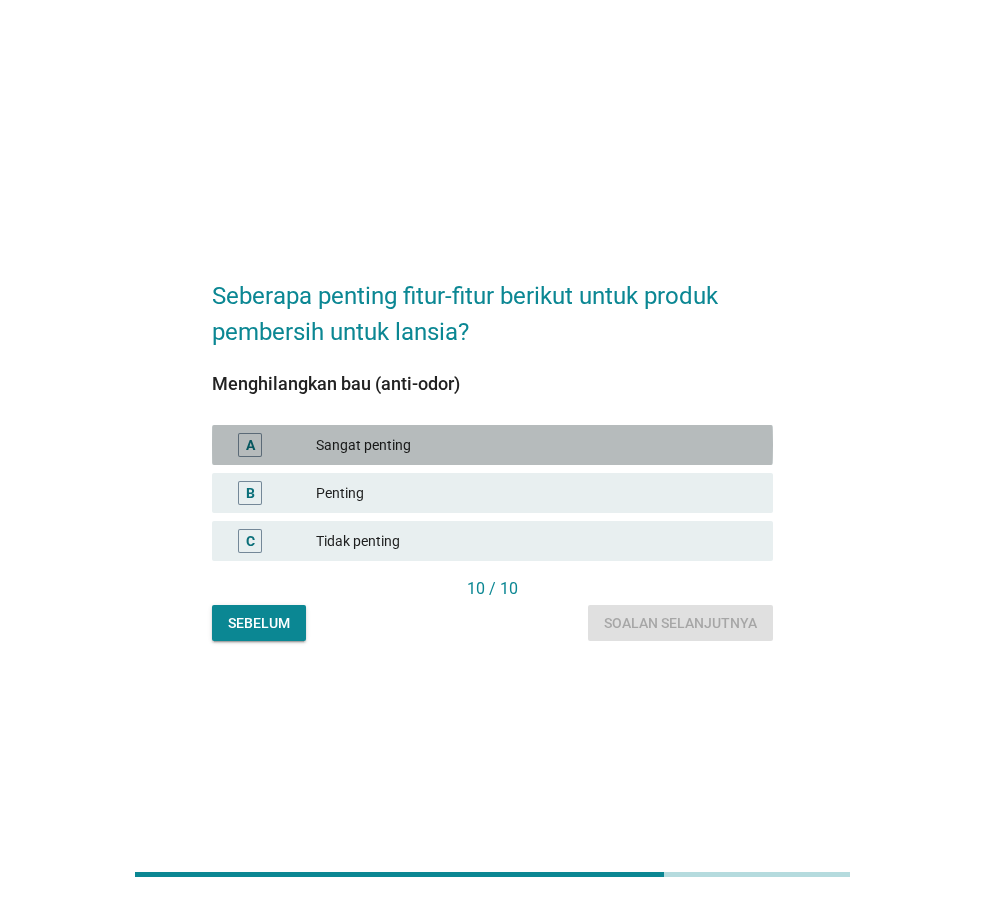 click on "Sangat penting" at bounding box center (536, 445) 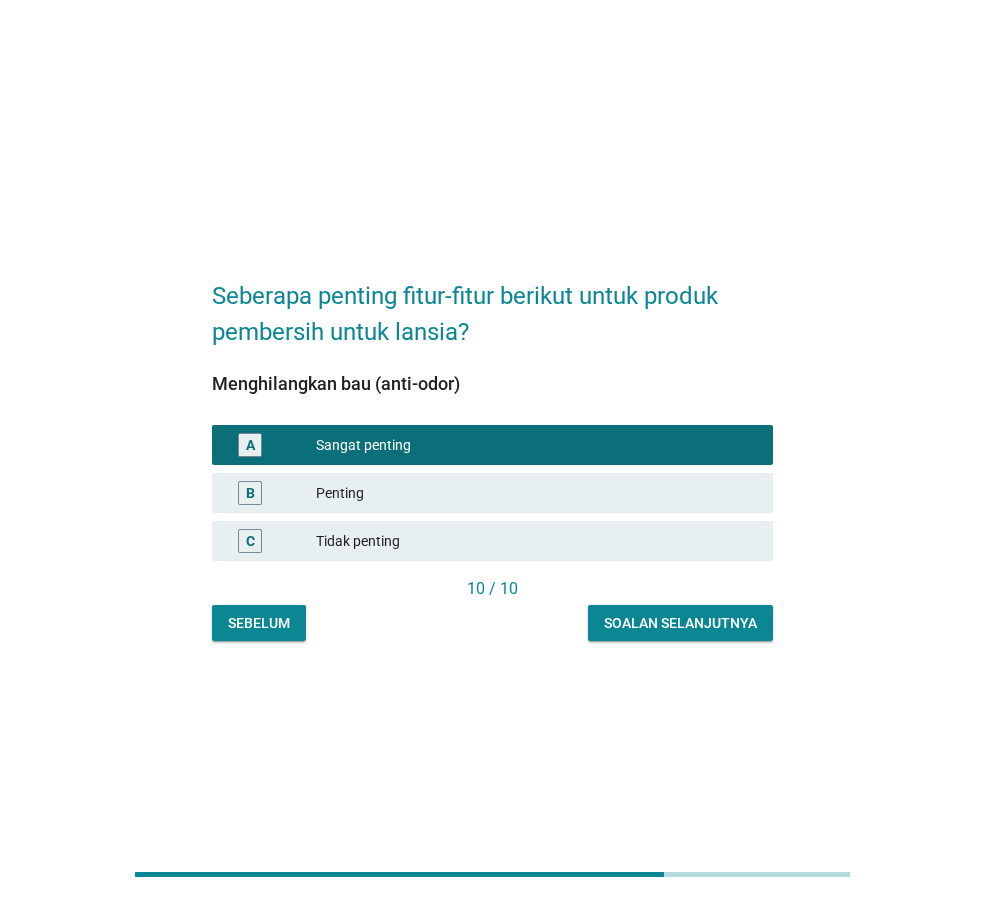 click on "Soalan selanjutnya" at bounding box center [680, 623] 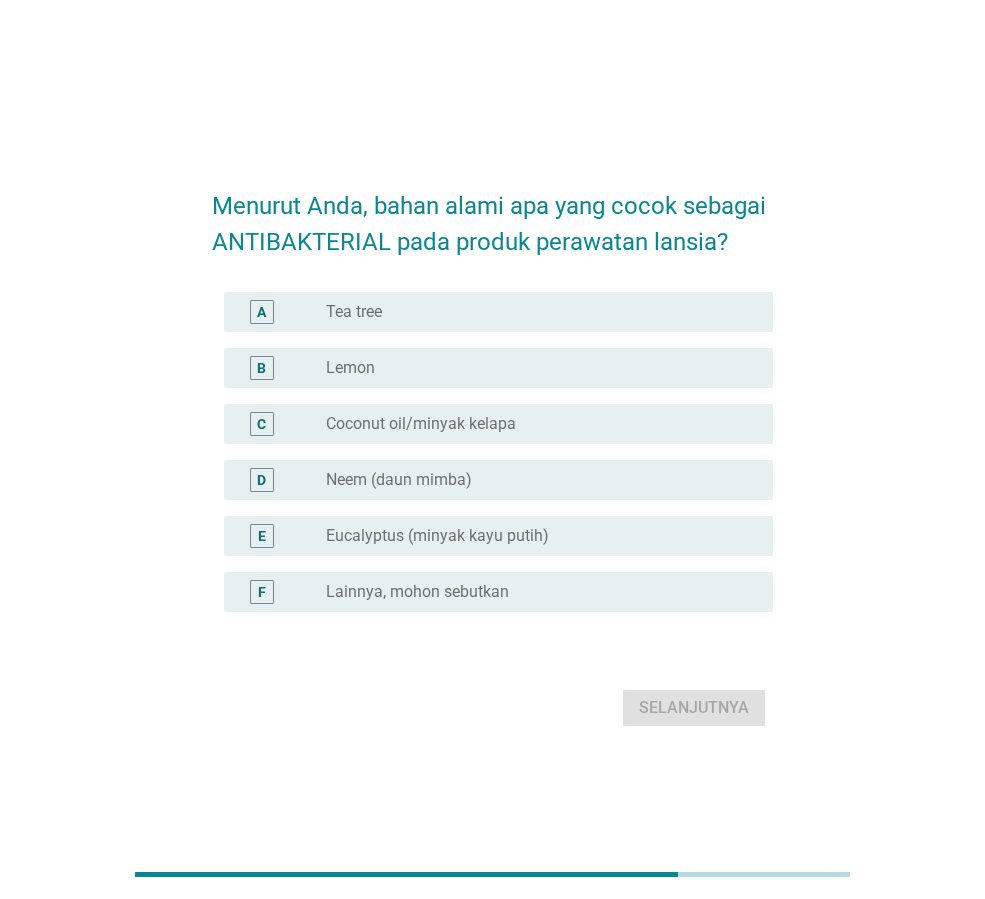 click on "Eucalyptus (minyak kayu putih)" at bounding box center (437, 536) 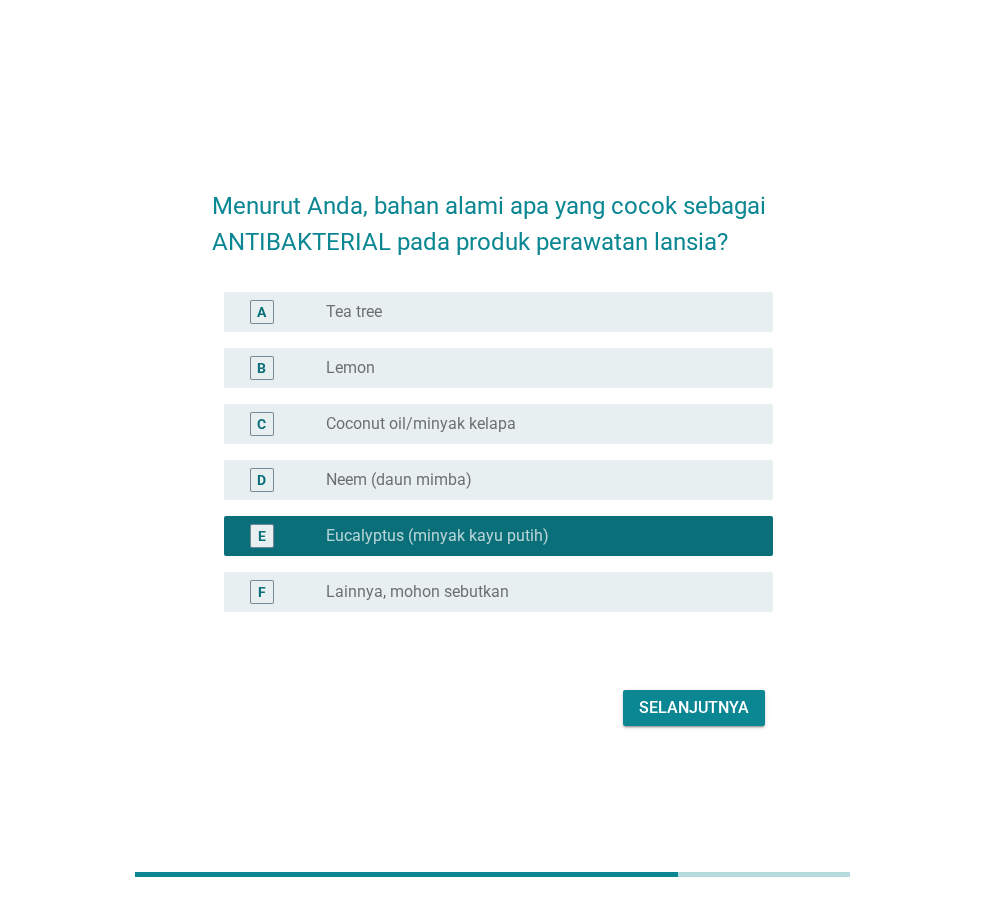 click on "Selanjutnya" at bounding box center [694, 708] 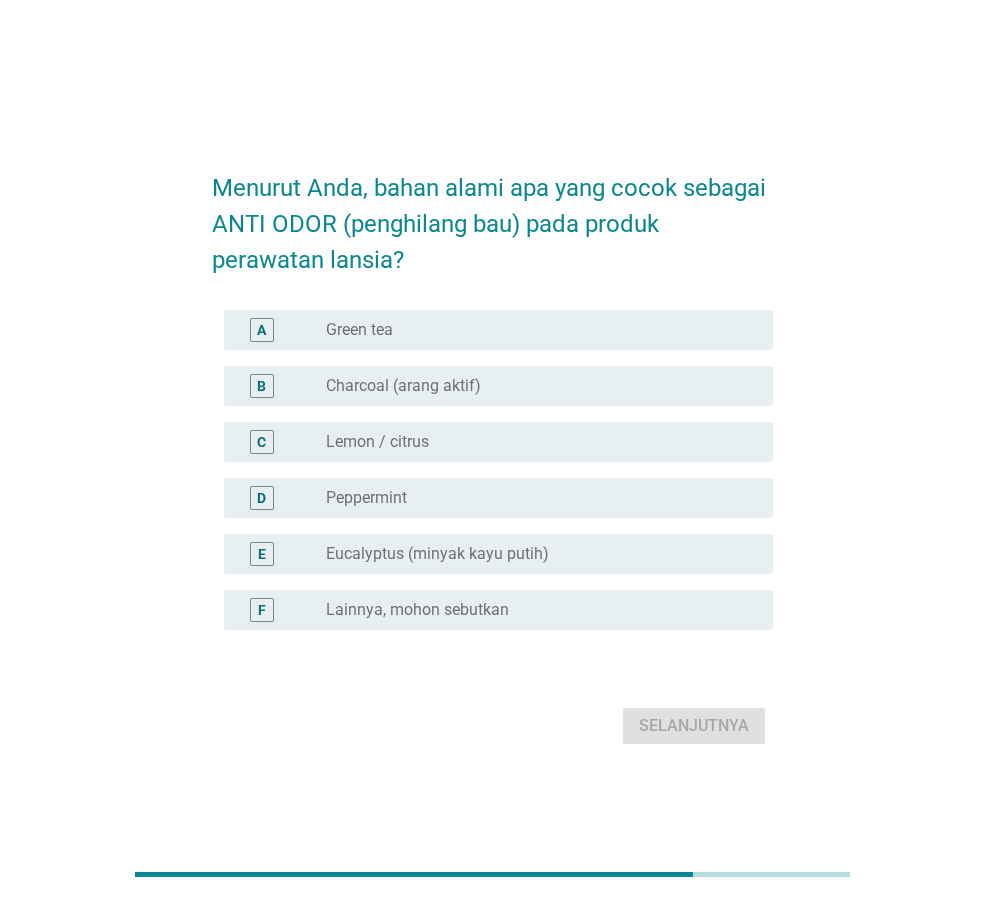 click on "radio_button_unchecked Eucalyptus (minyak kayu putih)" at bounding box center [541, 554] 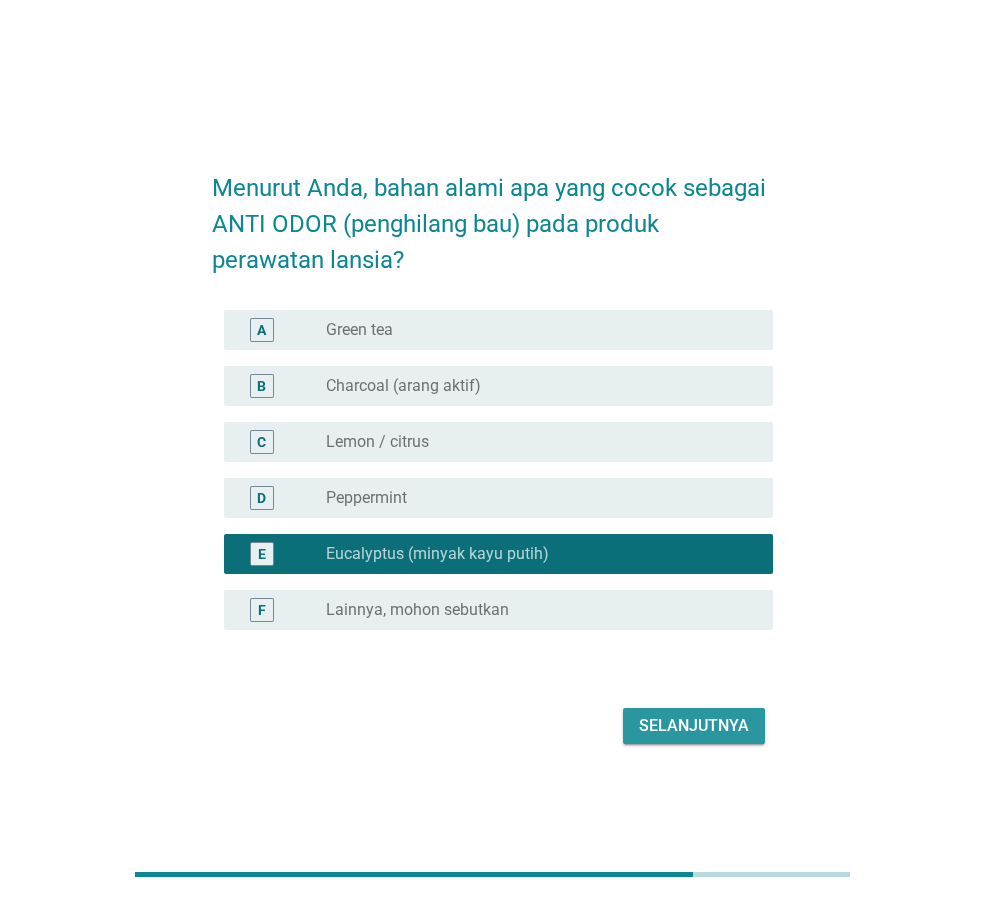 click on "Selanjutnya" at bounding box center [694, 726] 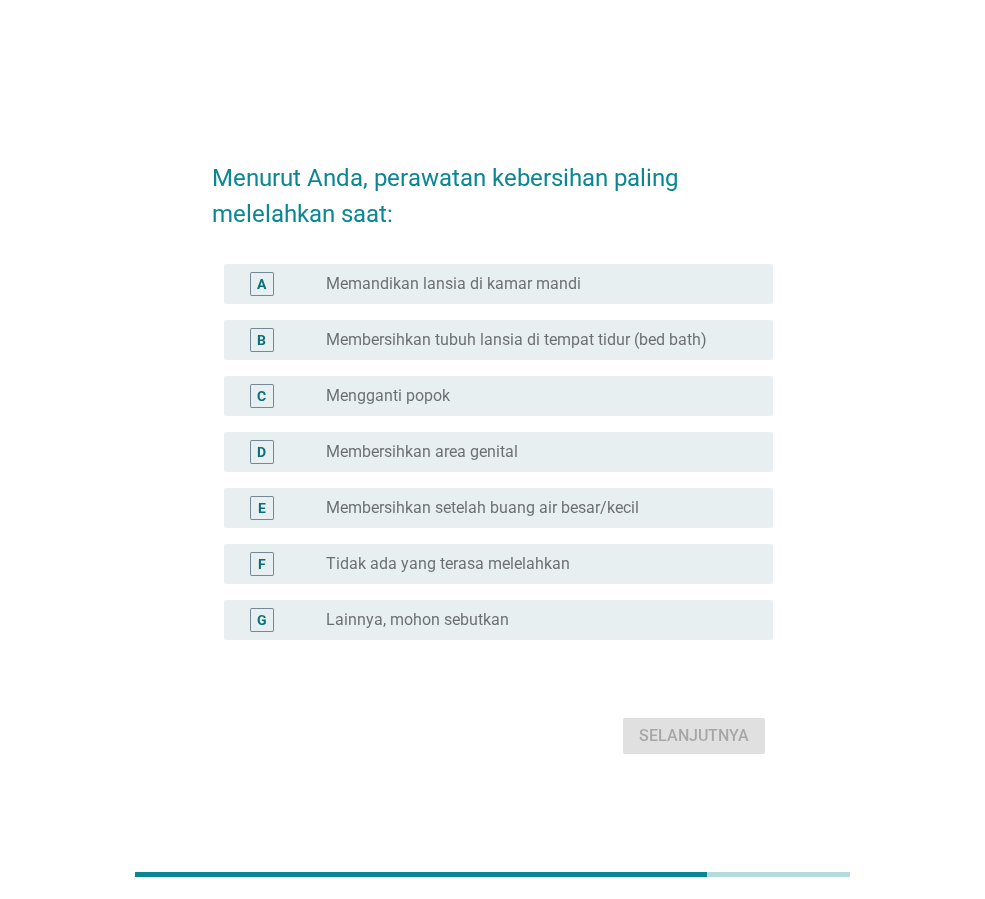 click on "Membersihkan setelah buang air besar/kecil" at bounding box center [482, 508] 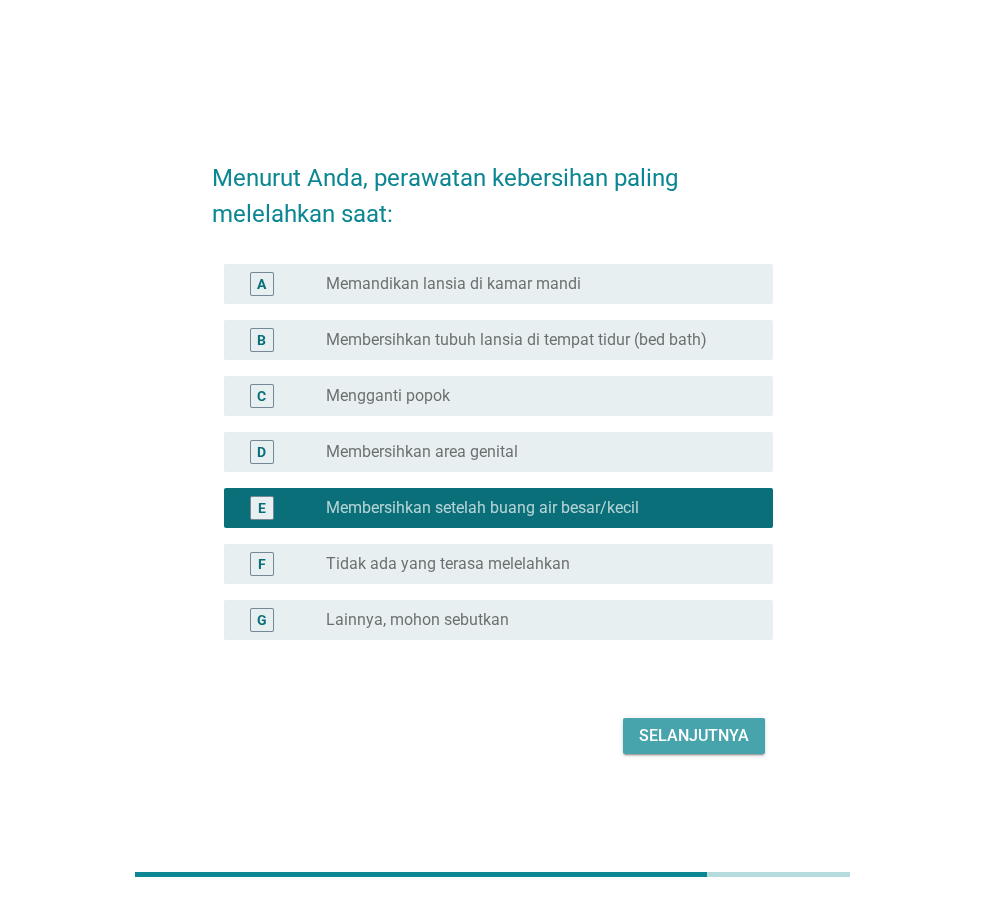 click on "Selanjutnya" at bounding box center [694, 736] 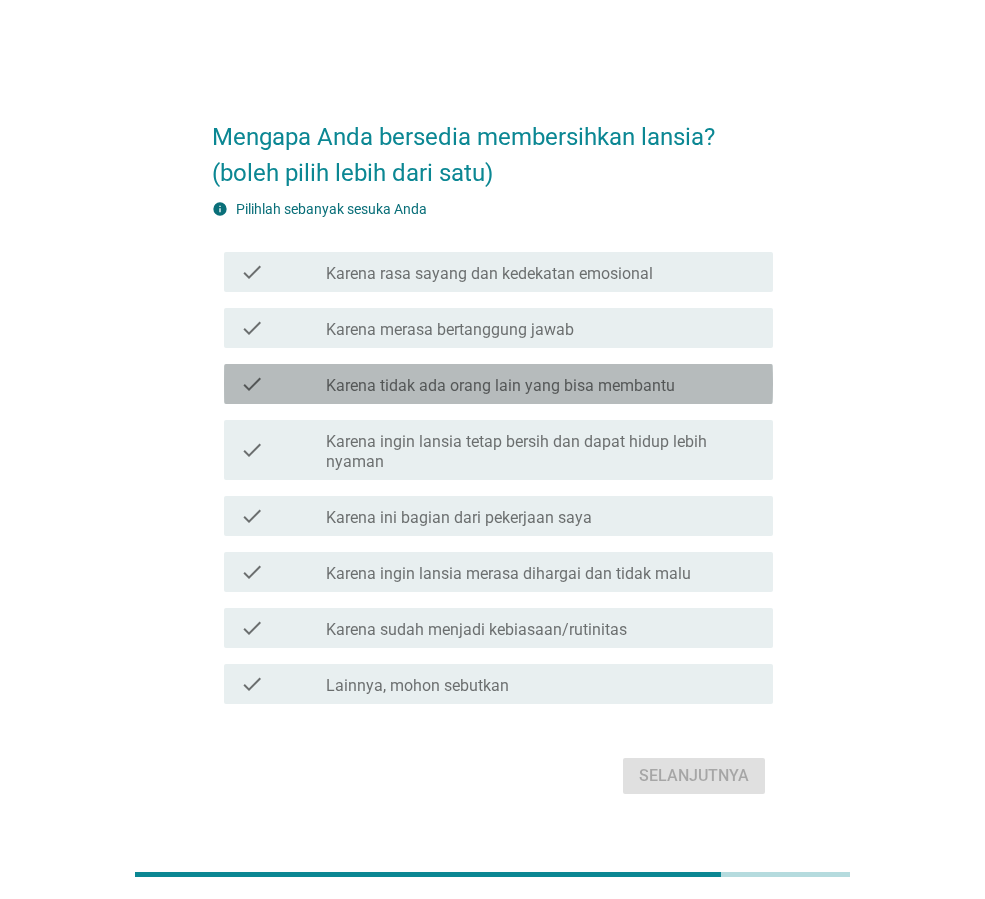 click on "Karena tidak ada orang lain yang bisa membantu" at bounding box center (500, 386) 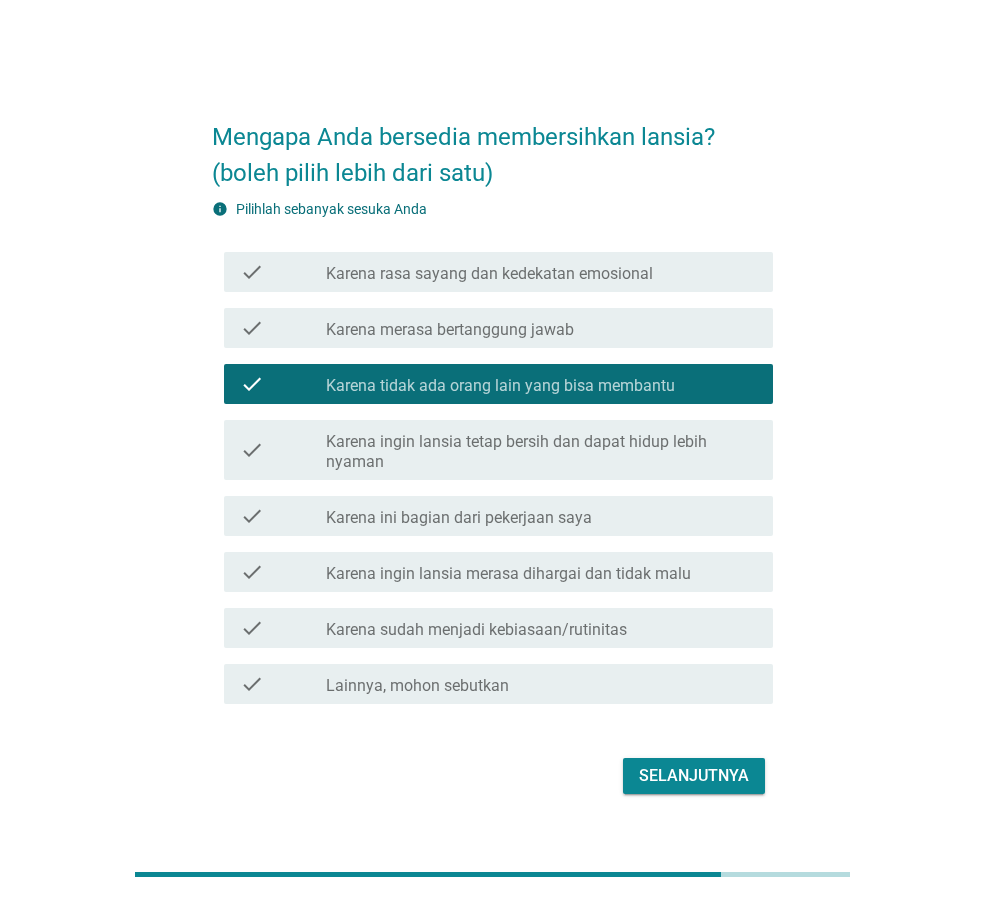 click on "Selanjutnya" at bounding box center [694, 776] 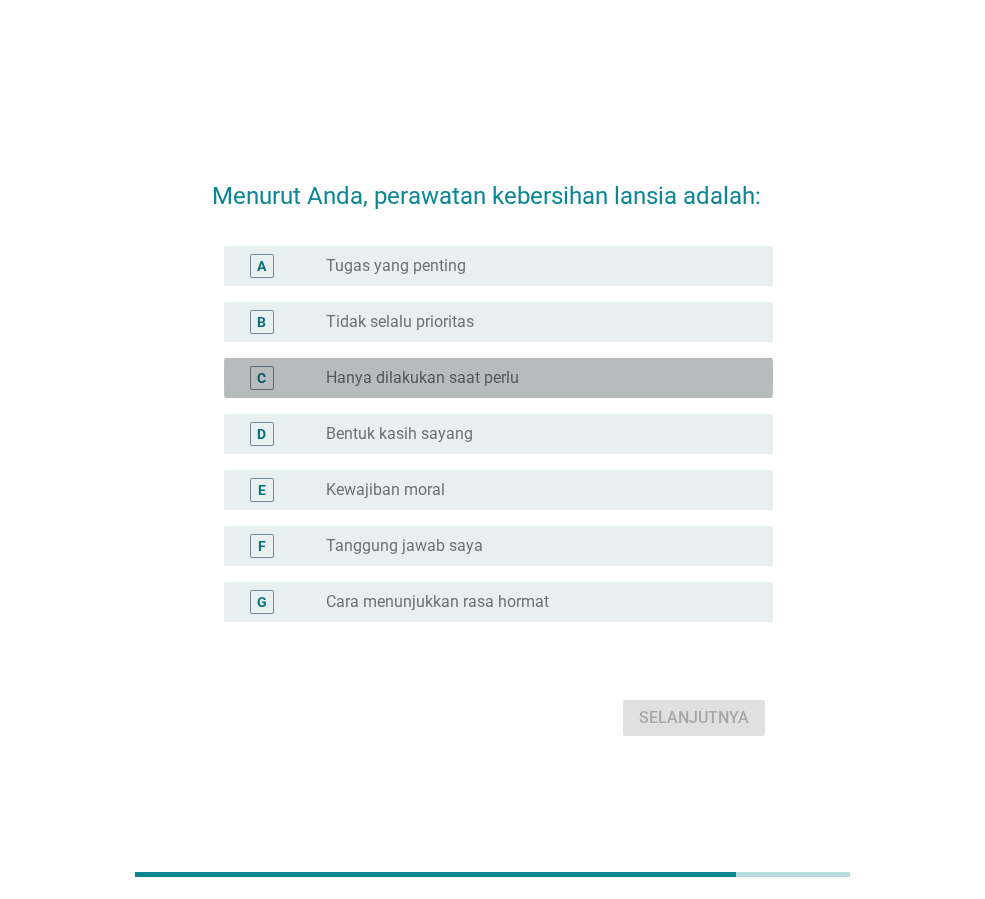 click on "radio_button_unchecked Hanya dilakukan saat perlu" at bounding box center [533, 378] 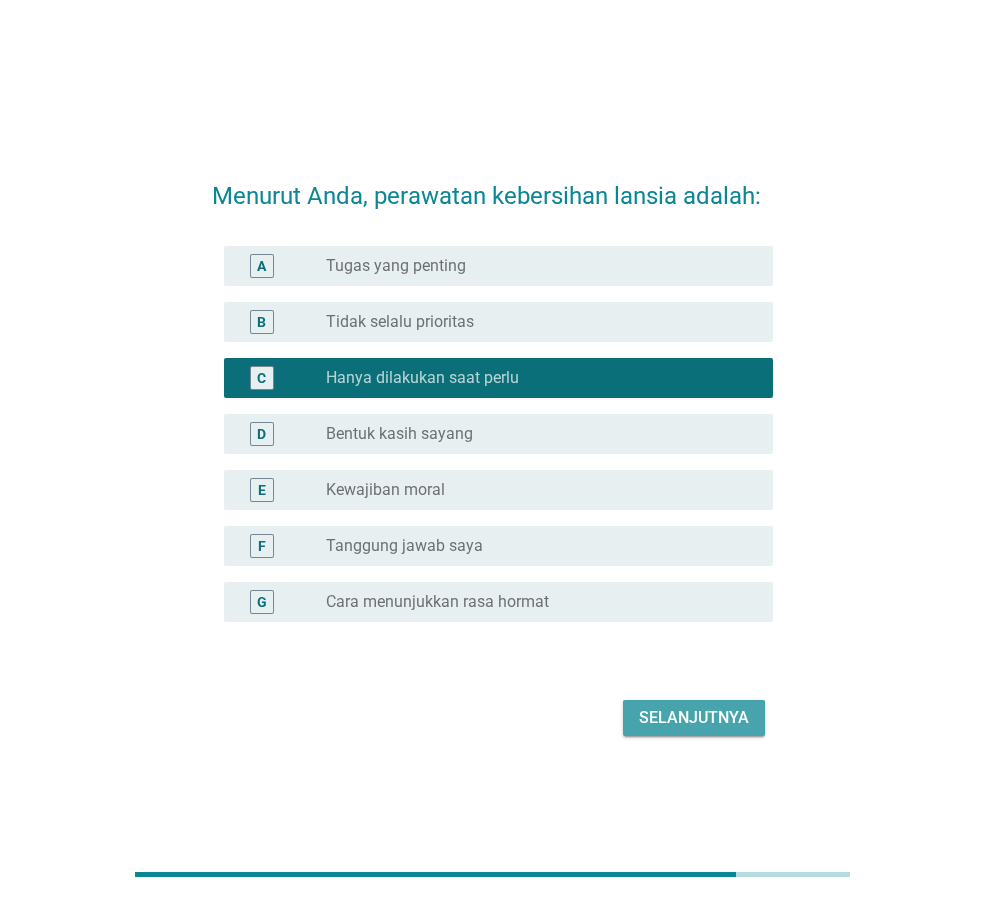 click on "Selanjutnya" at bounding box center (694, 718) 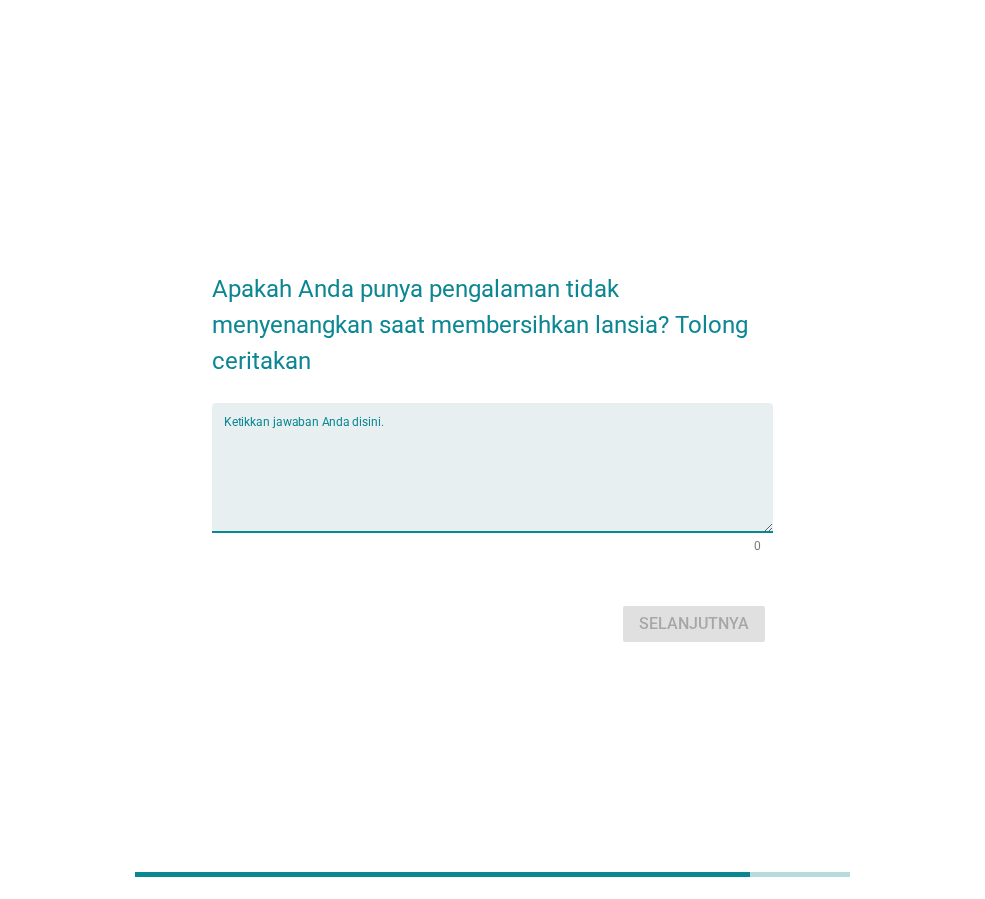 click at bounding box center [498, 479] 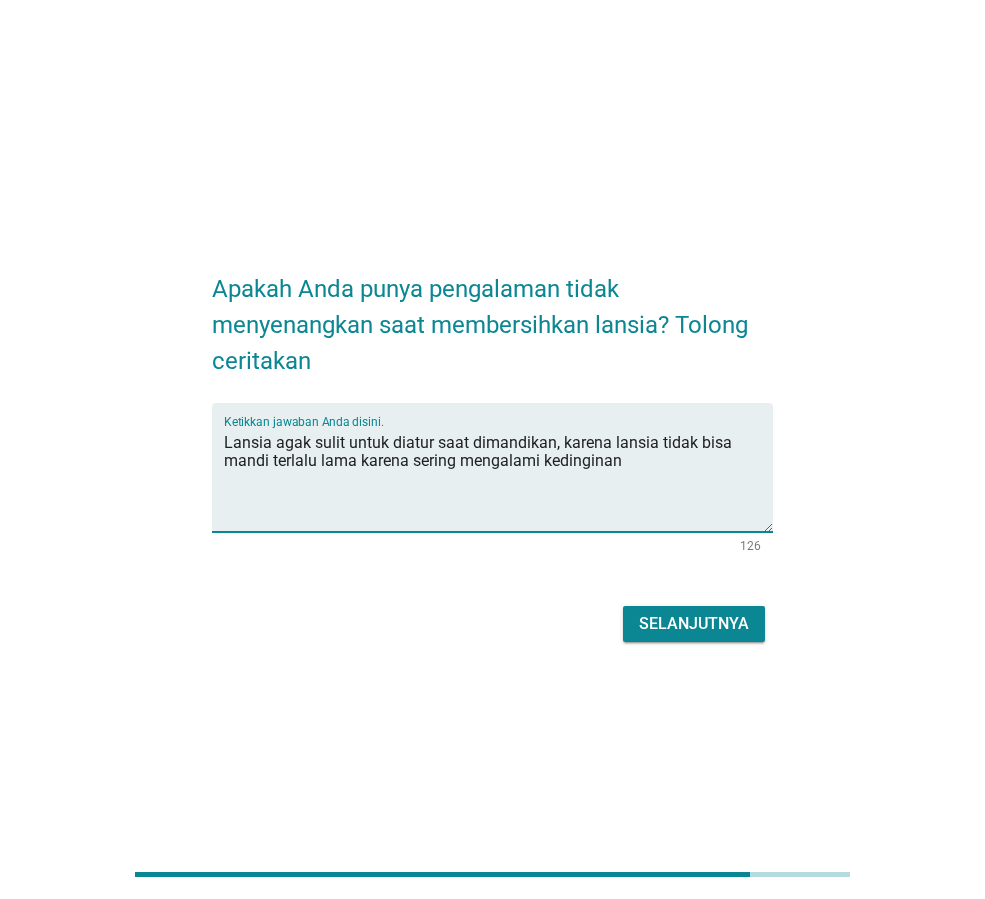 type on "Lansia agak sulit untuk diatur saat dimandikan, karena lansia tidak bisa mandi terlalu lama karena sering mengalami kedinginan" 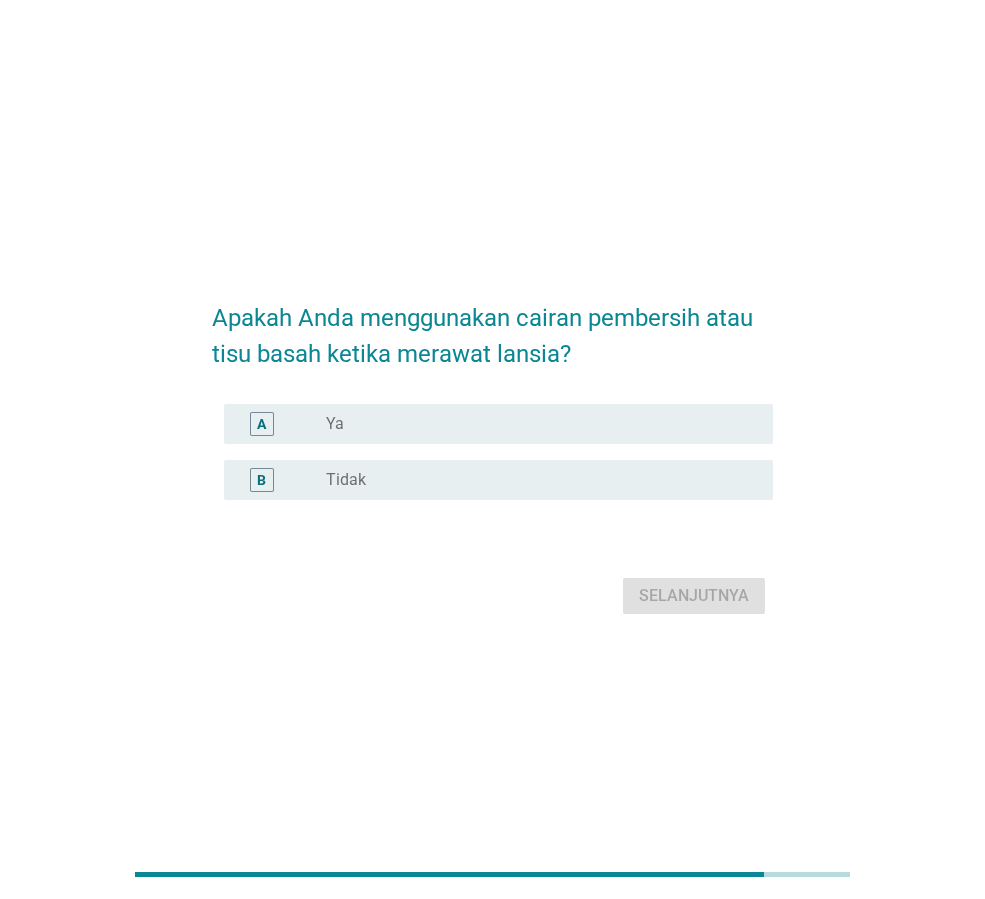 click on "radio_button_unchecked Ya" at bounding box center [533, 424] 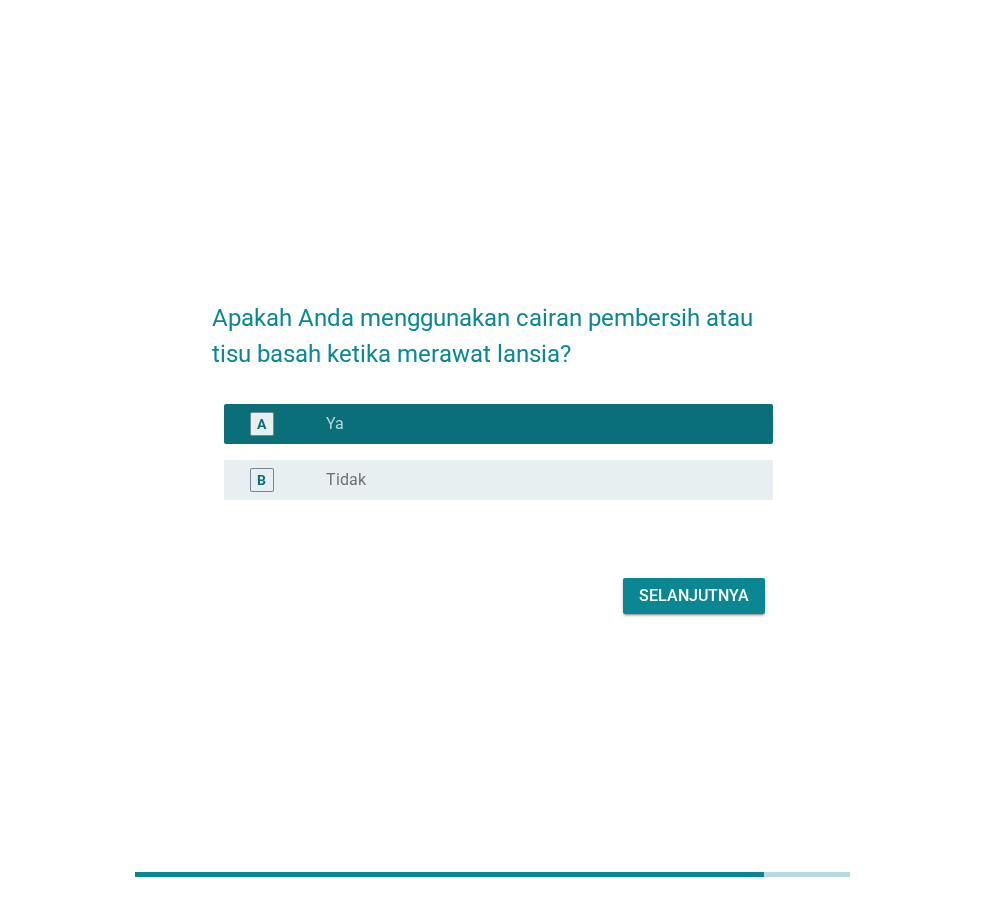 click on "Apakah Anda menggunakan cairan pembersih atau tisu basah ketika merawat lansia?     A     radio_button_checked Ya   B     radio_button_unchecked Tidak     Selanjutnya" at bounding box center [492, 450] 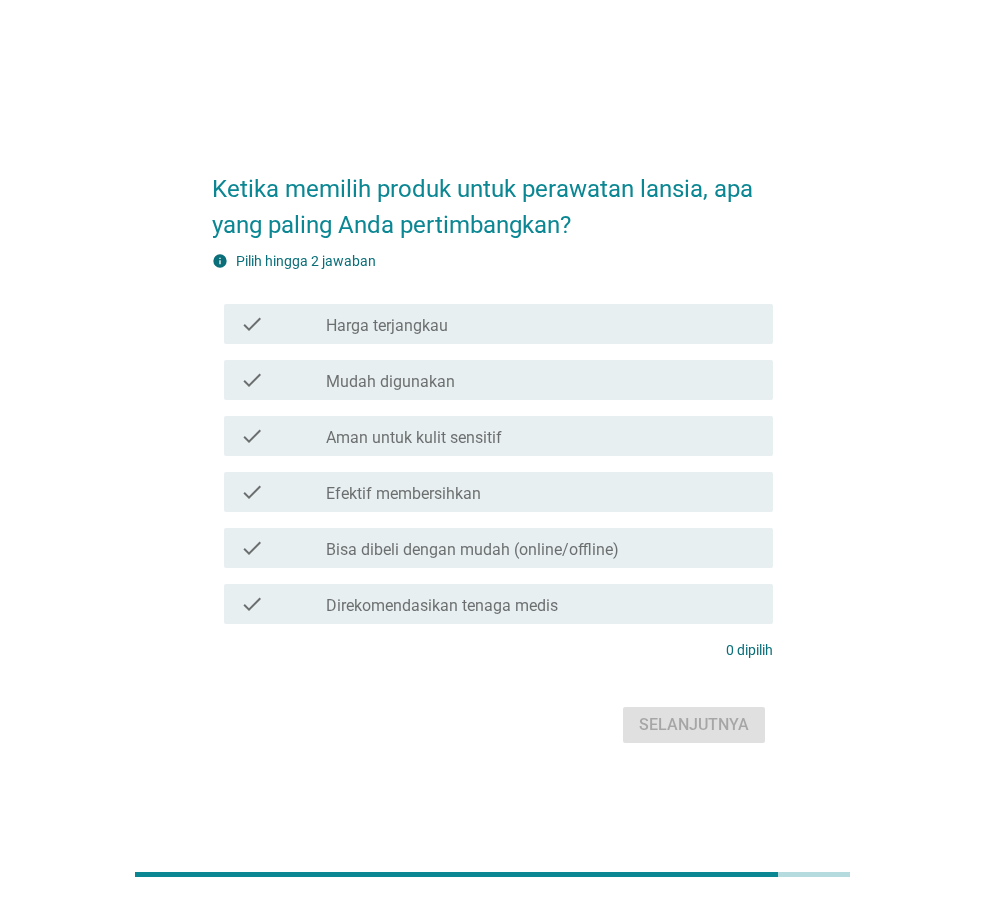 click on "check     check_box_outline_blank Harga terjangkau" at bounding box center (498, 324) 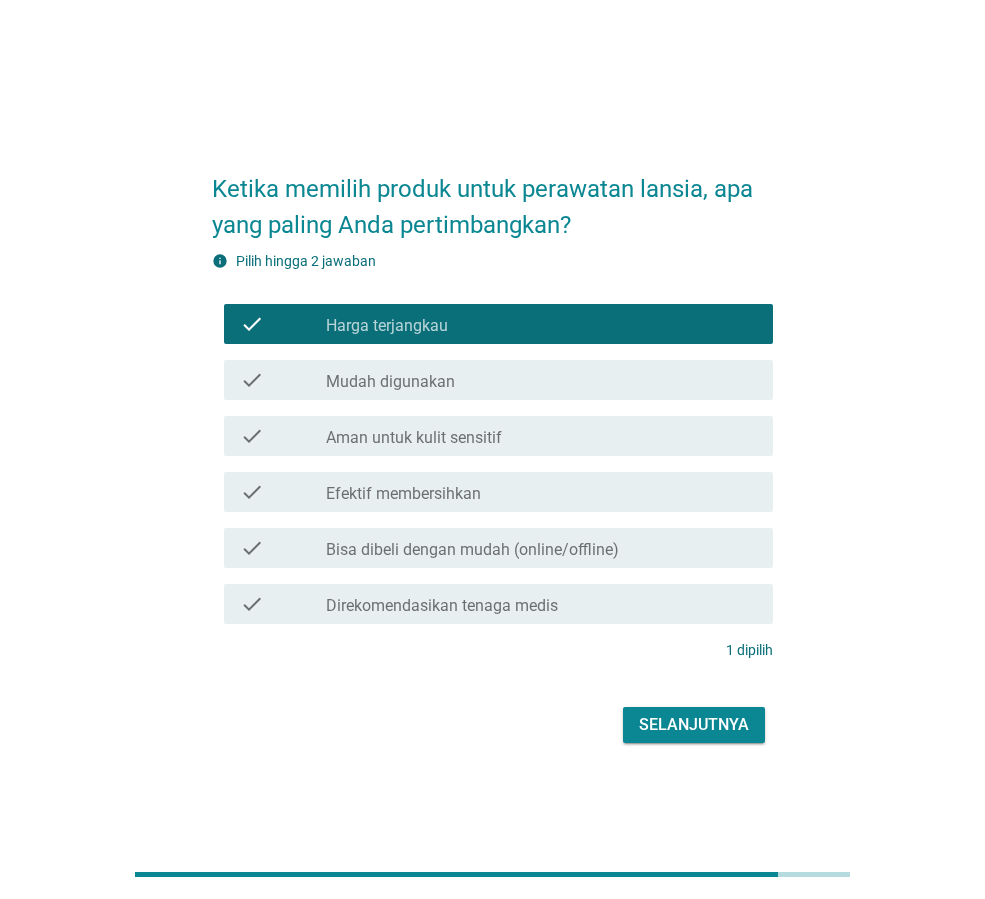 click on "check_box_outline_blank Mudah digunakan" at bounding box center (541, 380) 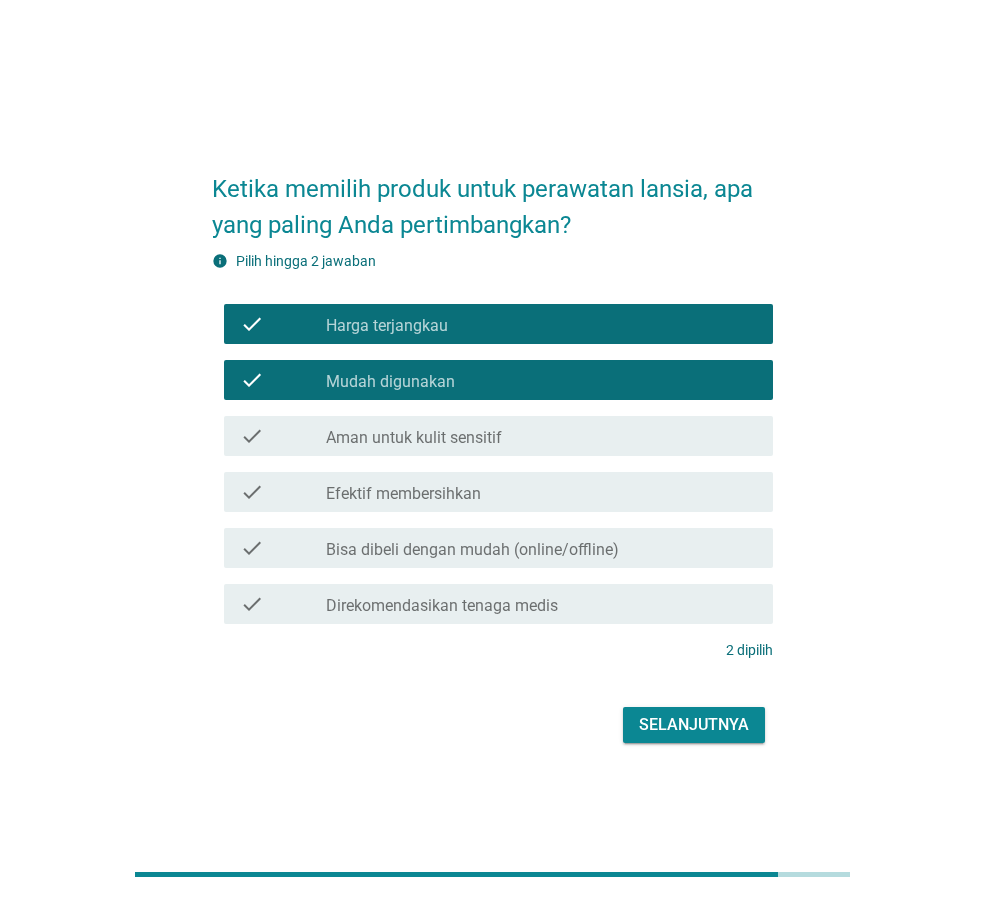 drag, startPoint x: 688, startPoint y: 686, endPoint x: 705, endPoint y: 735, distance: 51.86521 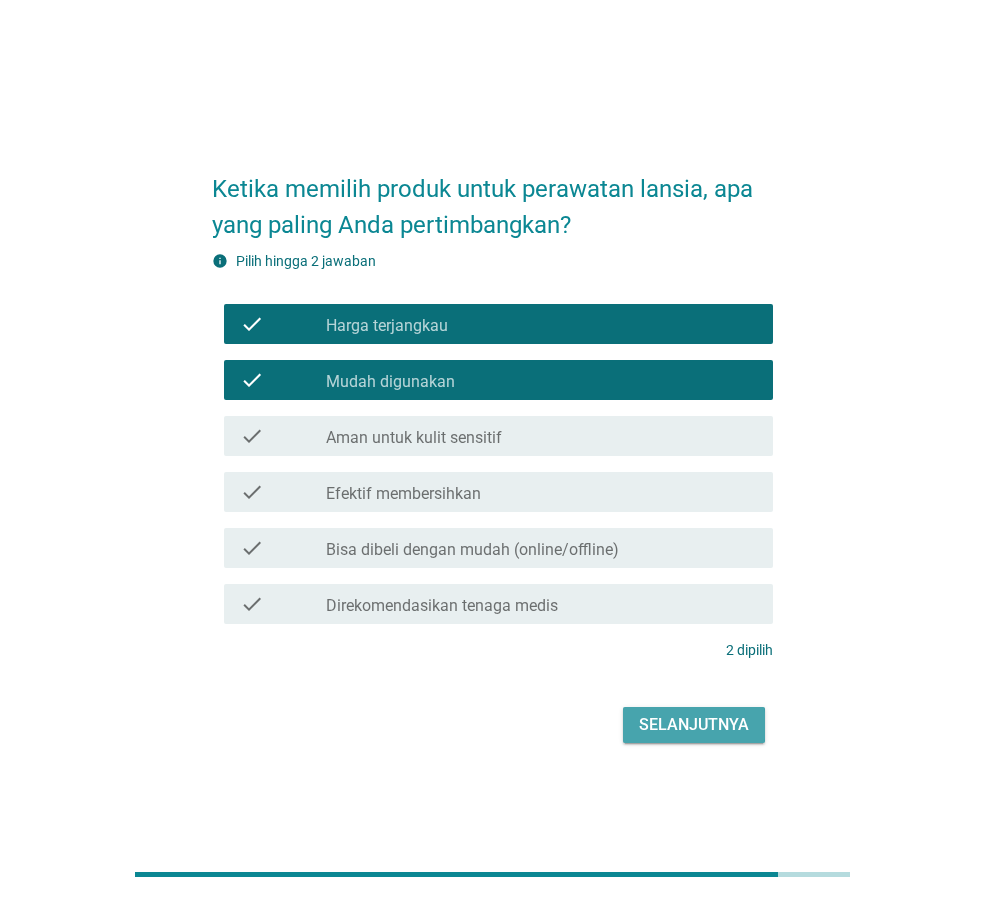 click on "Selanjutnya" at bounding box center [694, 725] 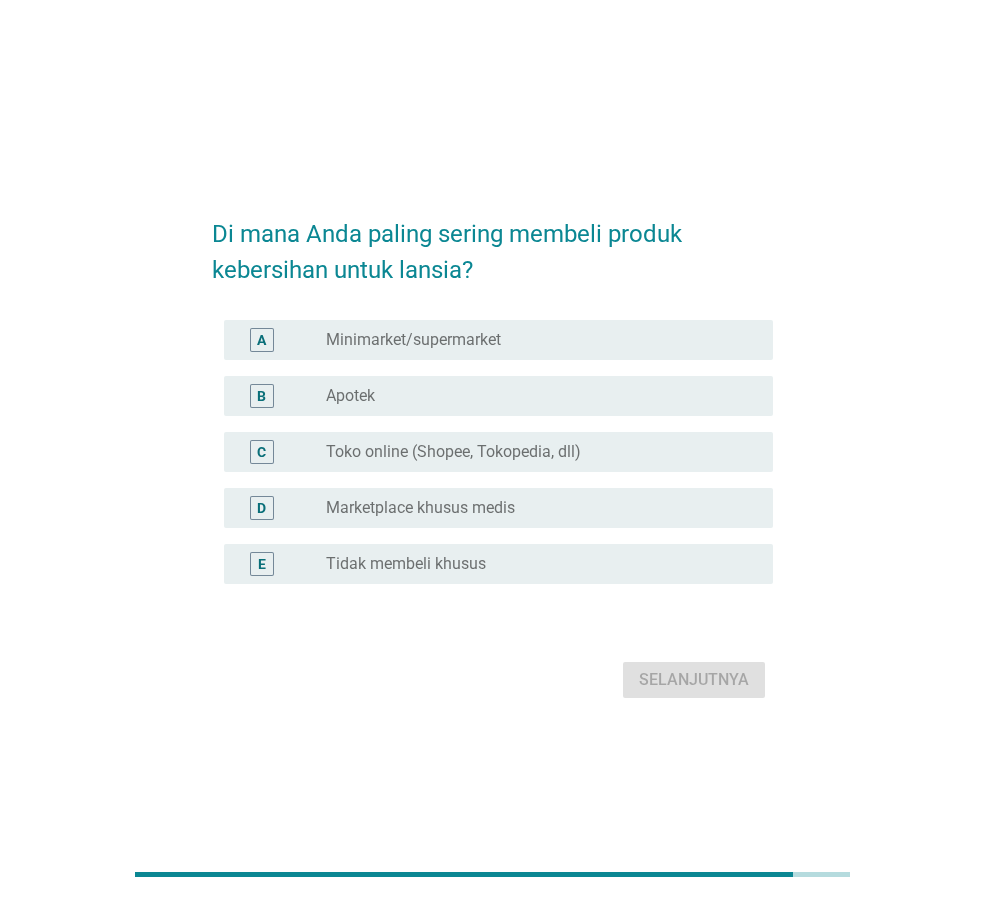 click on "radio_button_unchecked Toko online (Shopee, Tokopedia, dll)" at bounding box center [541, 452] 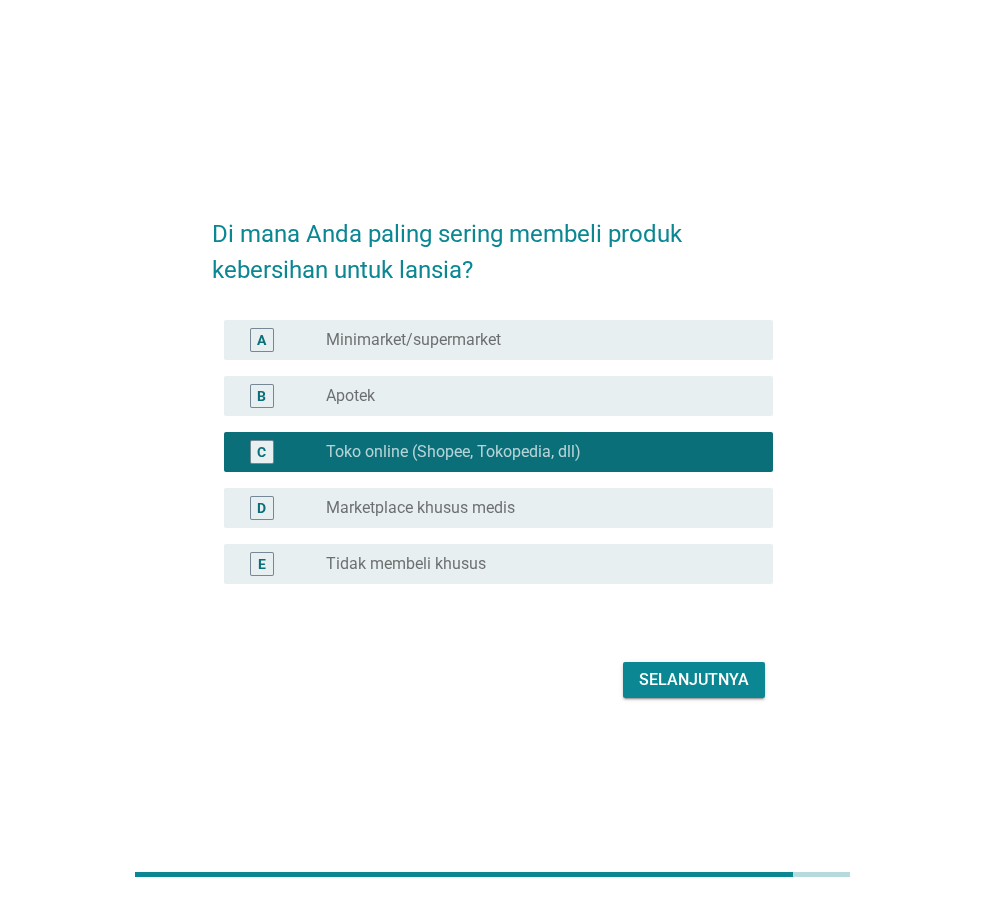 click on "Selanjutnya" at bounding box center (694, 680) 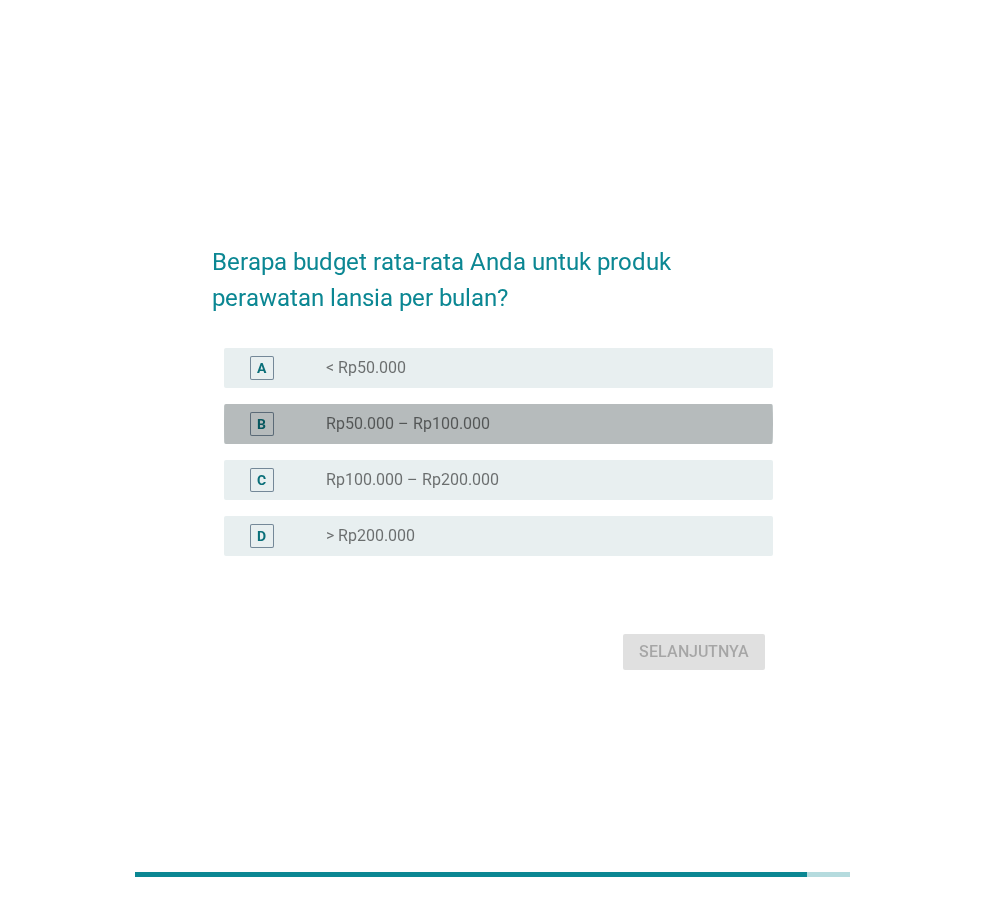 click on "radio_button_unchecked Rp50.000 – Rp100.000" at bounding box center [533, 424] 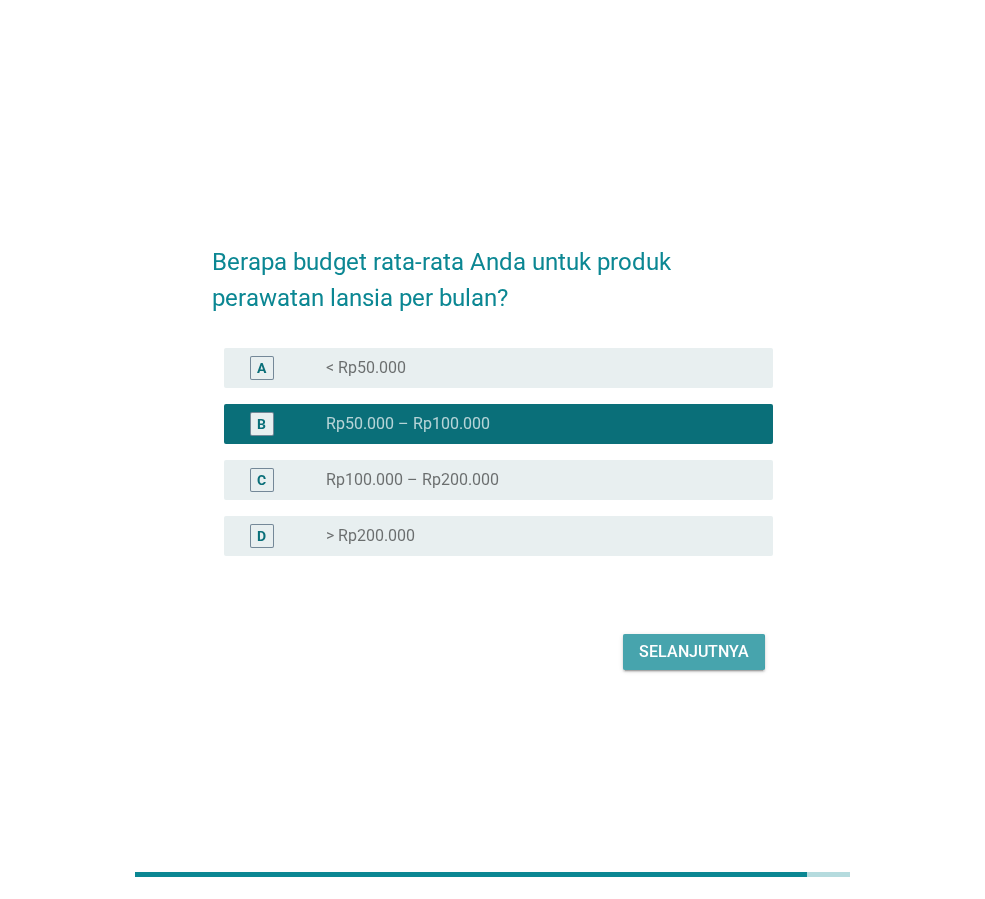 click on "Selanjutnya" at bounding box center [694, 652] 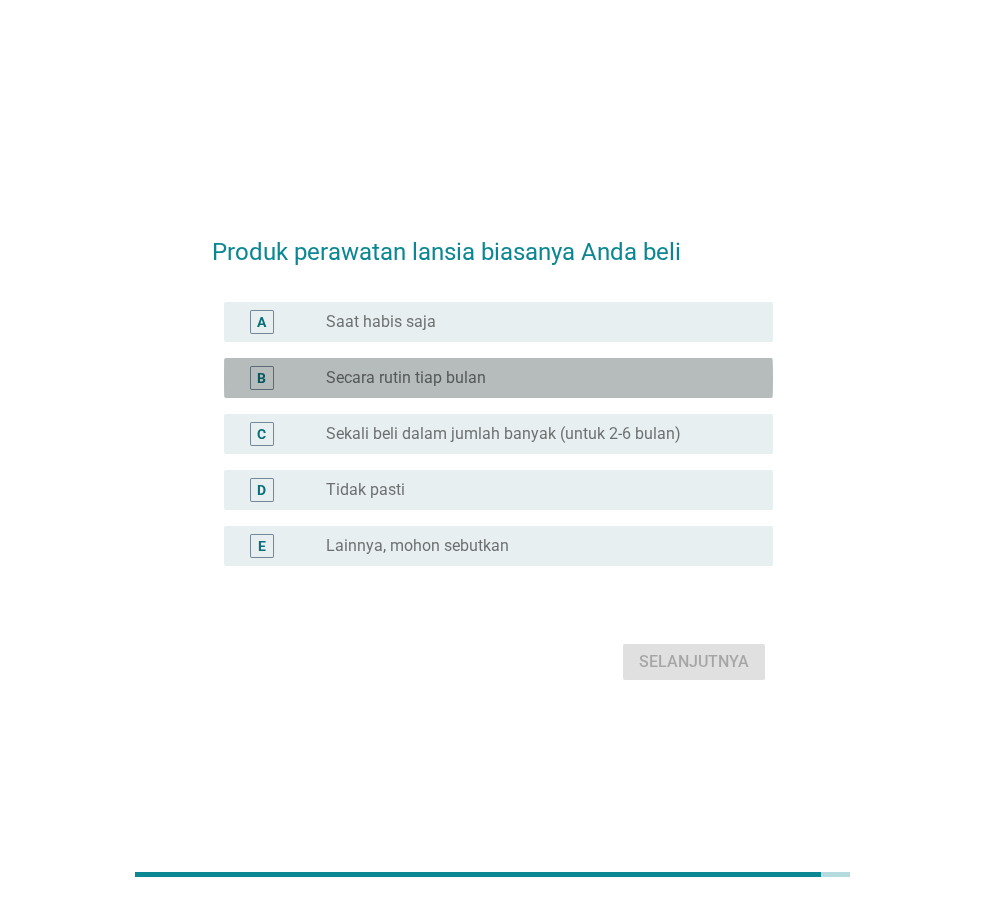 click on "B     radio_button_unchecked Secara rutin tiap bulan" at bounding box center [498, 378] 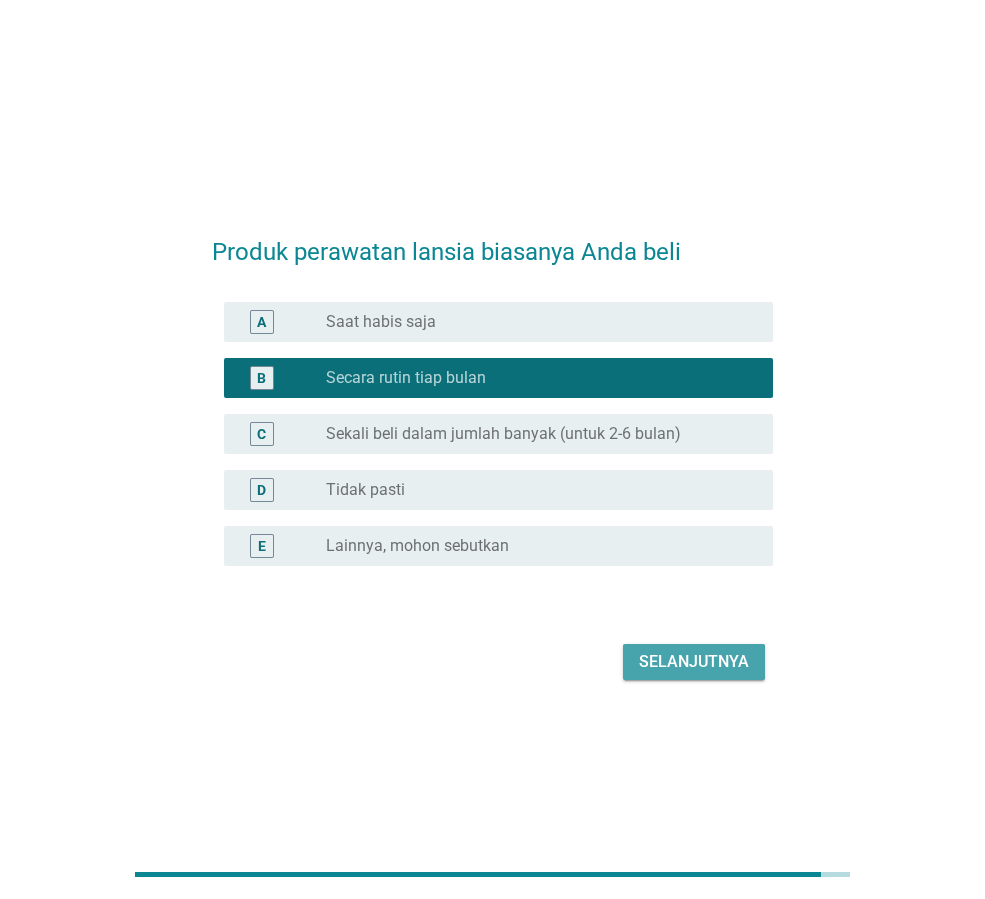 click on "Selanjutnya" at bounding box center (694, 662) 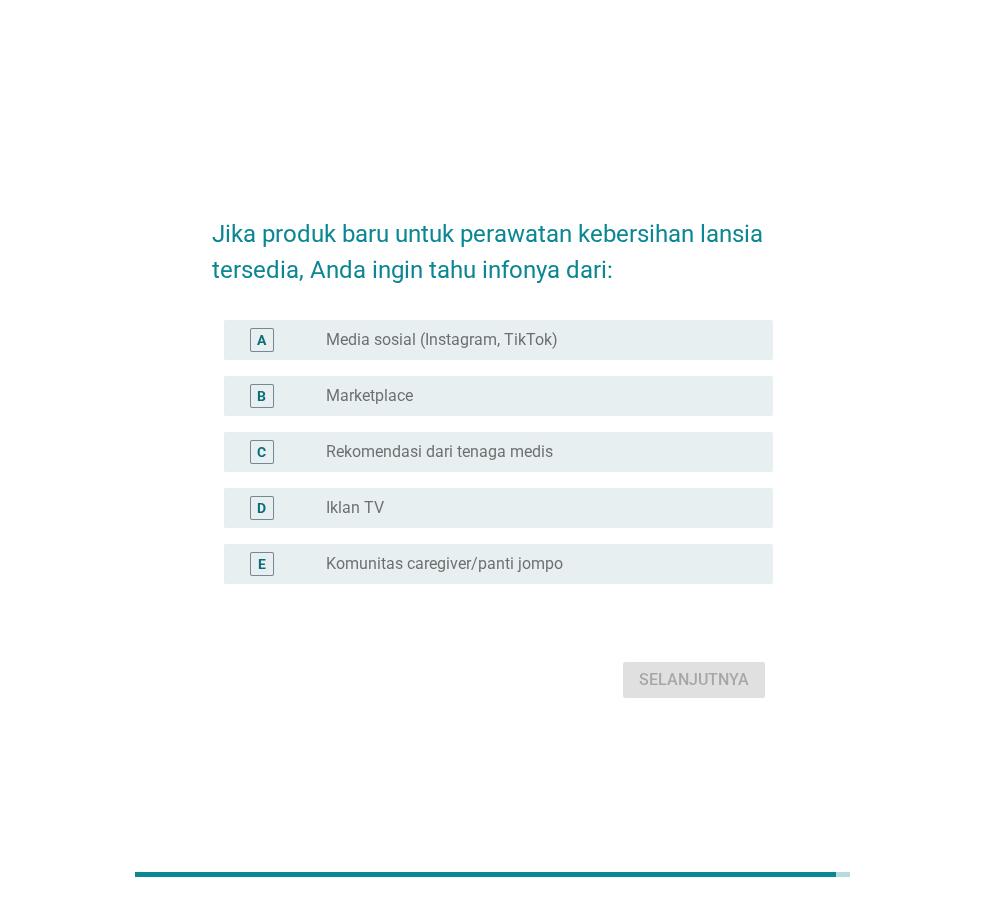 click on "radio_button_unchecked Rekomendasi dari tenaga medis" at bounding box center [533, 452] 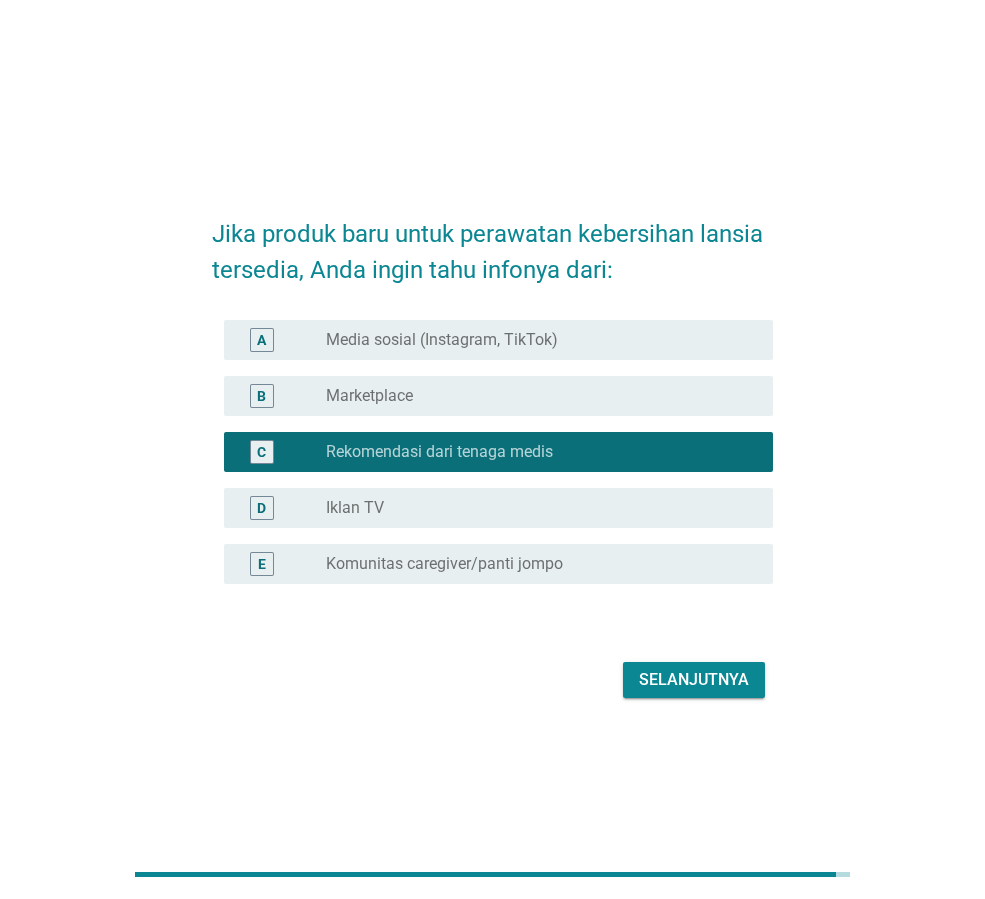 click on "Selanjutnya" at bounding box center (694, 680) 